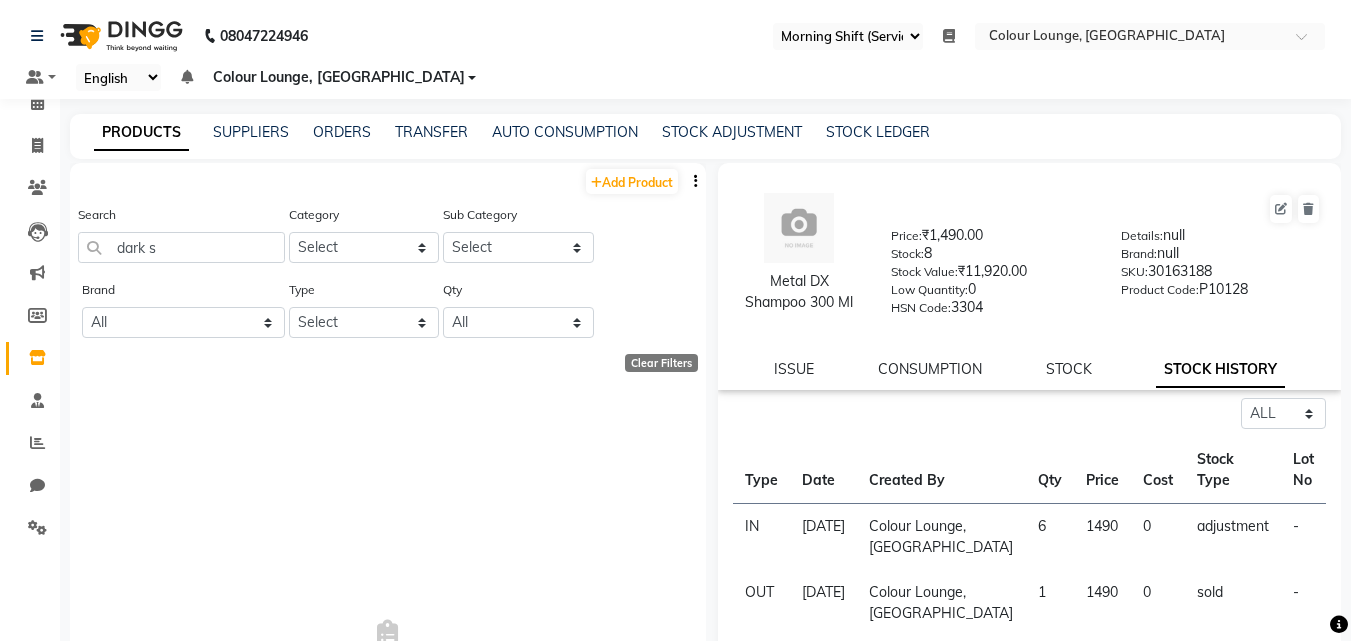 select on "75" 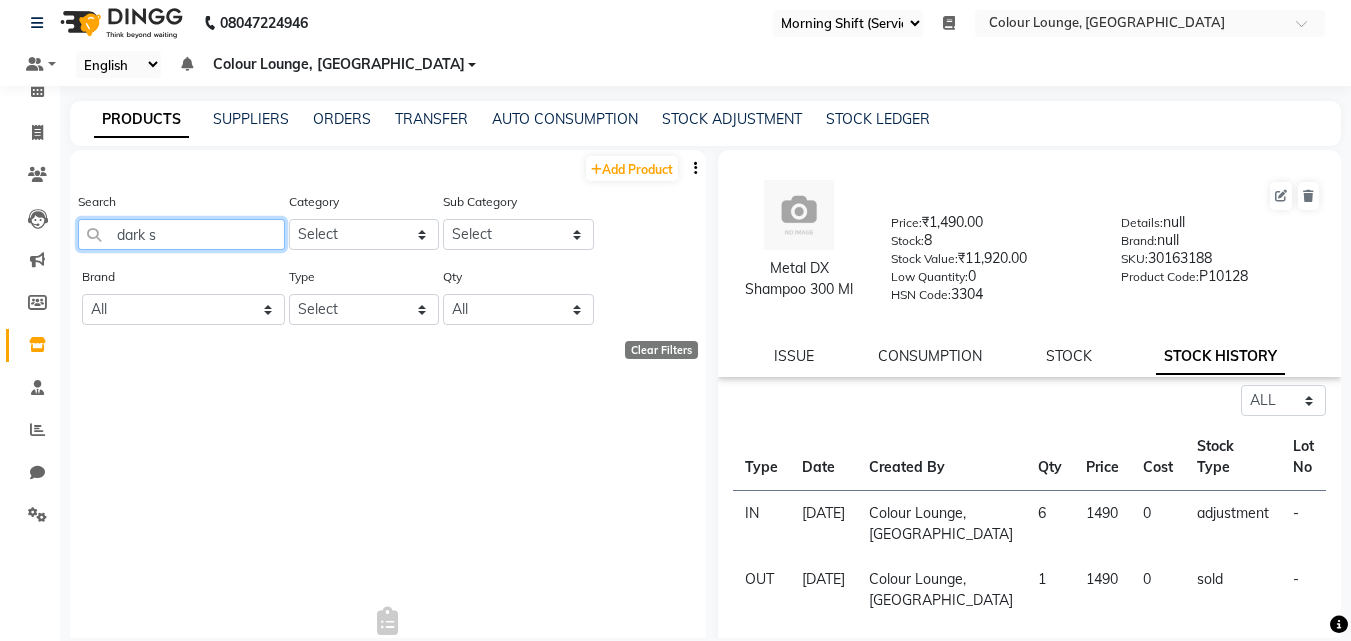 click on "dark s" 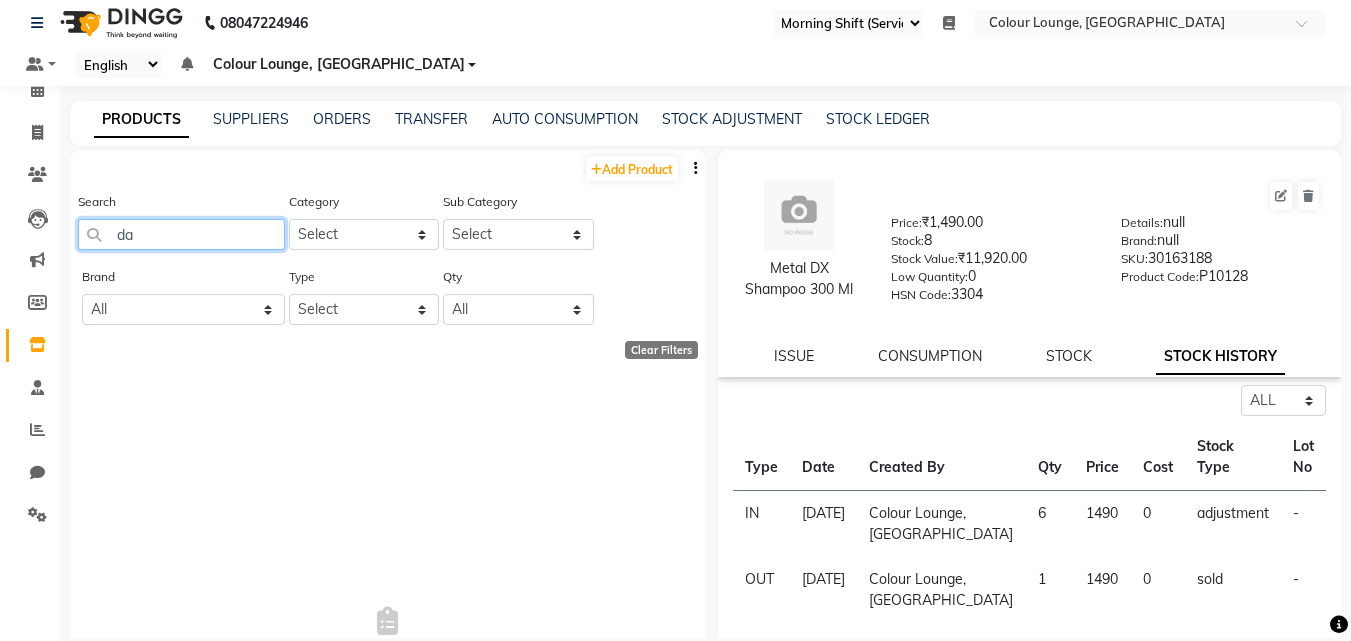 type on "d" 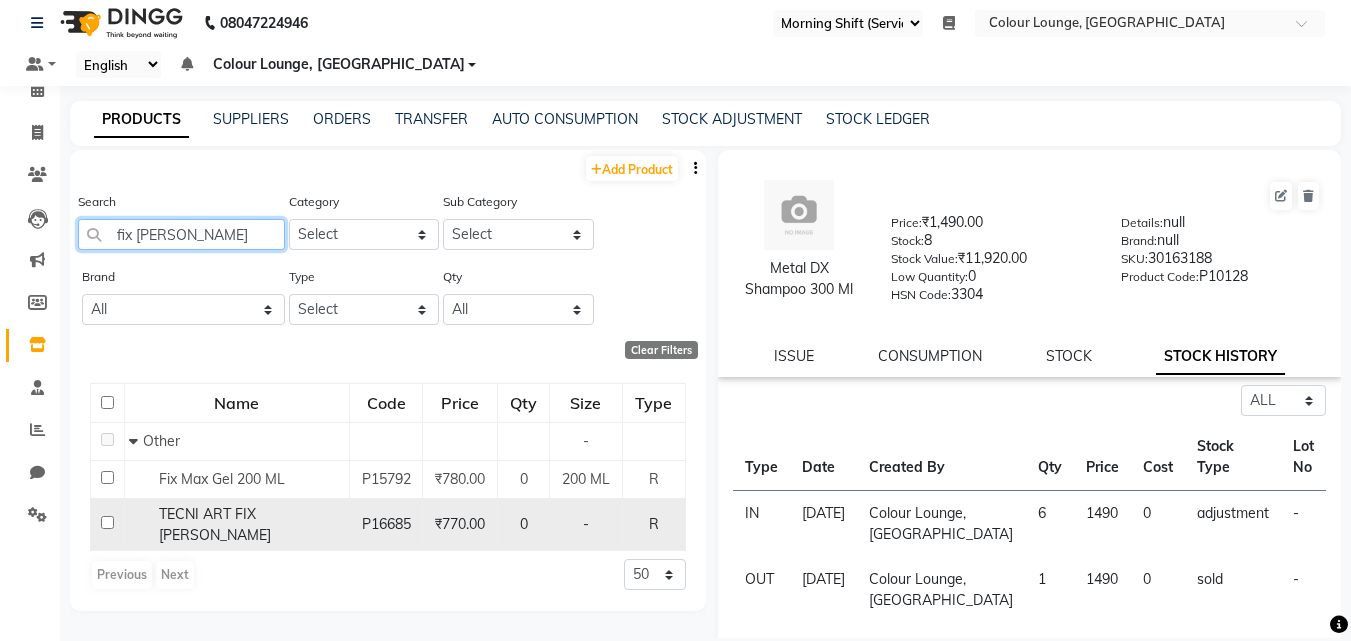 type on "fix [PERSON_NAME]" 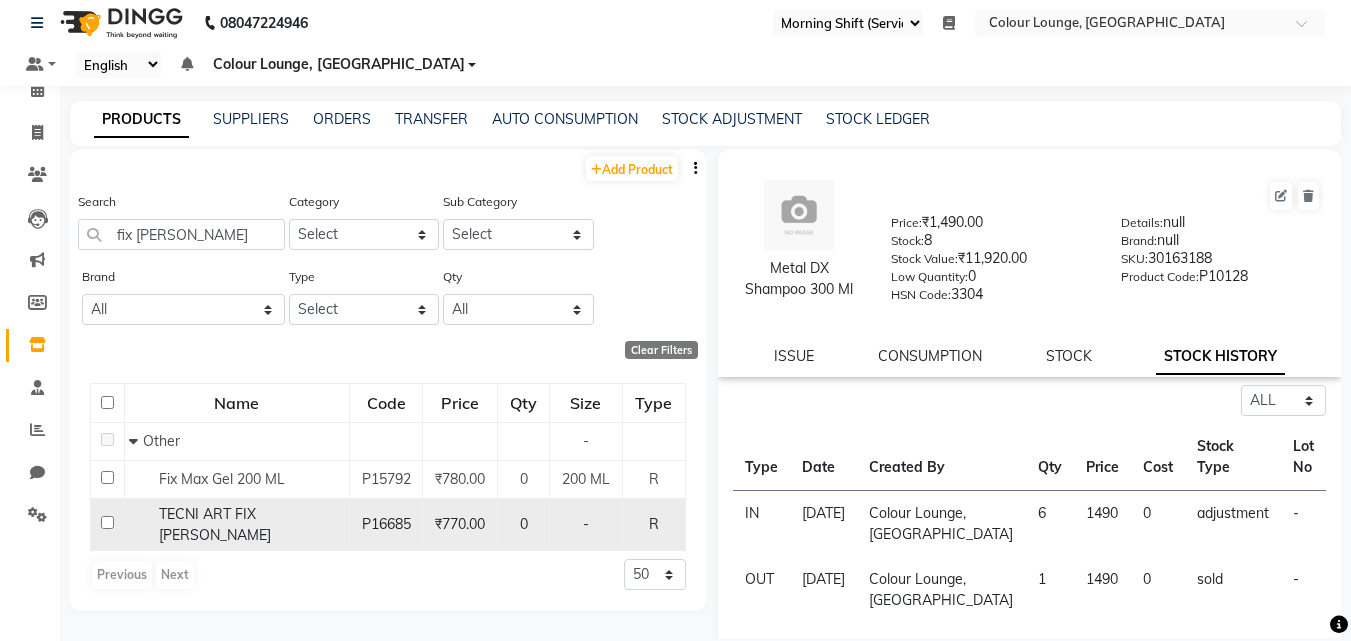 click 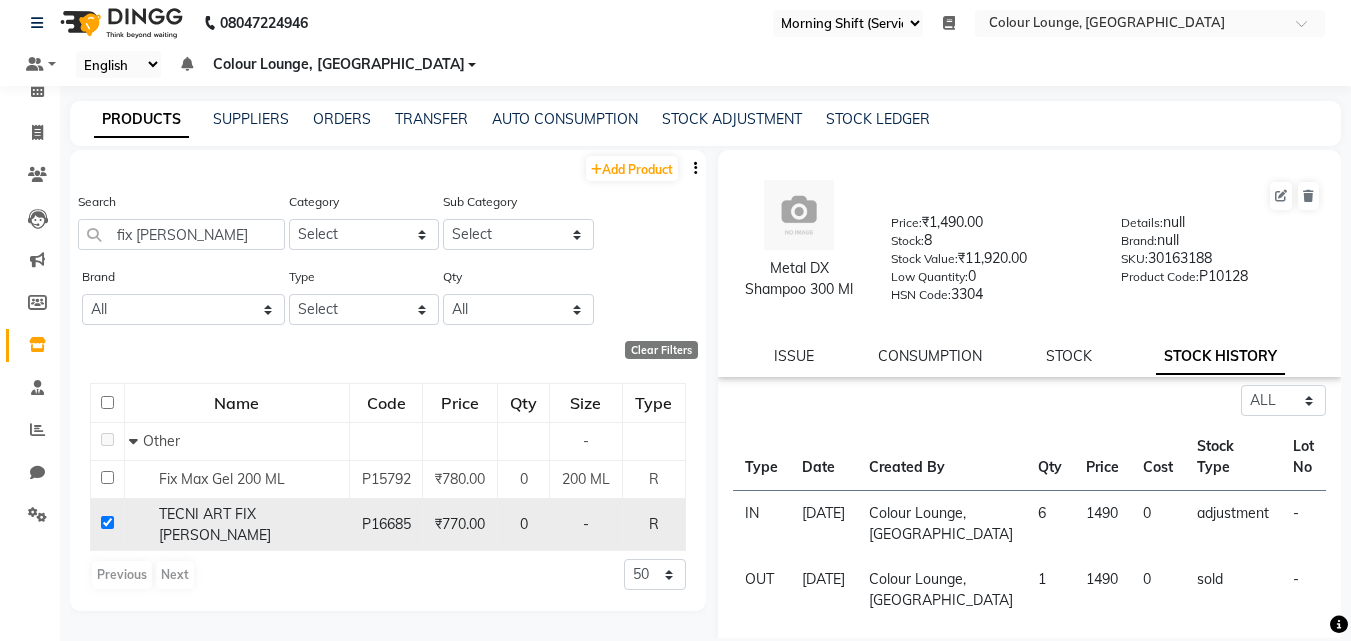 checkbox on "true" 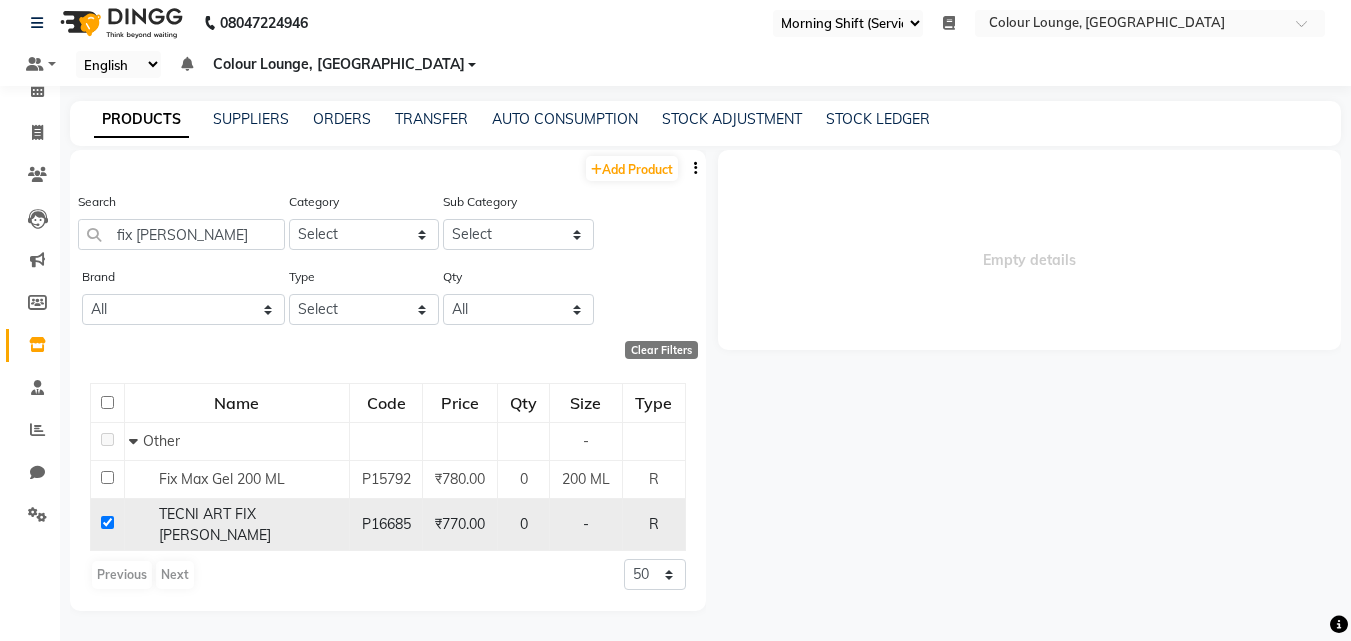 select on "all" 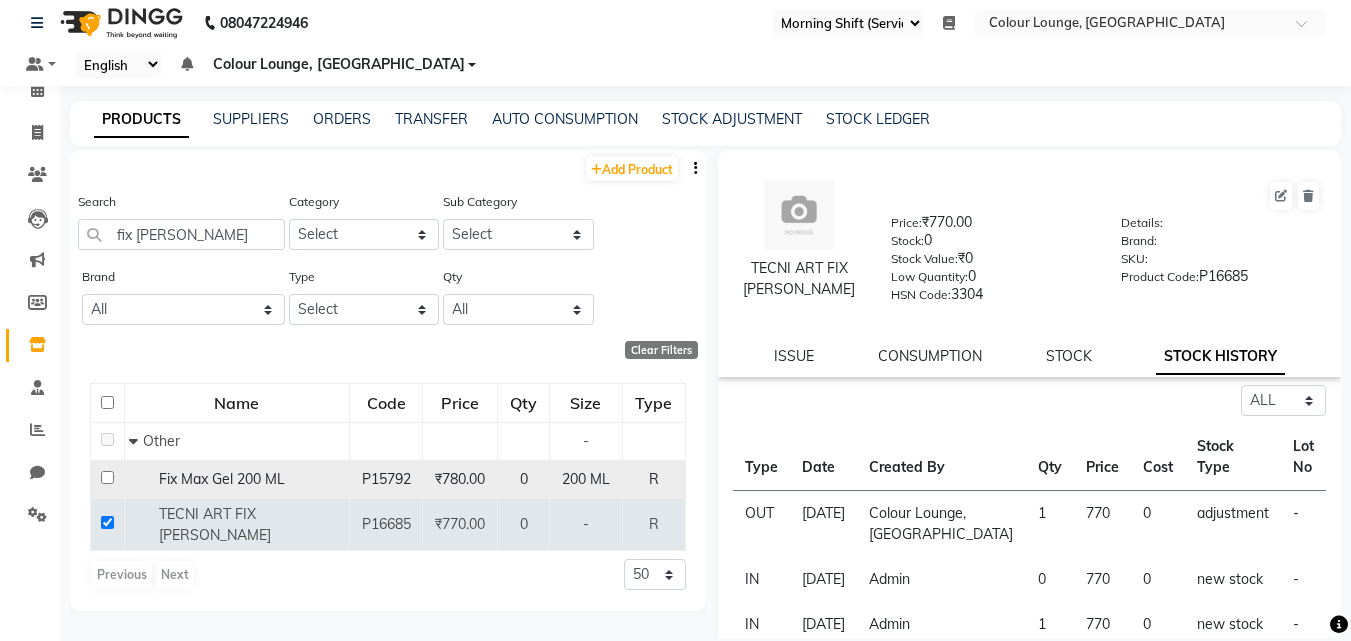 click 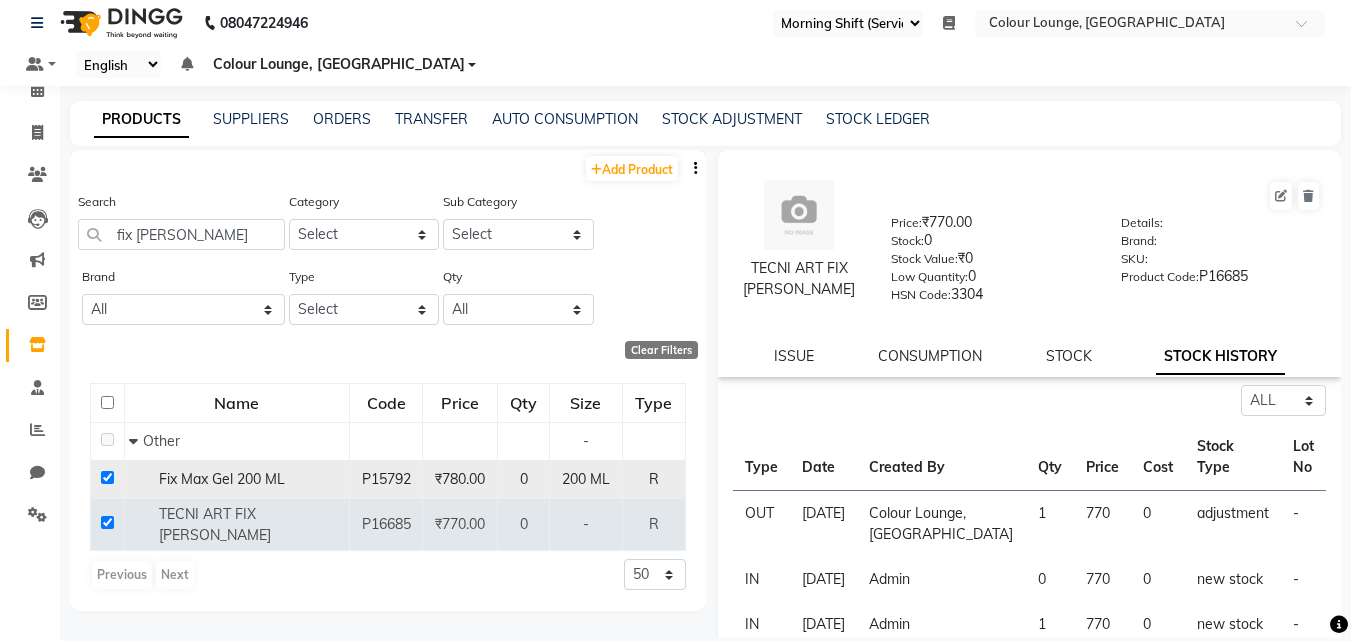 checkbox on "true" 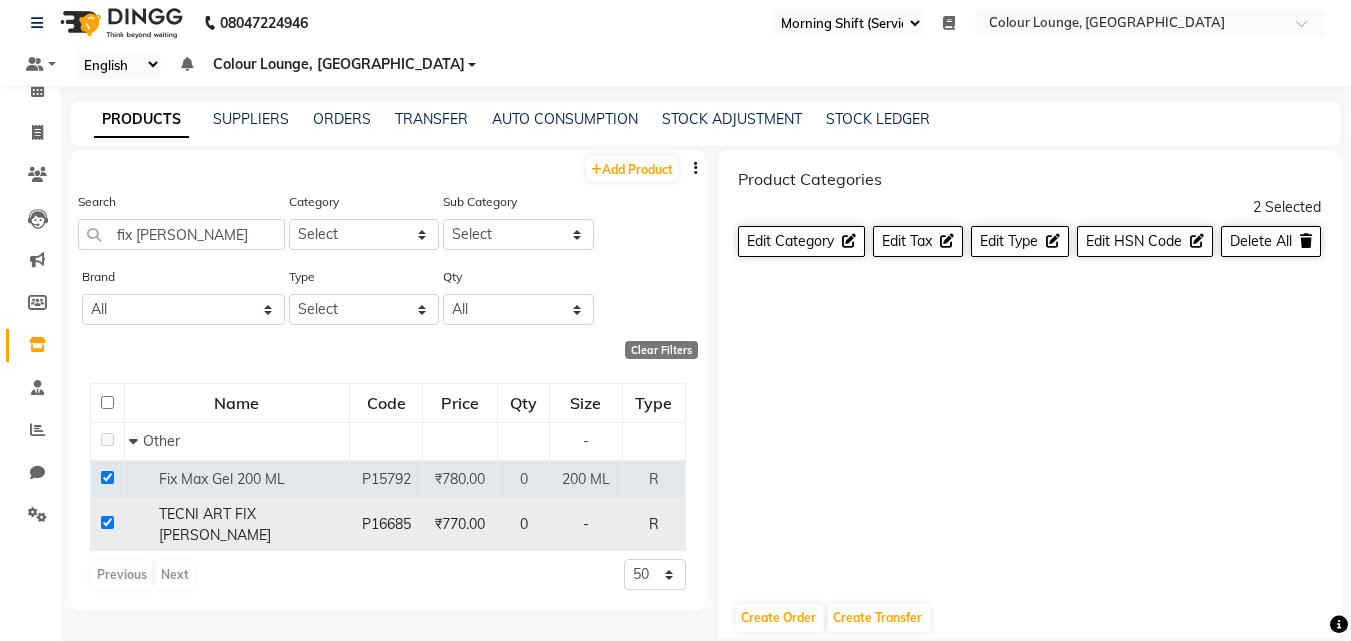 click 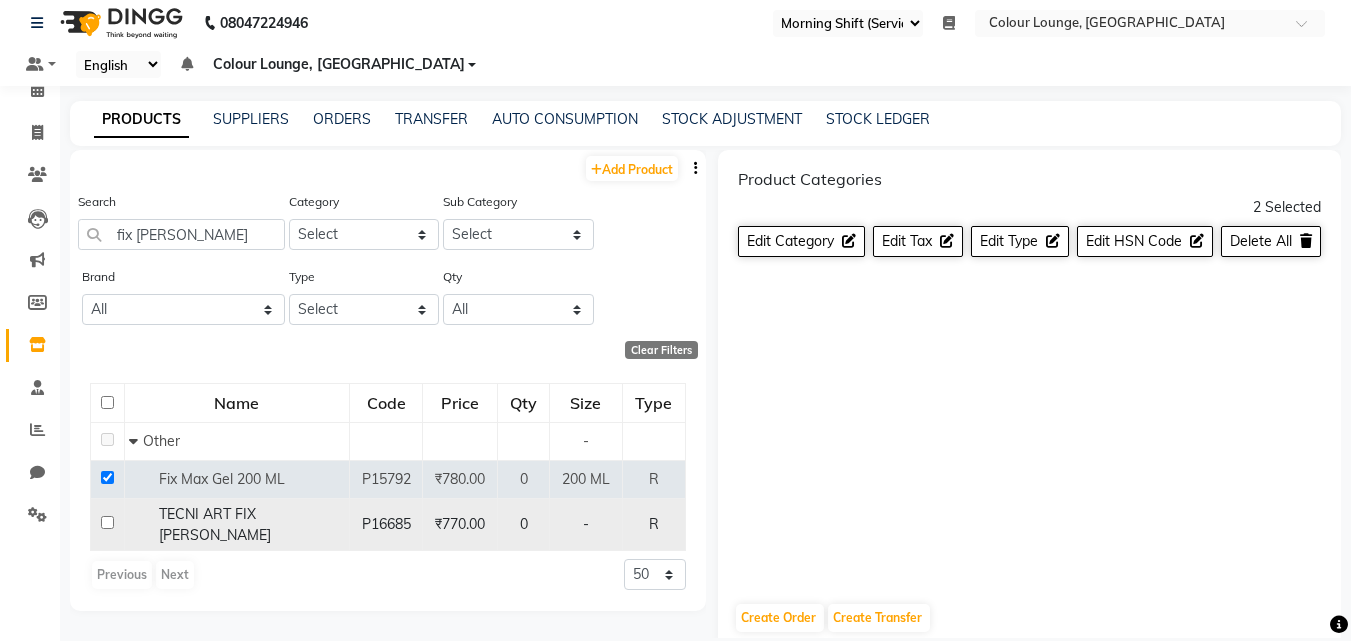 checkbox on "false" 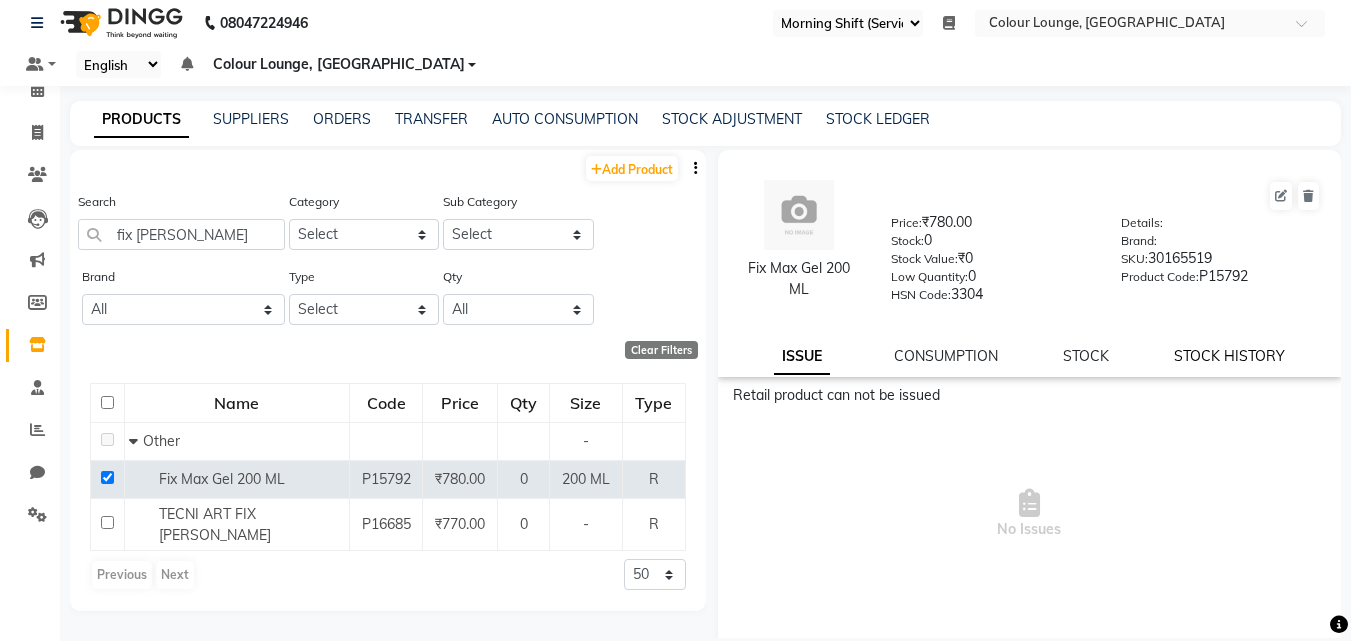 click on "STOCK HISTORY" 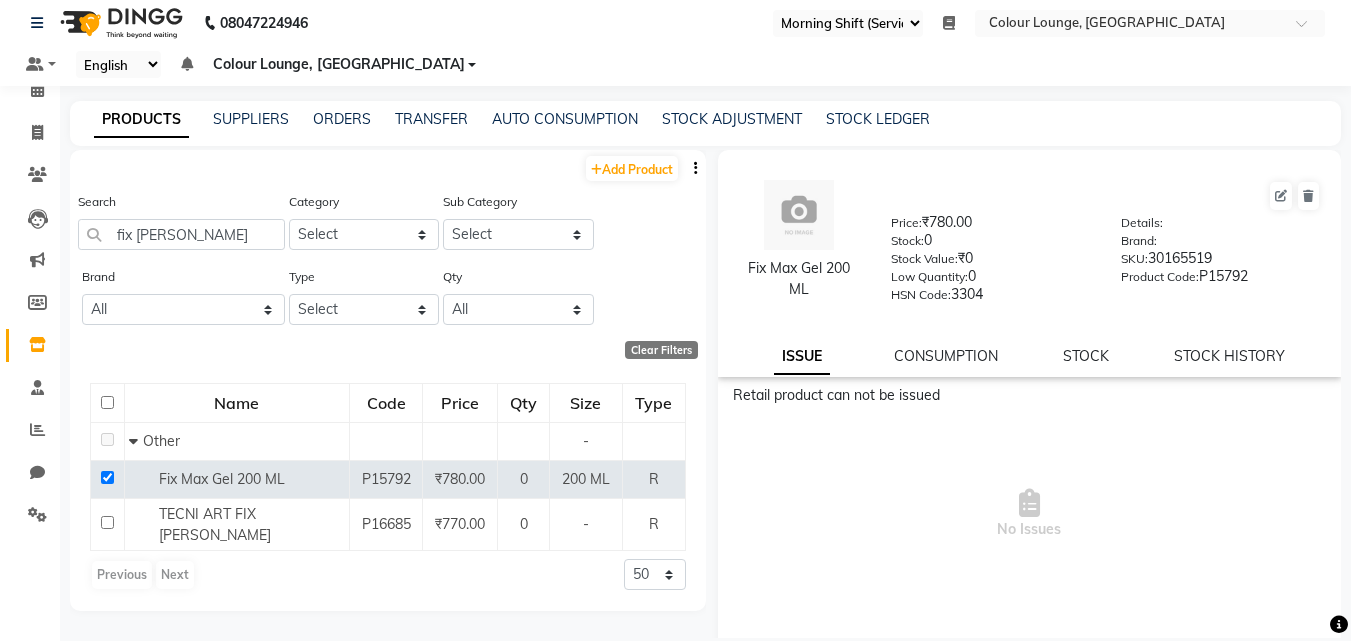 select on "all" 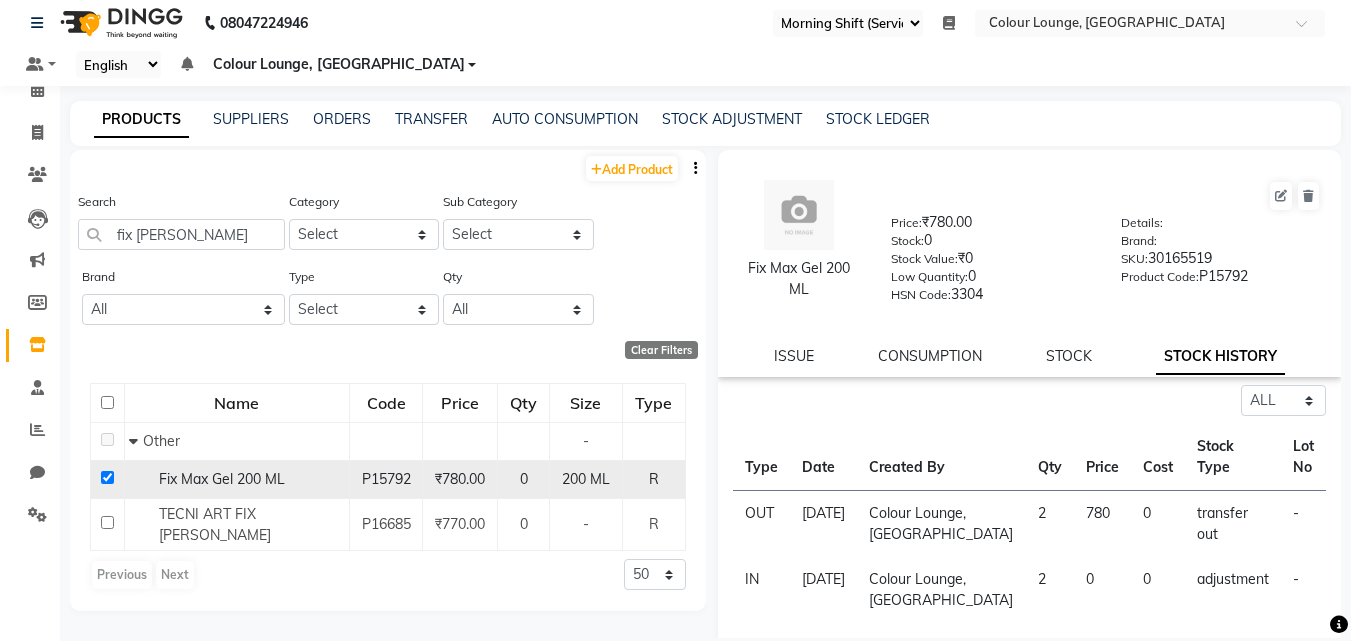 click 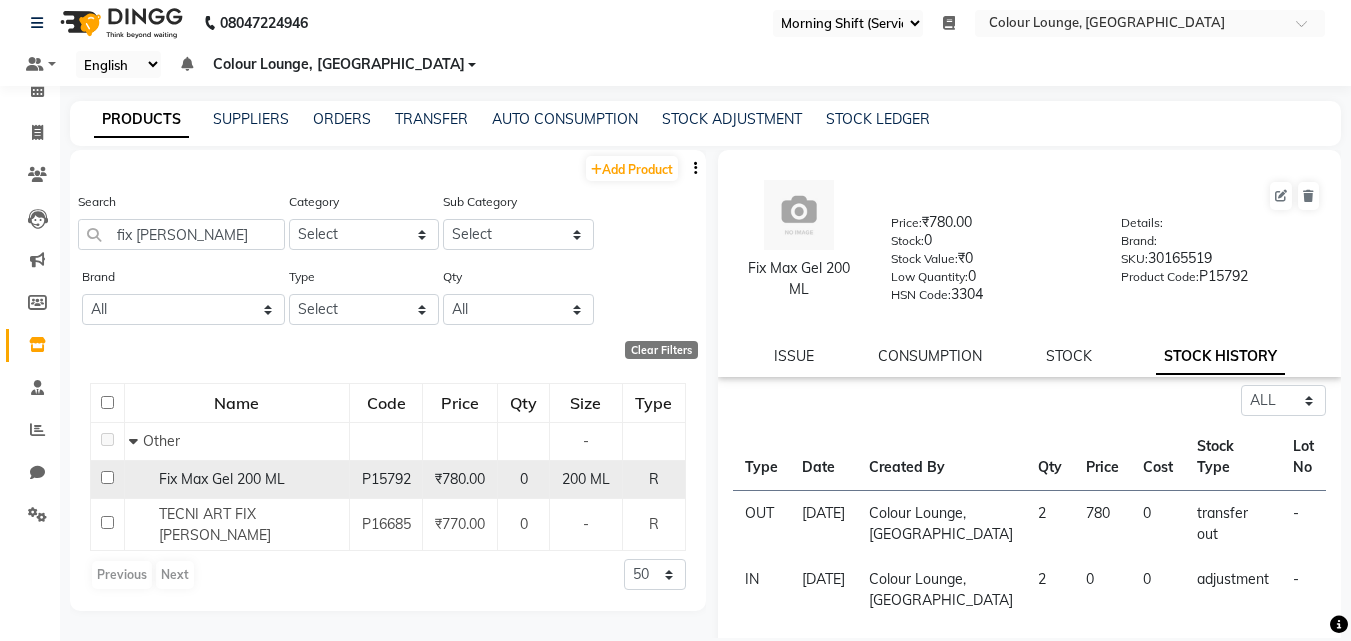 checkbox on "false" 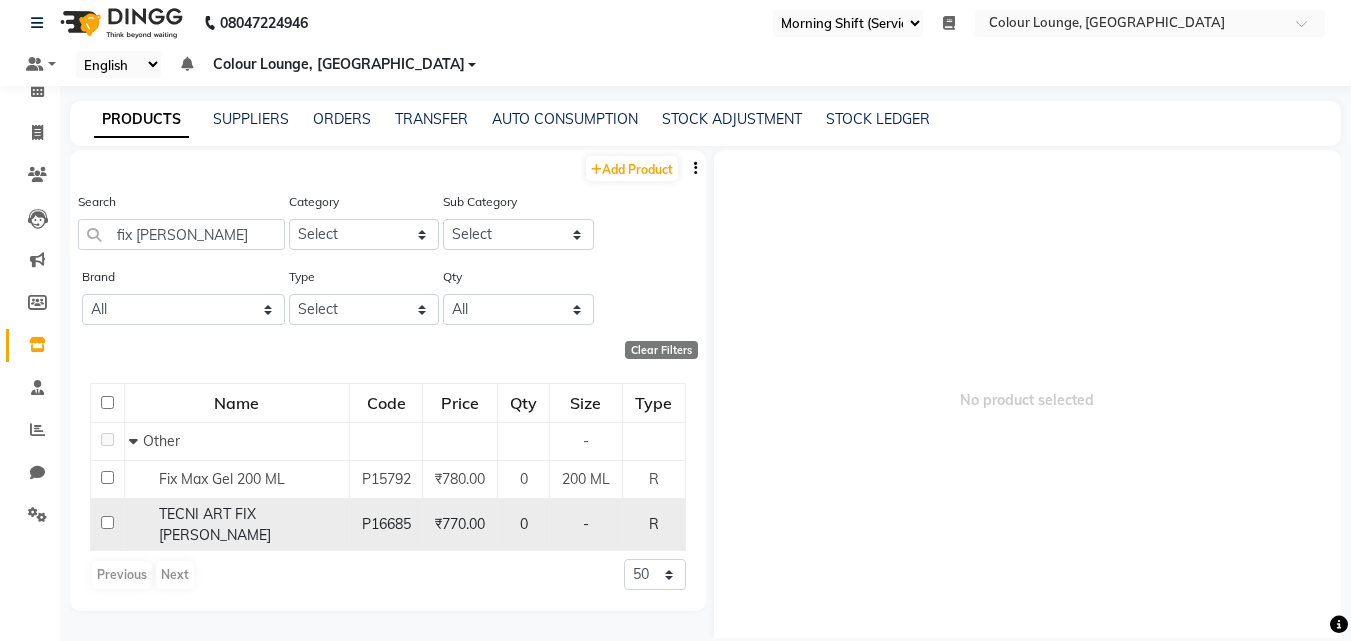 click 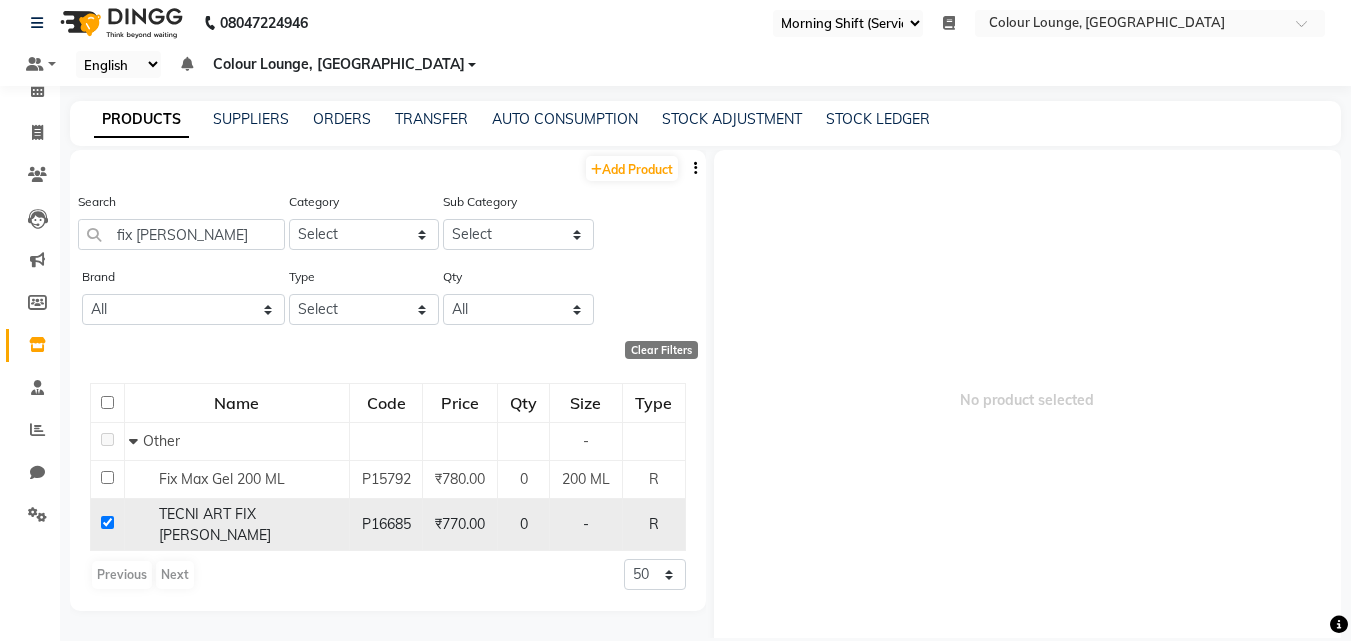 checkbox on "true" 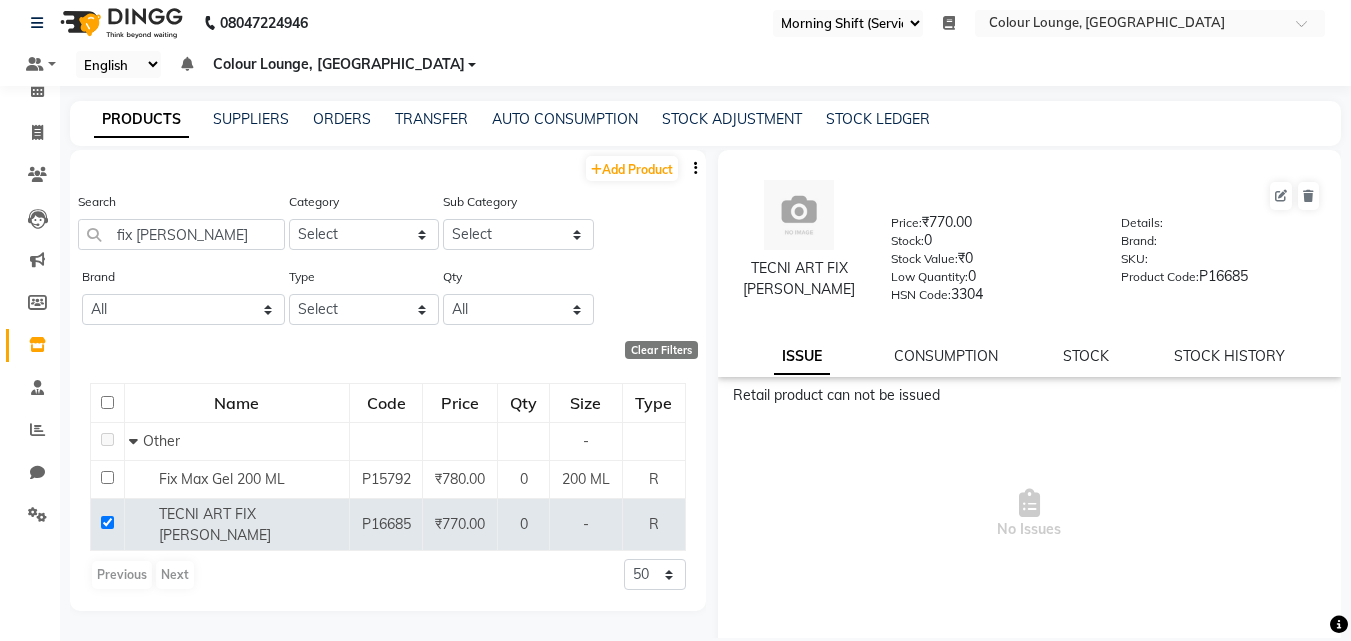 click on "TECNI ART FIX MAX  Price:   ₹770.00  Stock:   0  Stock Value:   ₹0  Low Quantity:  0  HSN Code:  3304  Details:     Brand:     SKU:     Product Code:   P16685  ISSUE CONSUMPTION STOCK STOCK HISTORY" 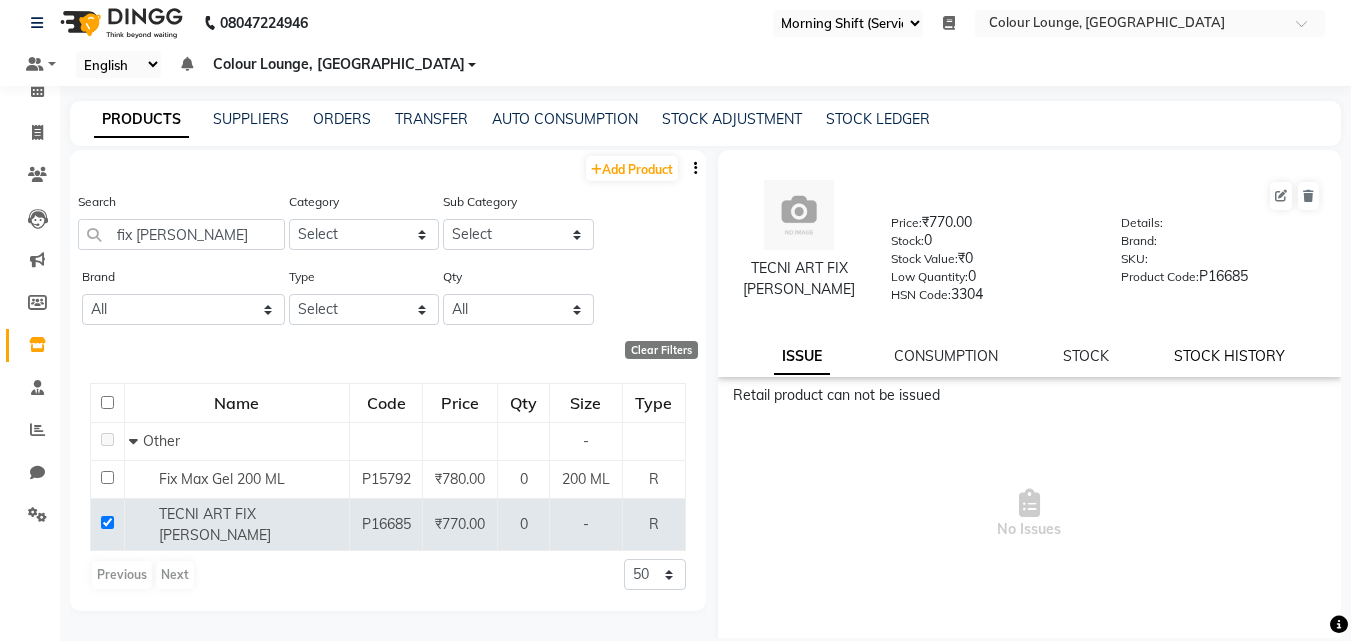 click on "STOCK HISTORY" 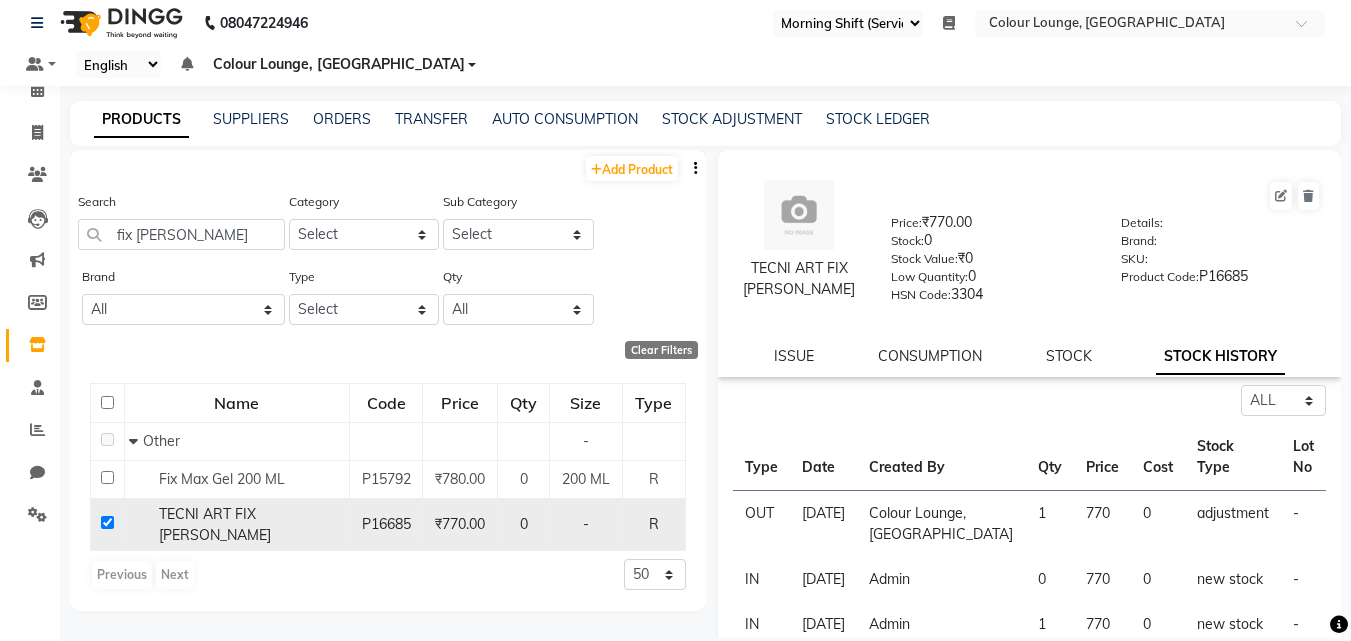 click 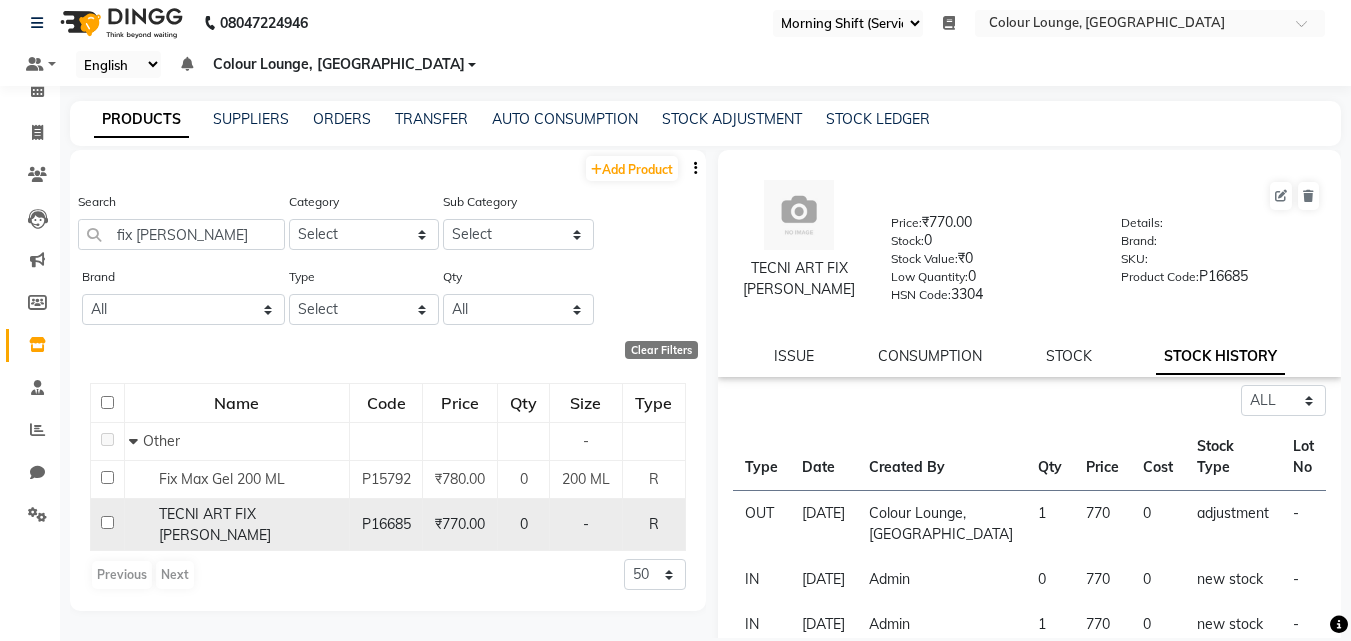checkbox on "false" 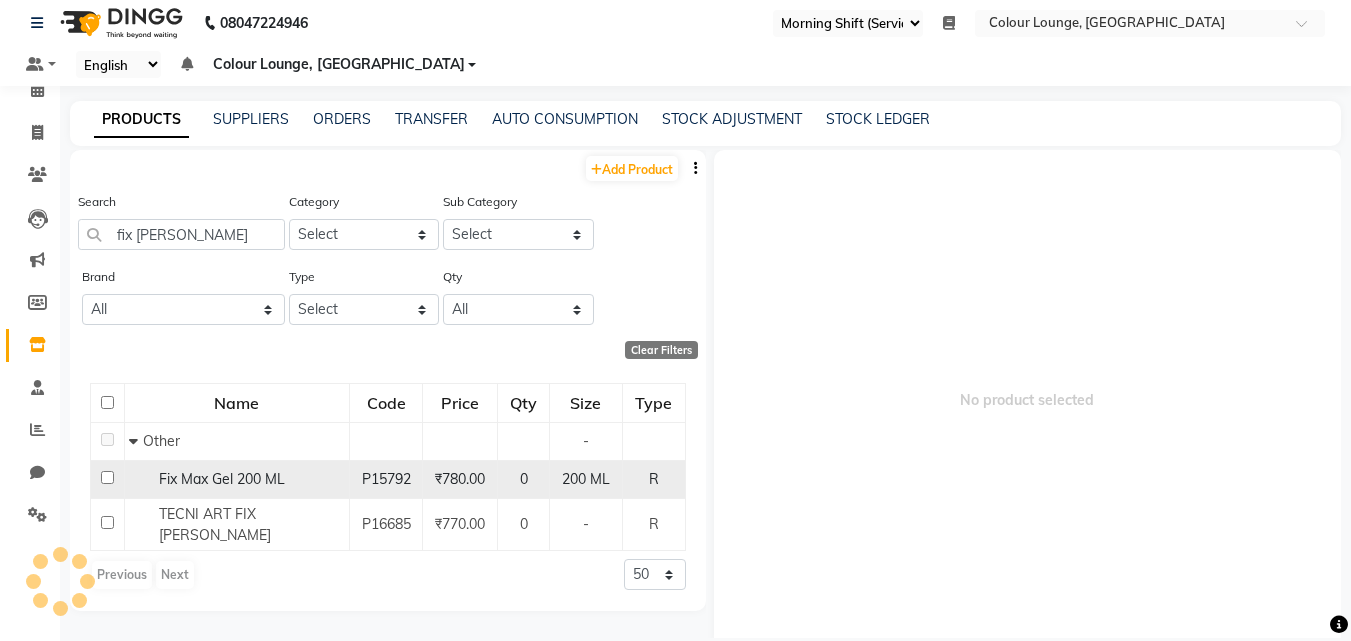 click 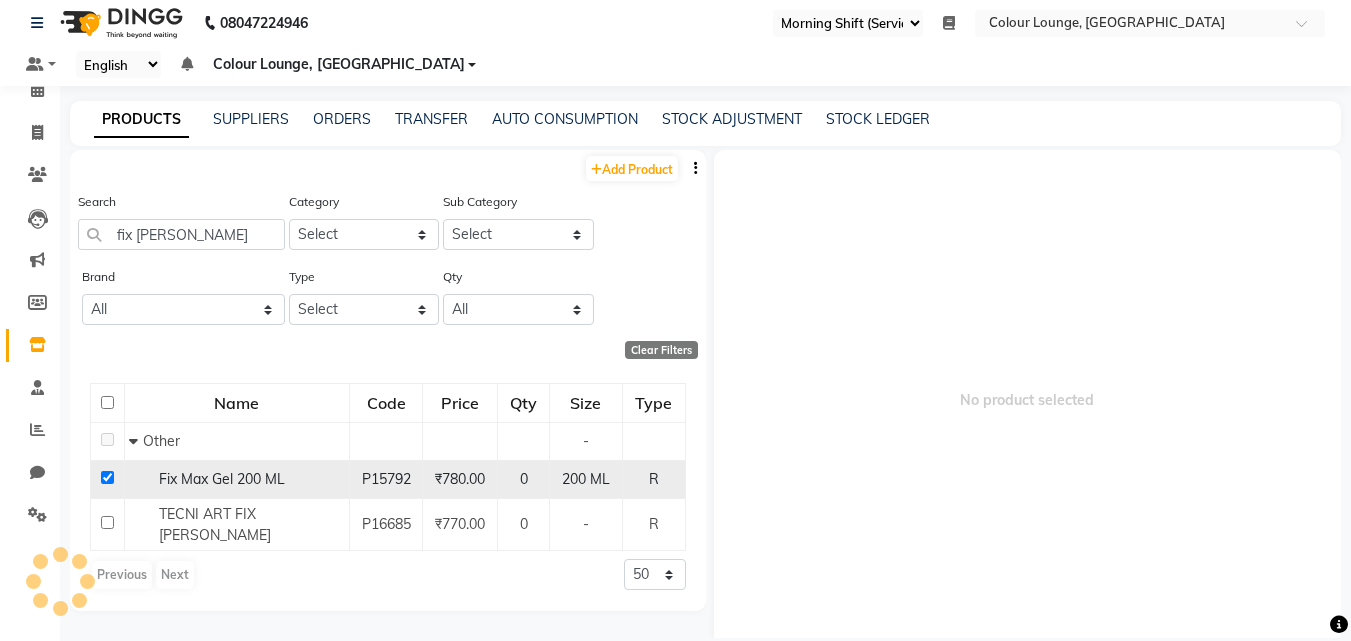 checkbox on "true" 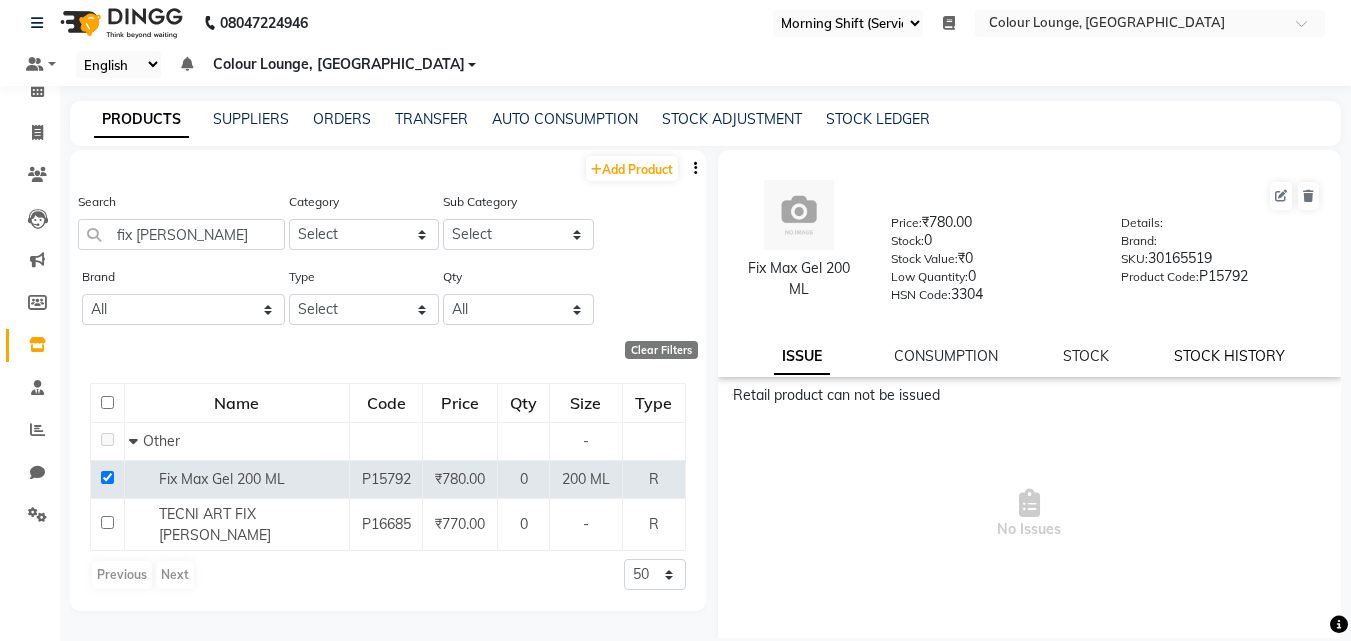 click on "STOCK HISTORY" 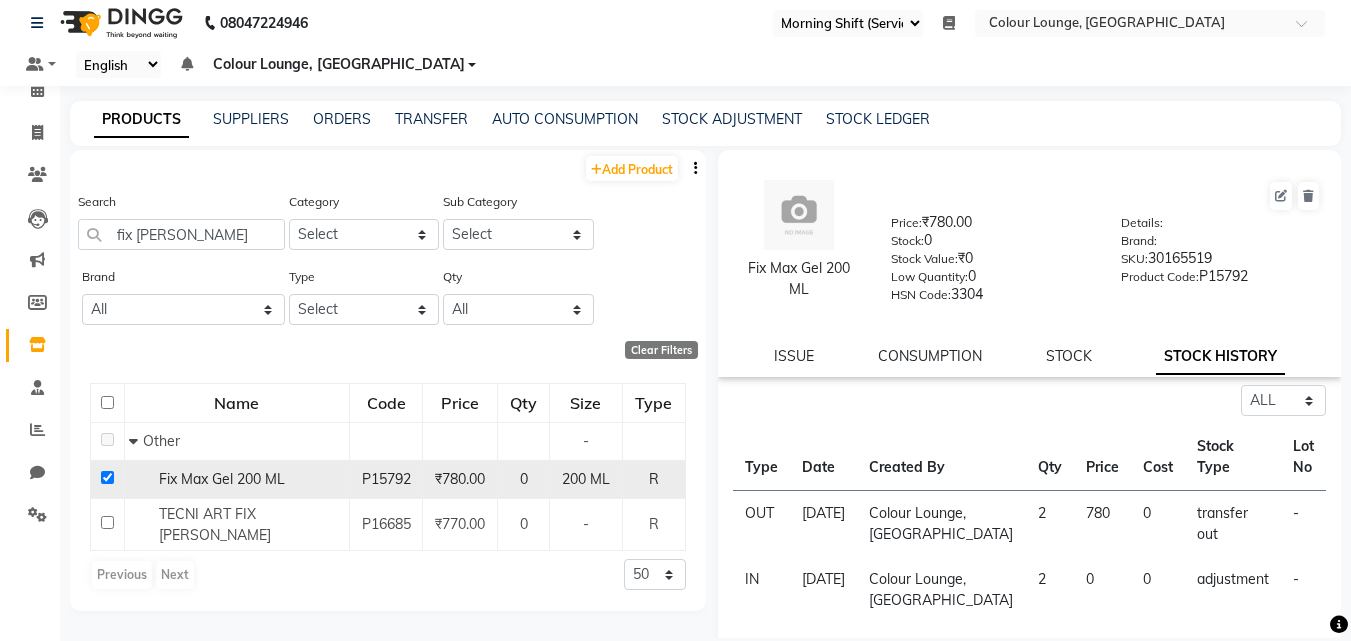 click 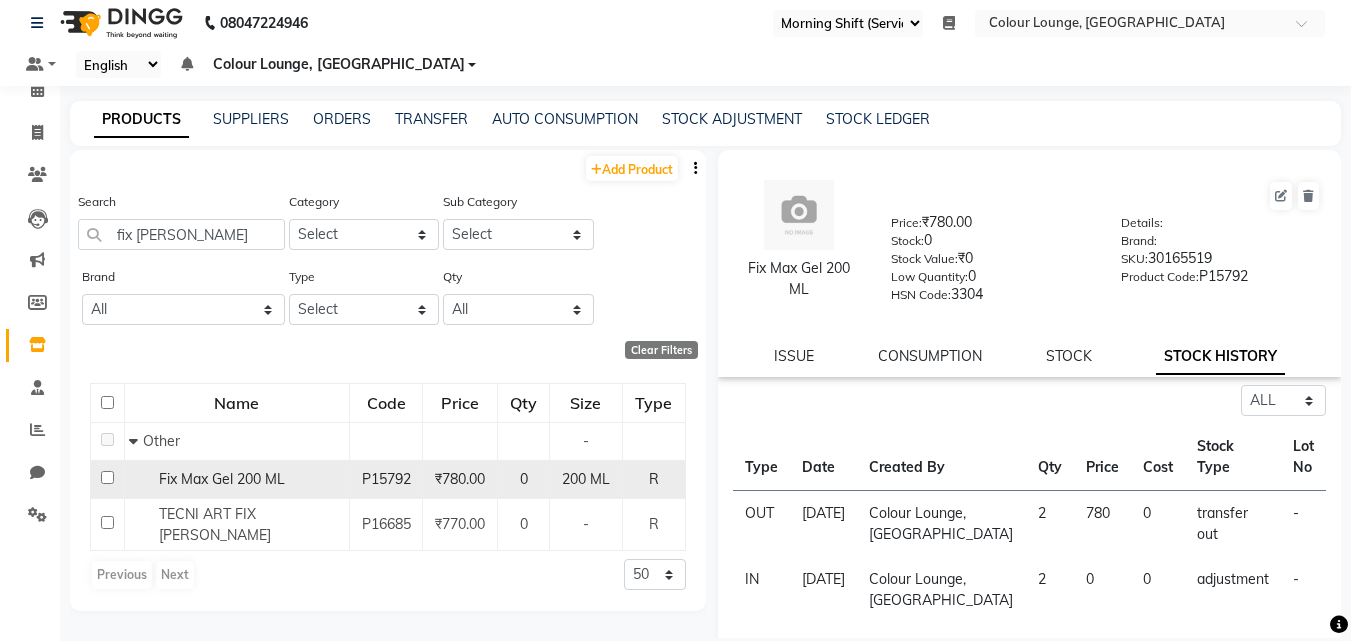 checkbox on "false" 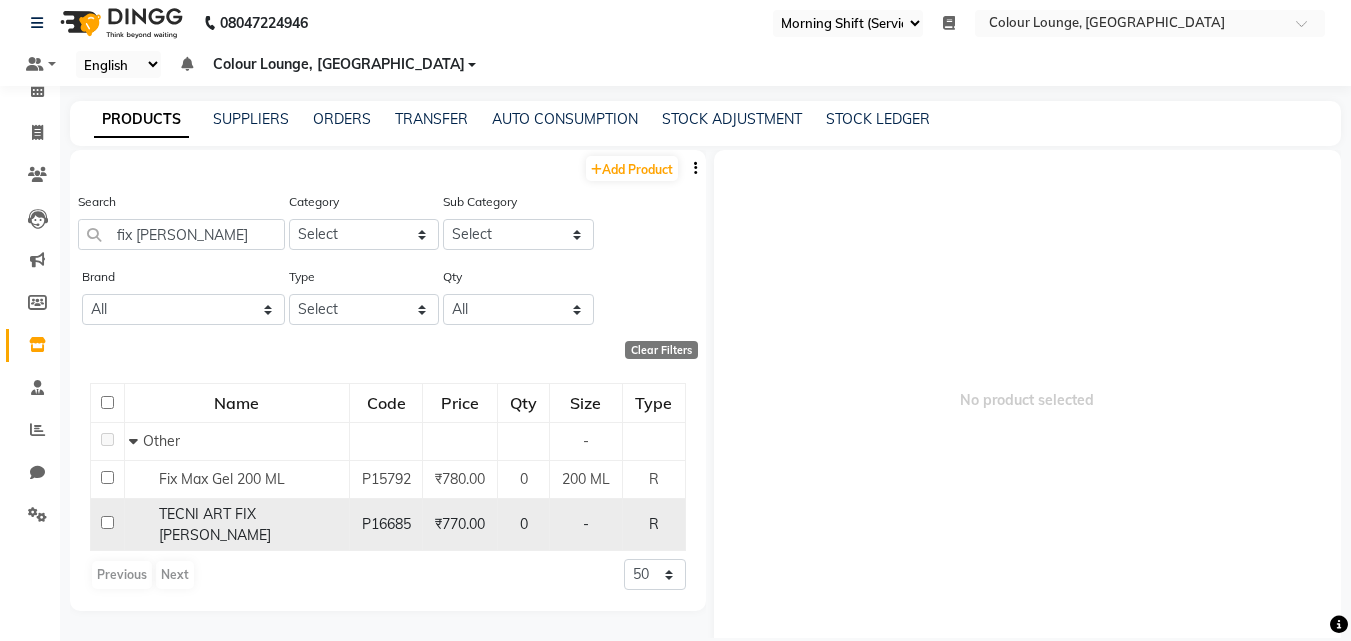 click 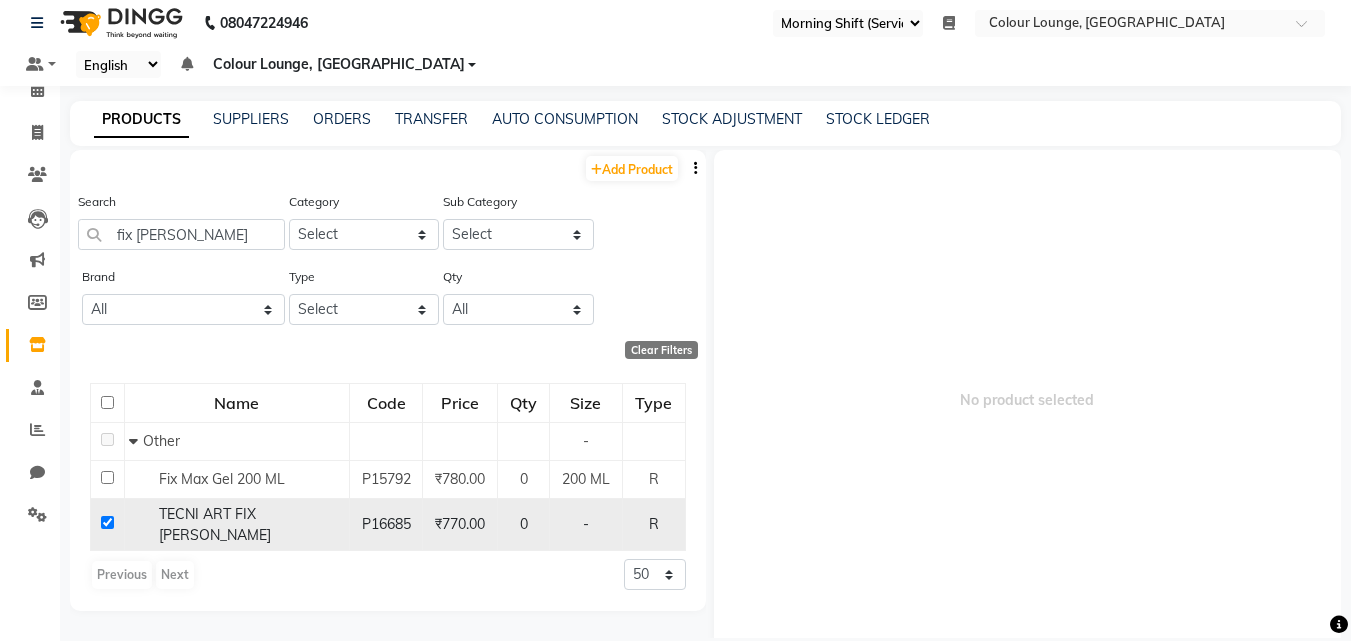 checkbox on "true" 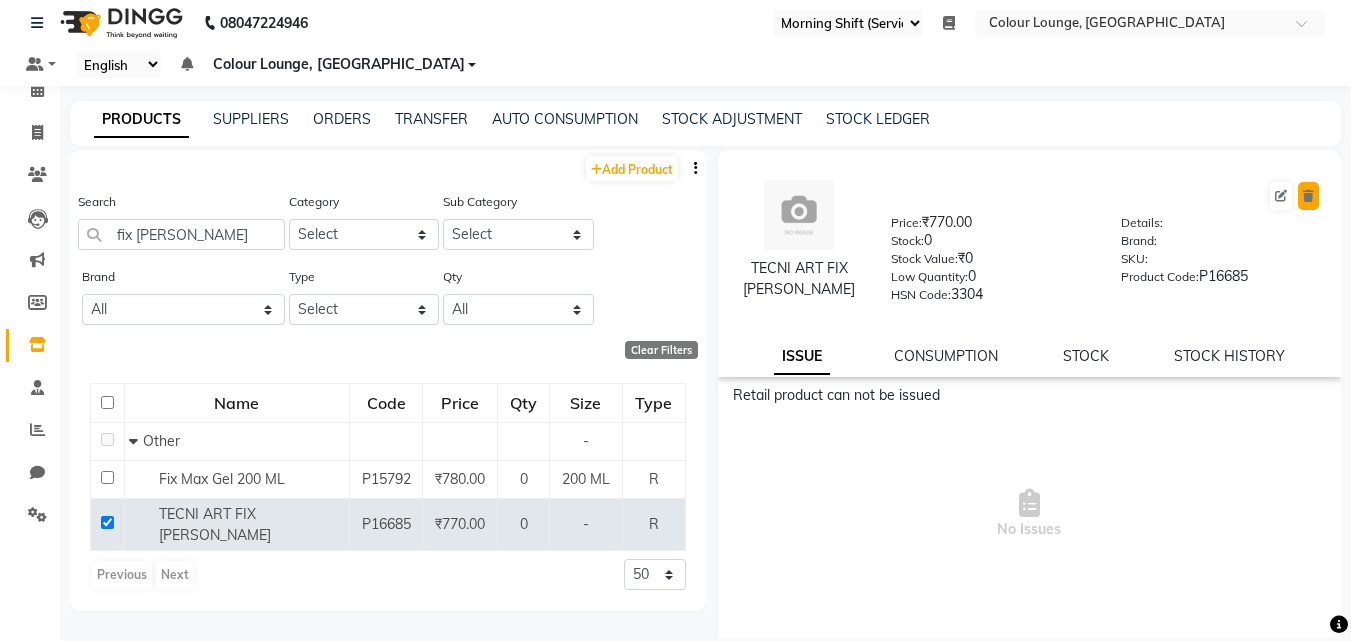 click 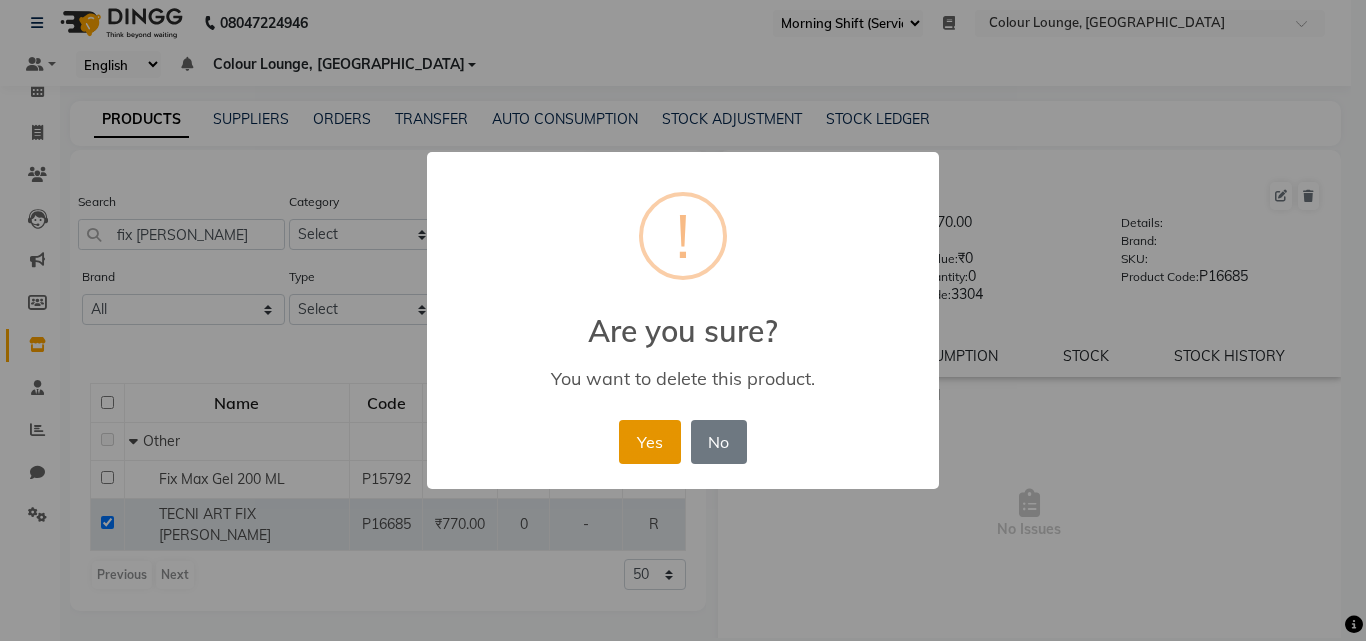 click on "Yes" at bounding box center (649, 442) 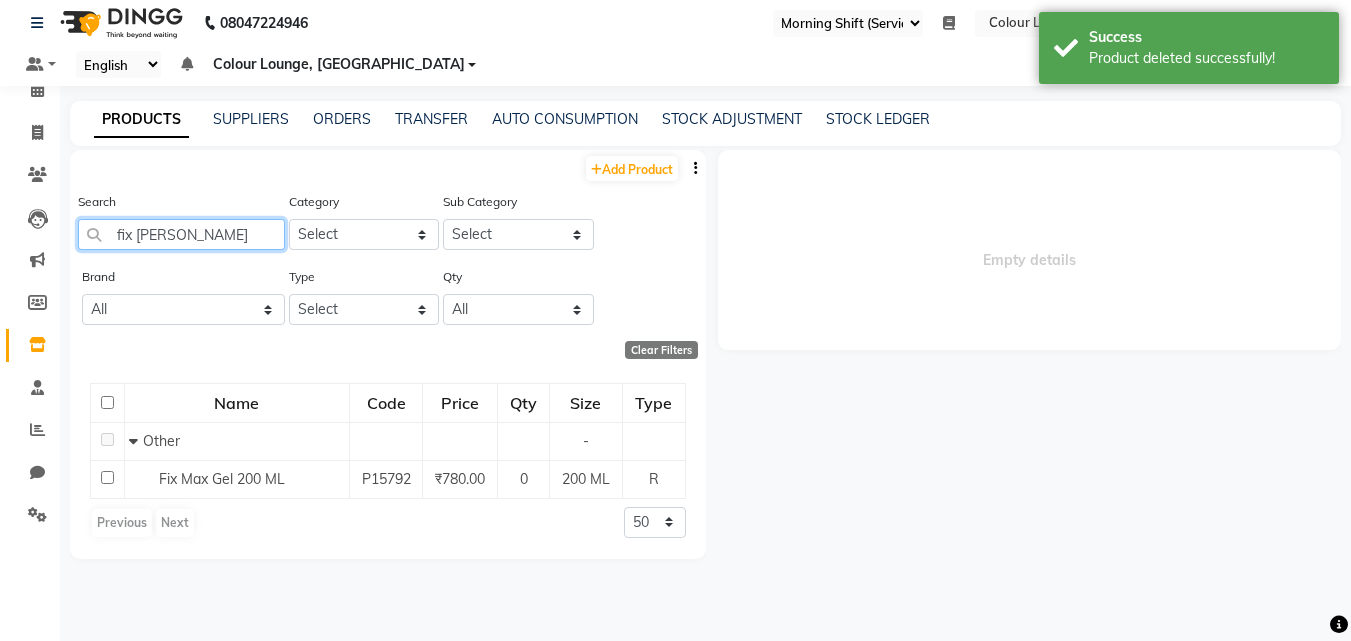 drag, startPoint x: 202, startPoint y: 208, endPoint x: 67, endPoint y: 208, distance: 135 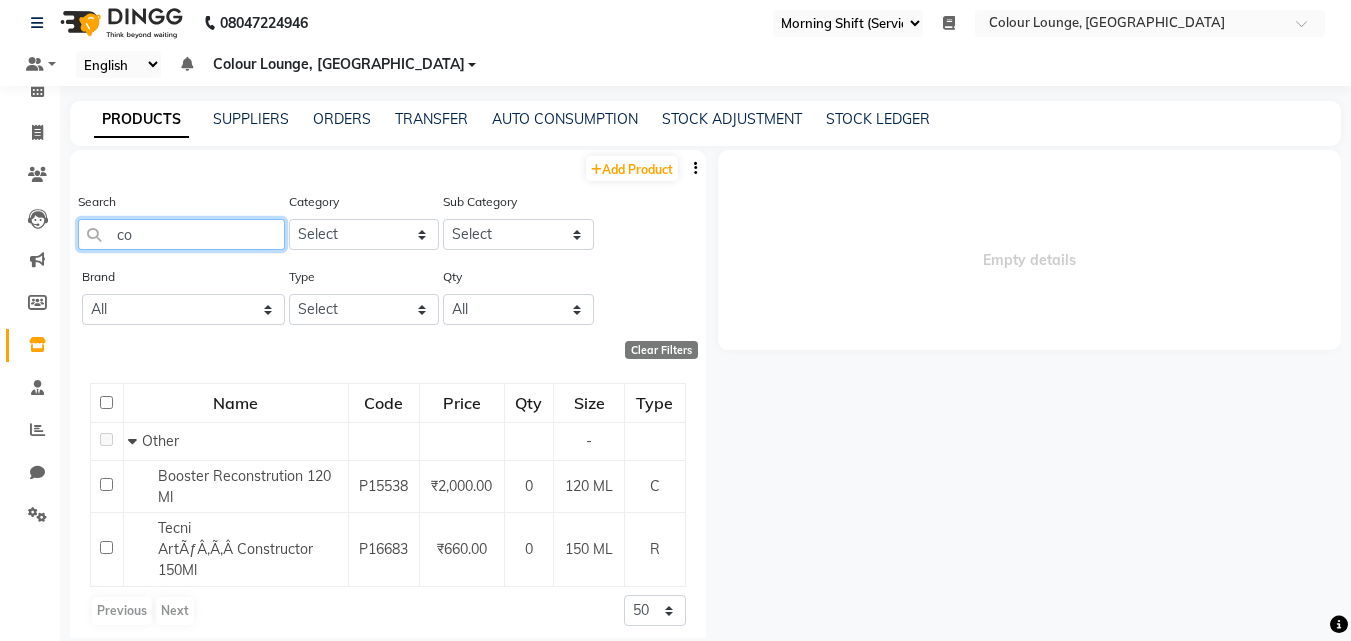 type on "c" 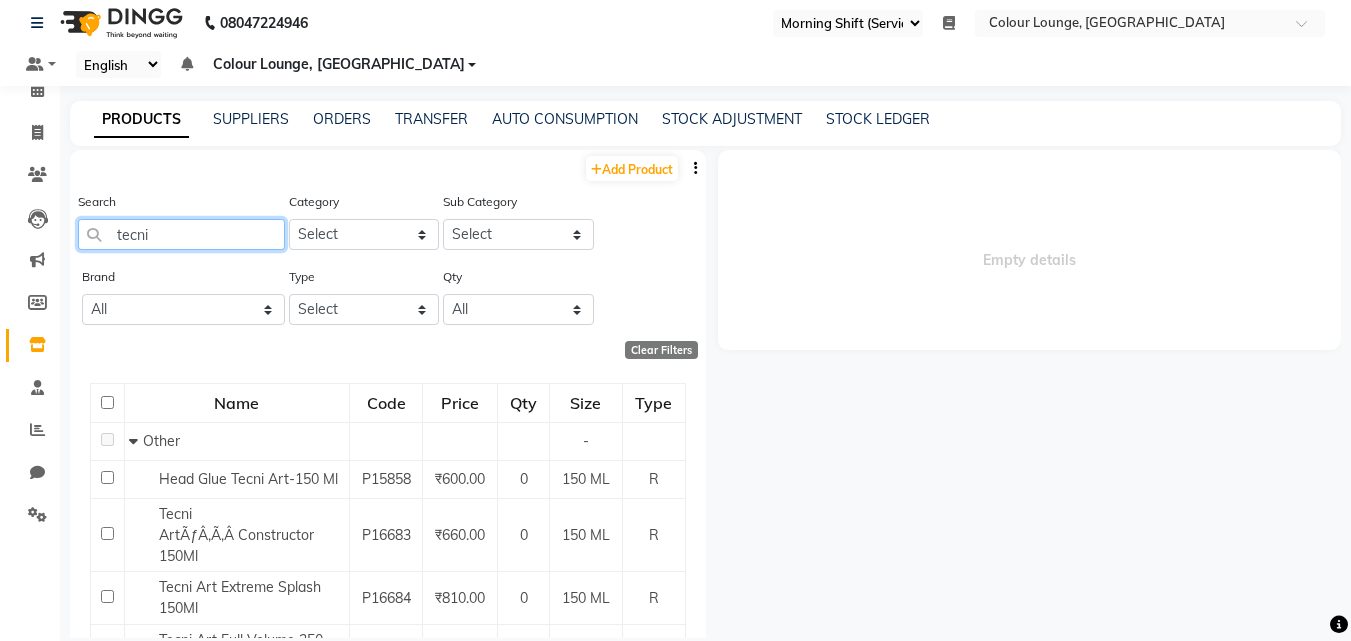 scroll, scrollTop: 152, scrollLeft: 0, axis: vertical 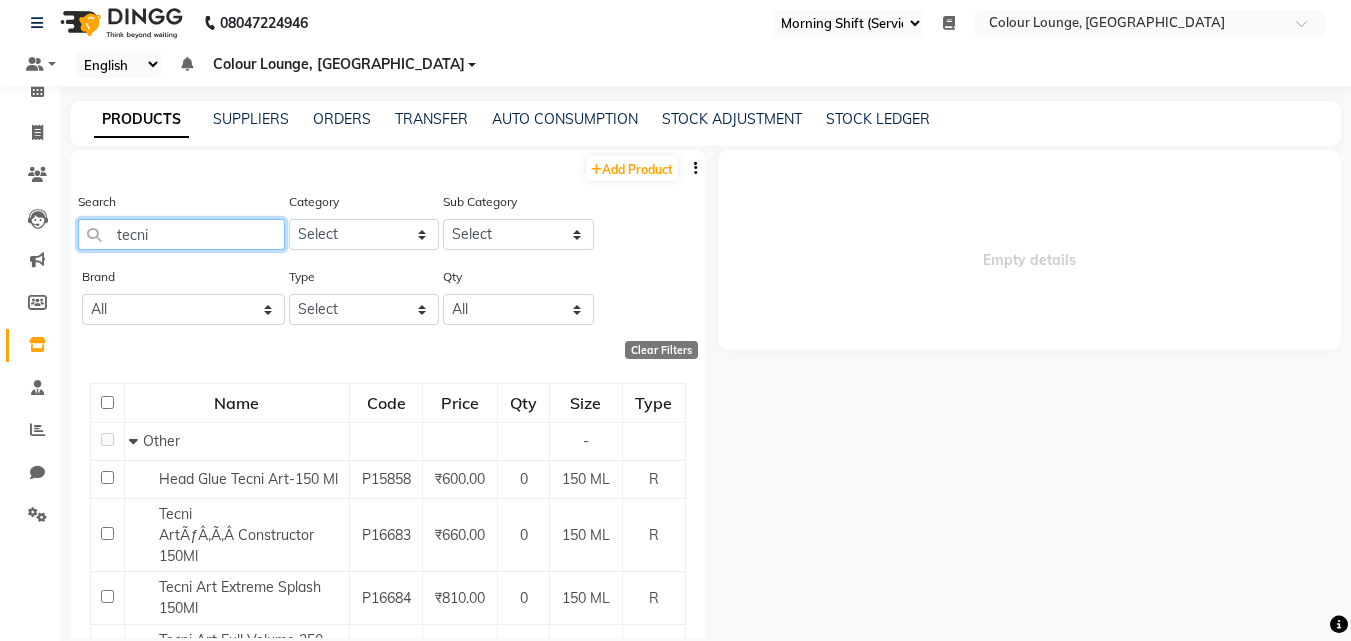 drag, startPoint x: 157, startPoint y: 204, endPoint x: 98, endPoint y: 201, distance: 59.07622 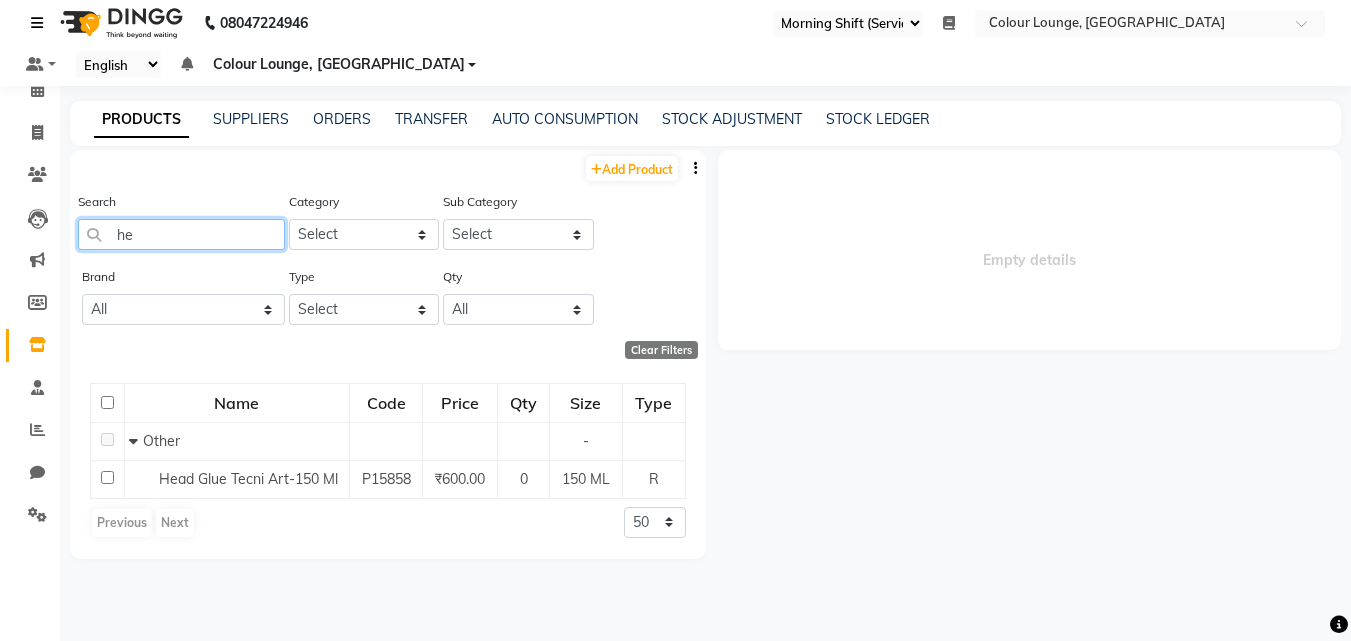 type on "h" 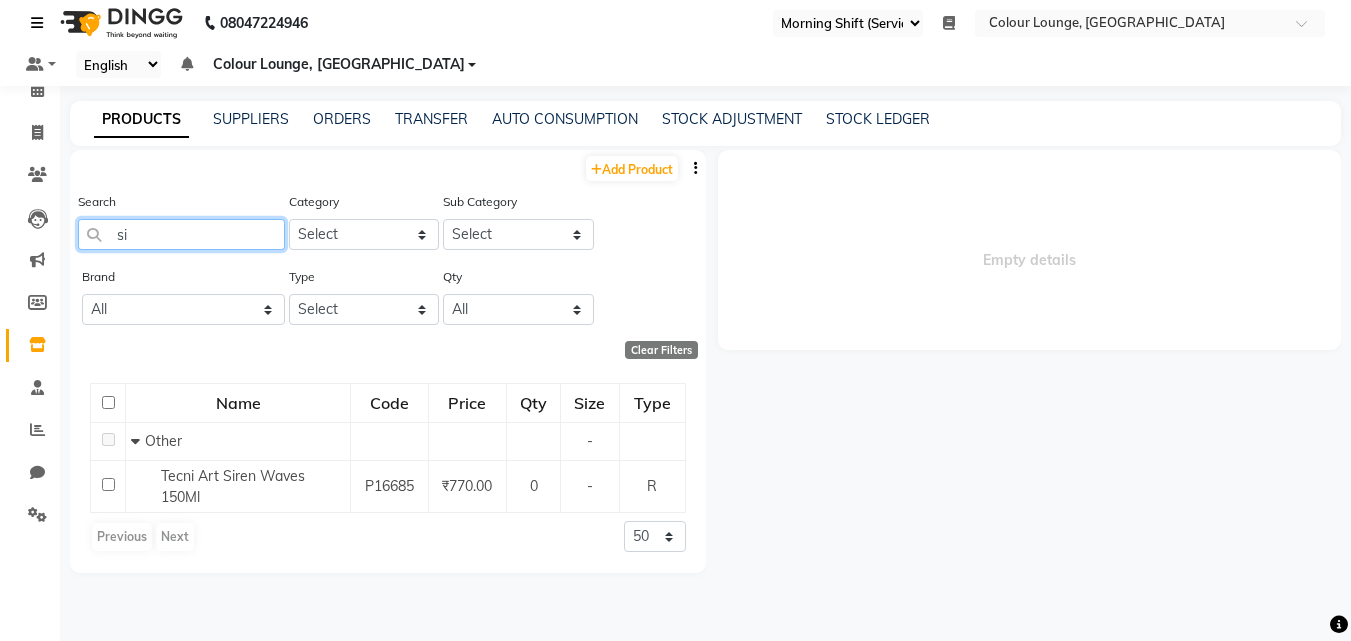 type on "s" 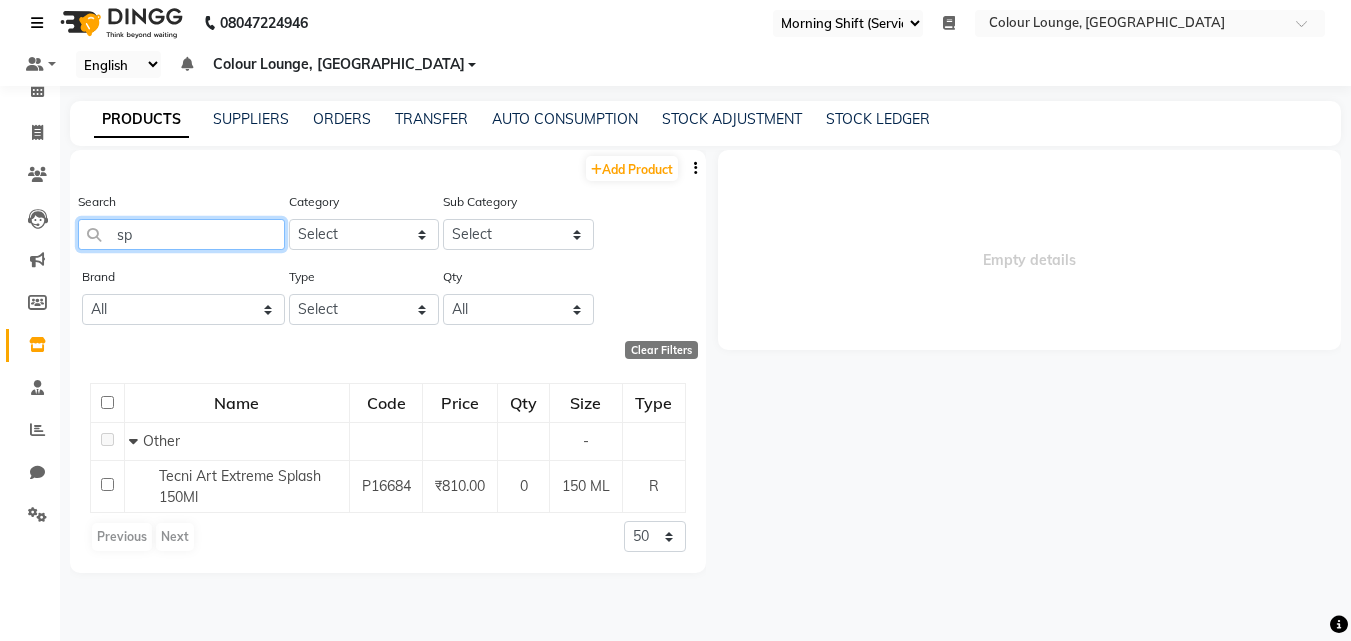type on "s" 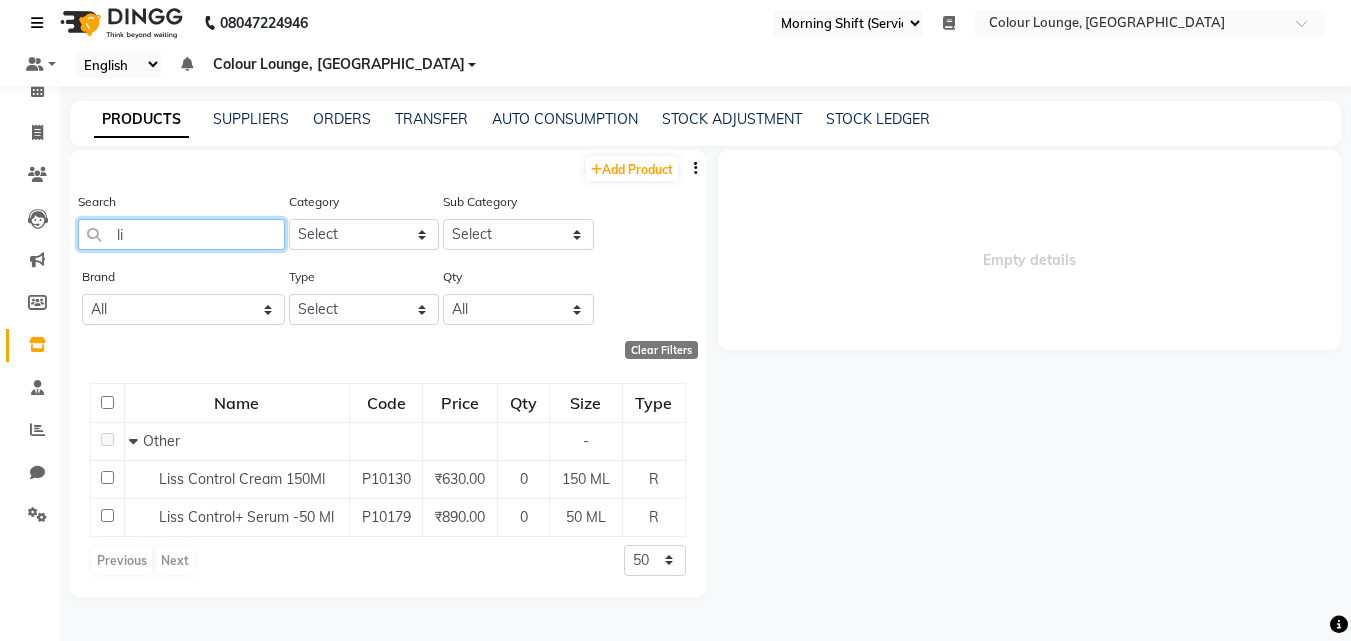 type on "l" 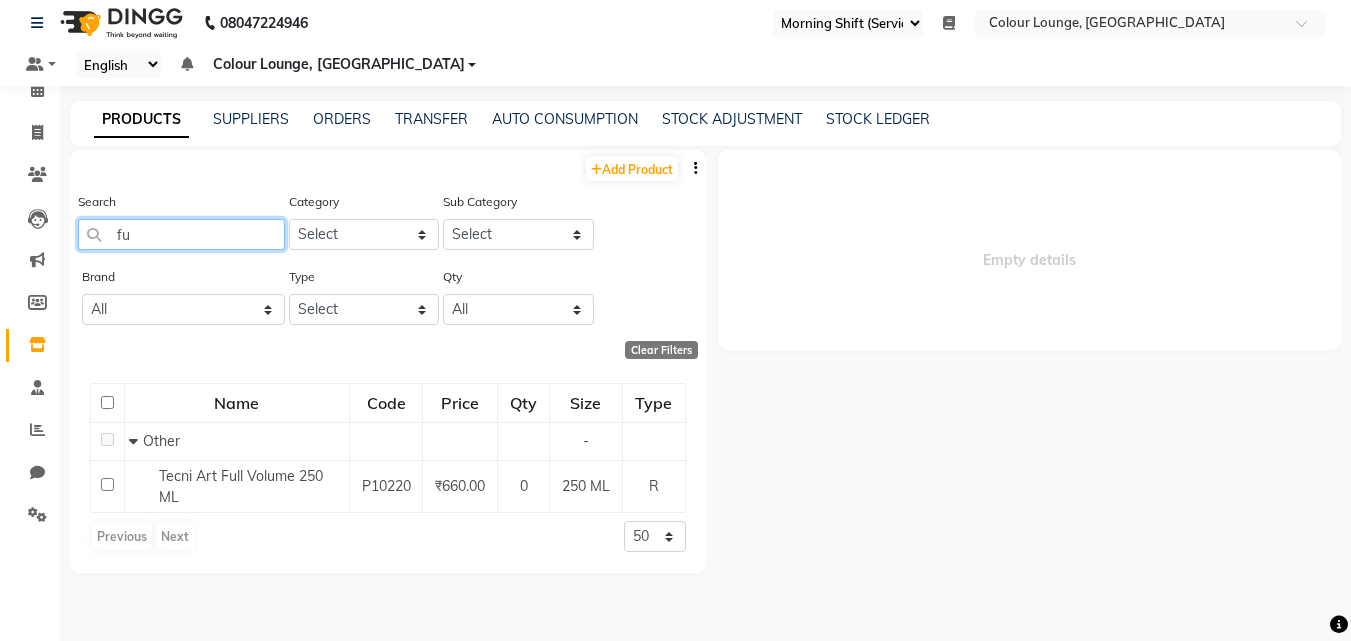 type on "f" 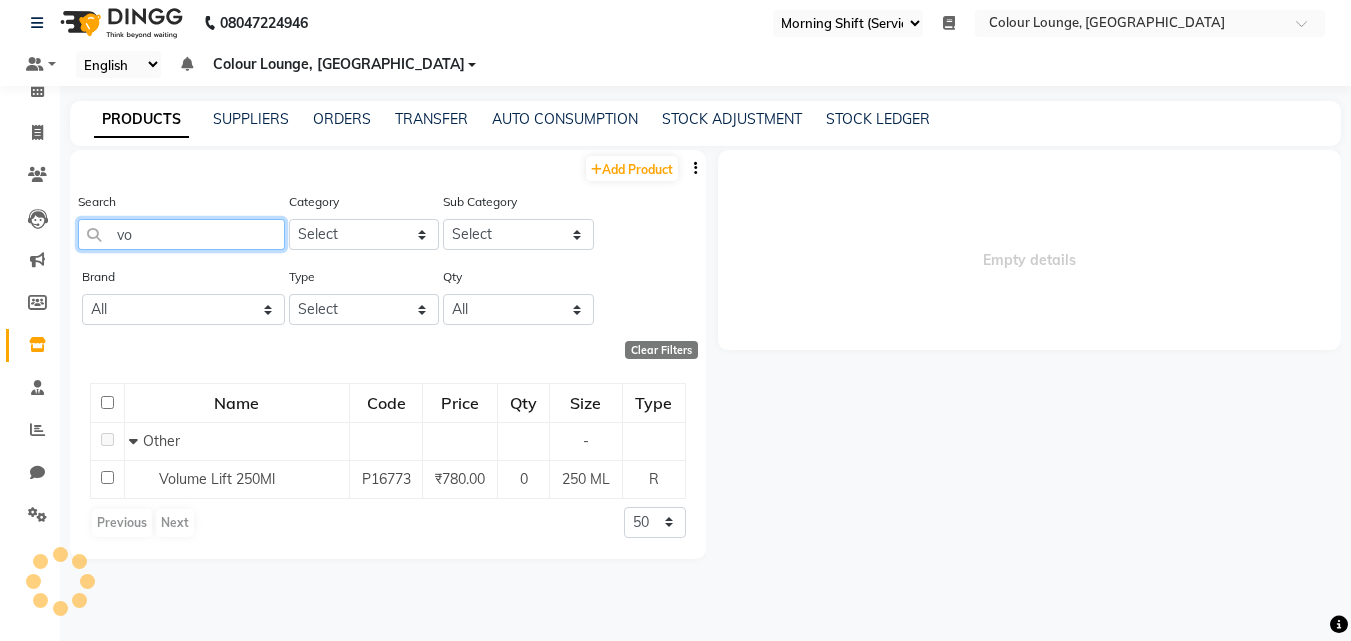 type on "v" 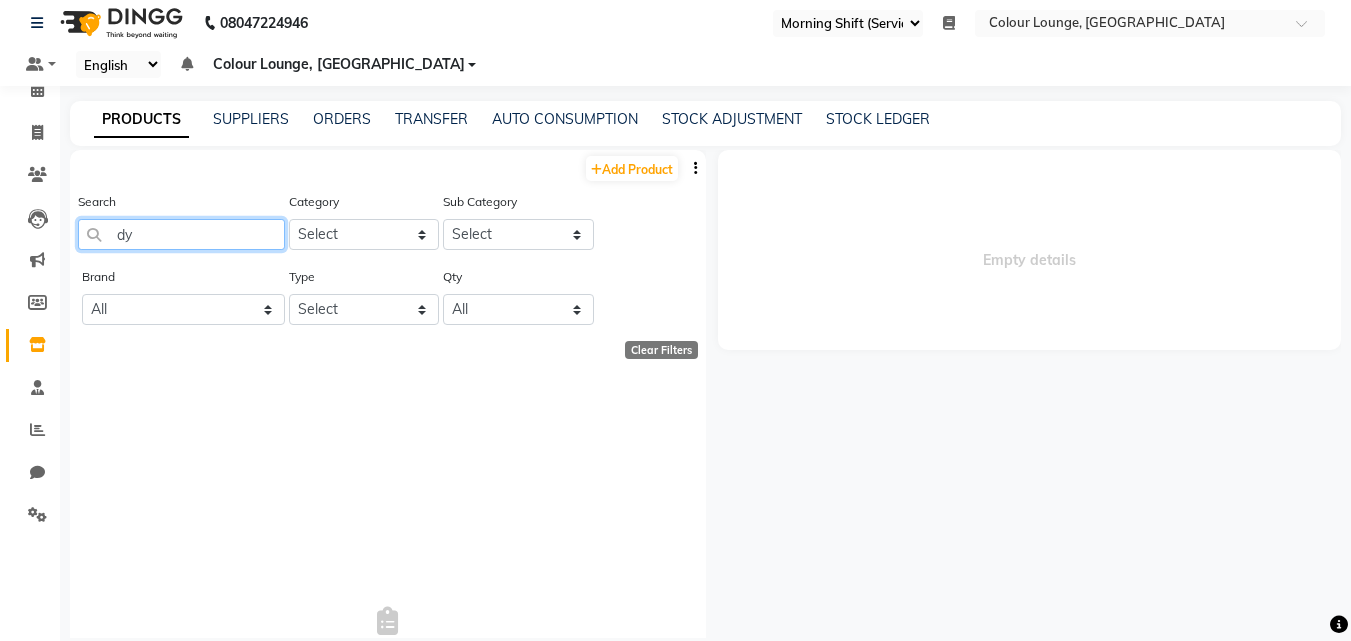 type on "d" 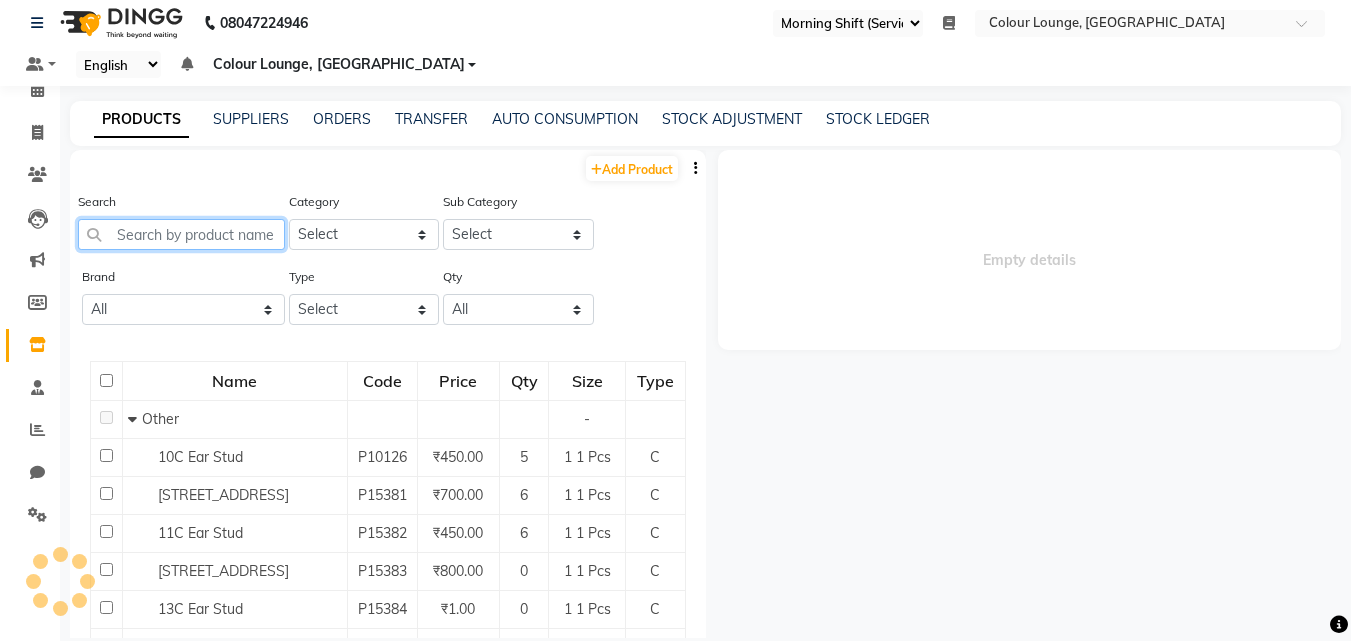 click 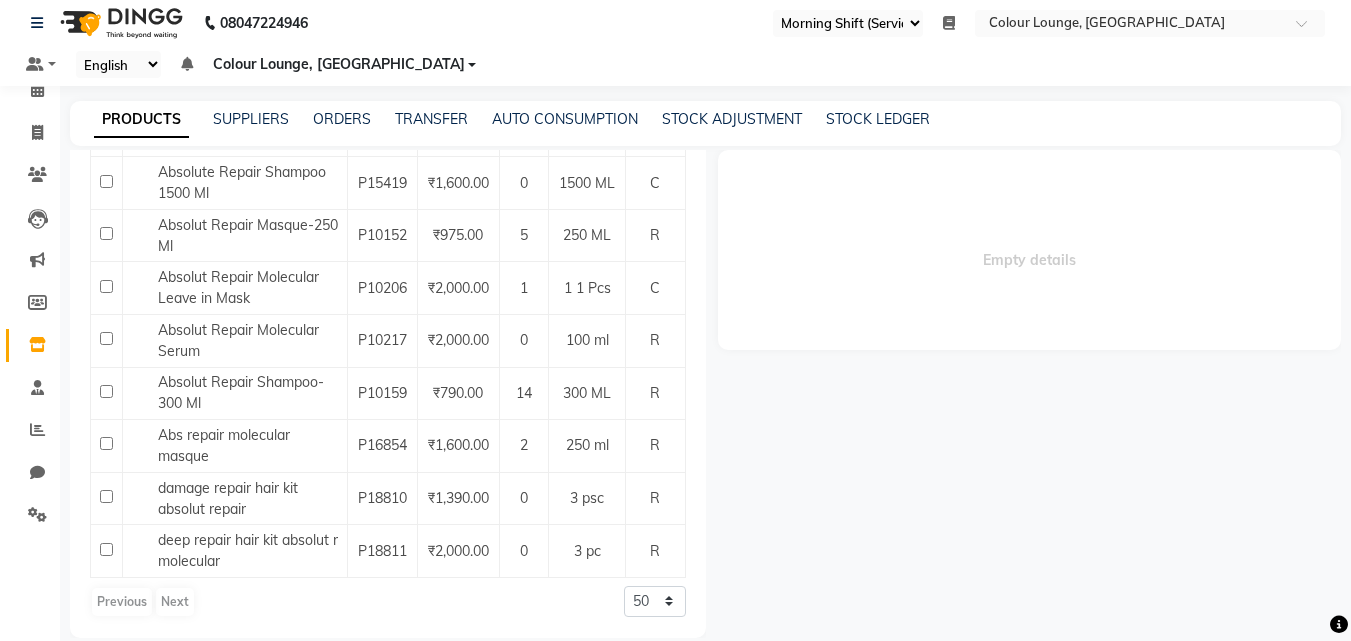 scroll, scrollTop: 565, scrollLeft: 0, axis: vertical 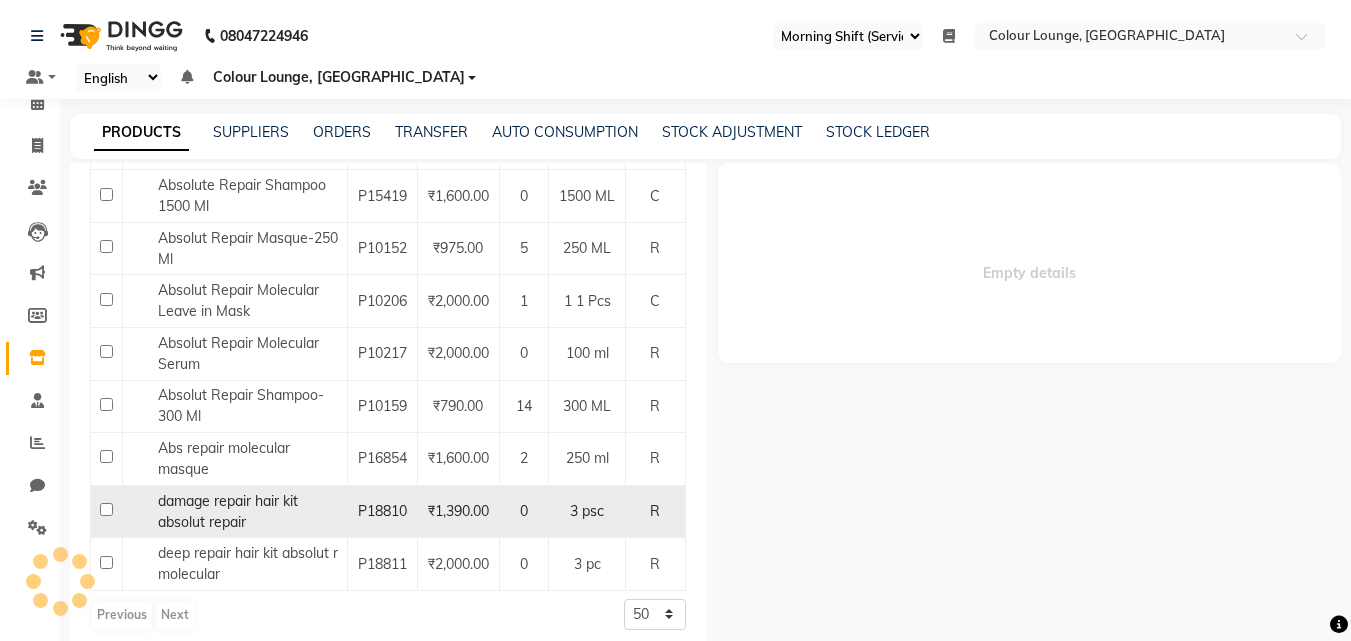 click on "damage repair hair kit absolut repair" 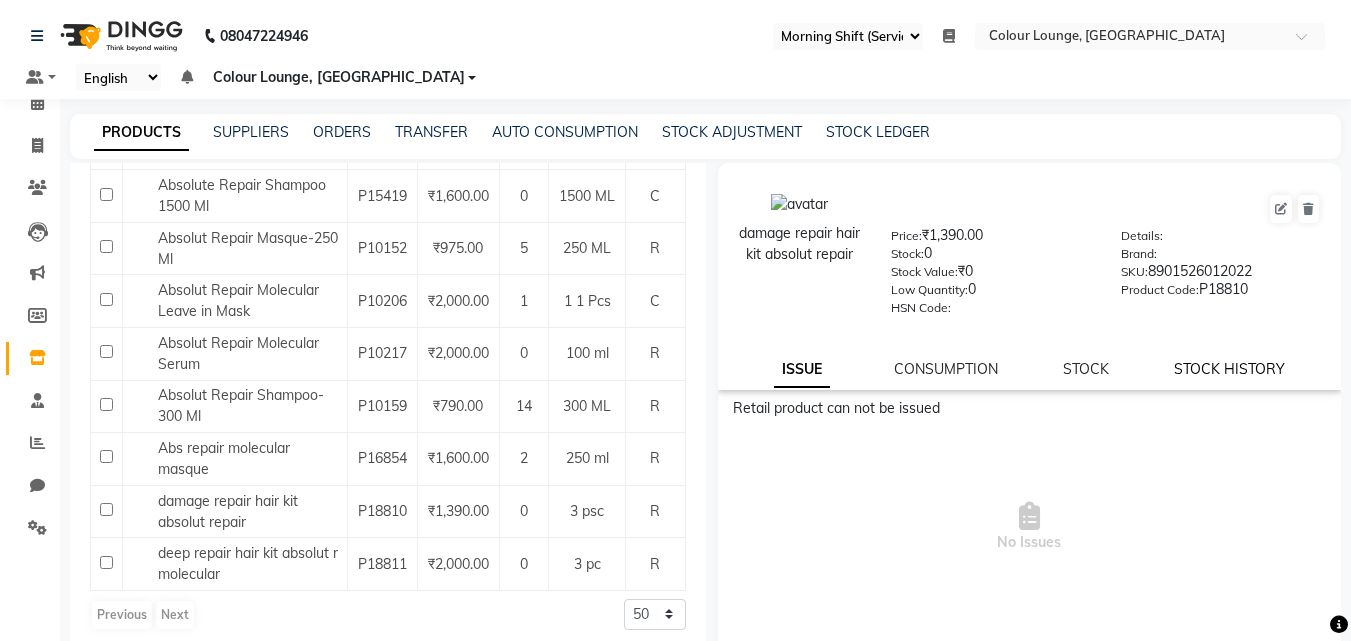 click on "STOCK HISTORY" 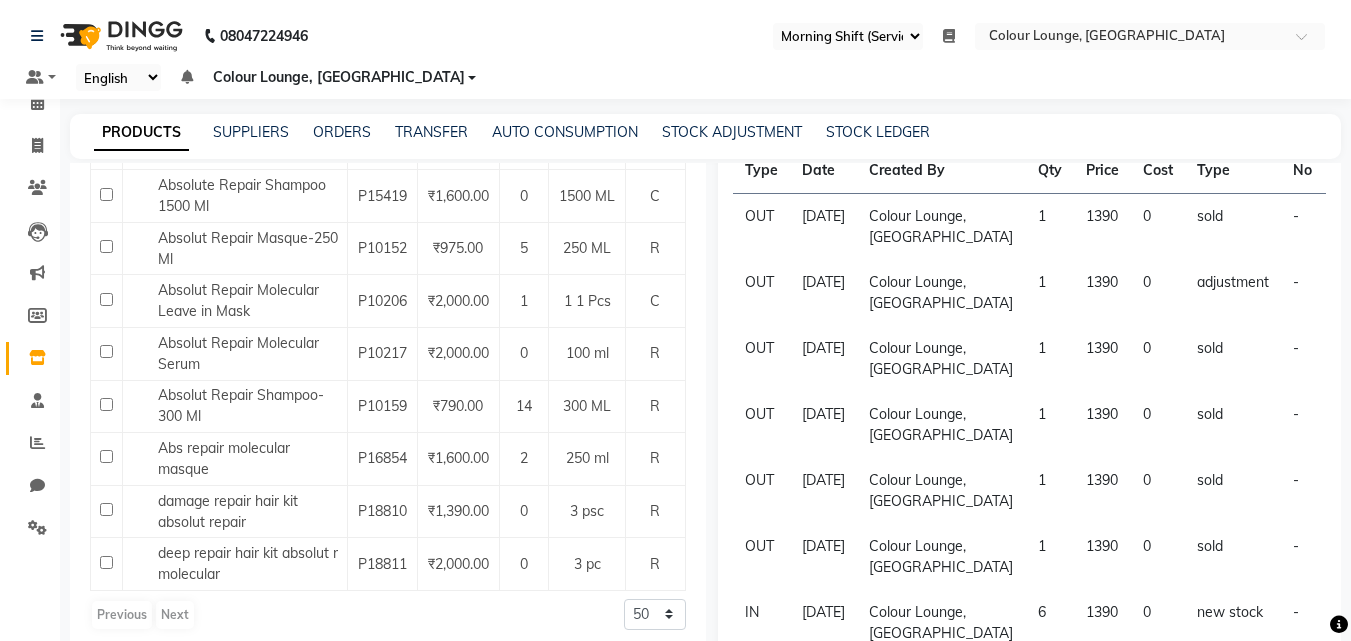 scroll, scrollTop: 311, scrollLeft: 0, axis: vertical 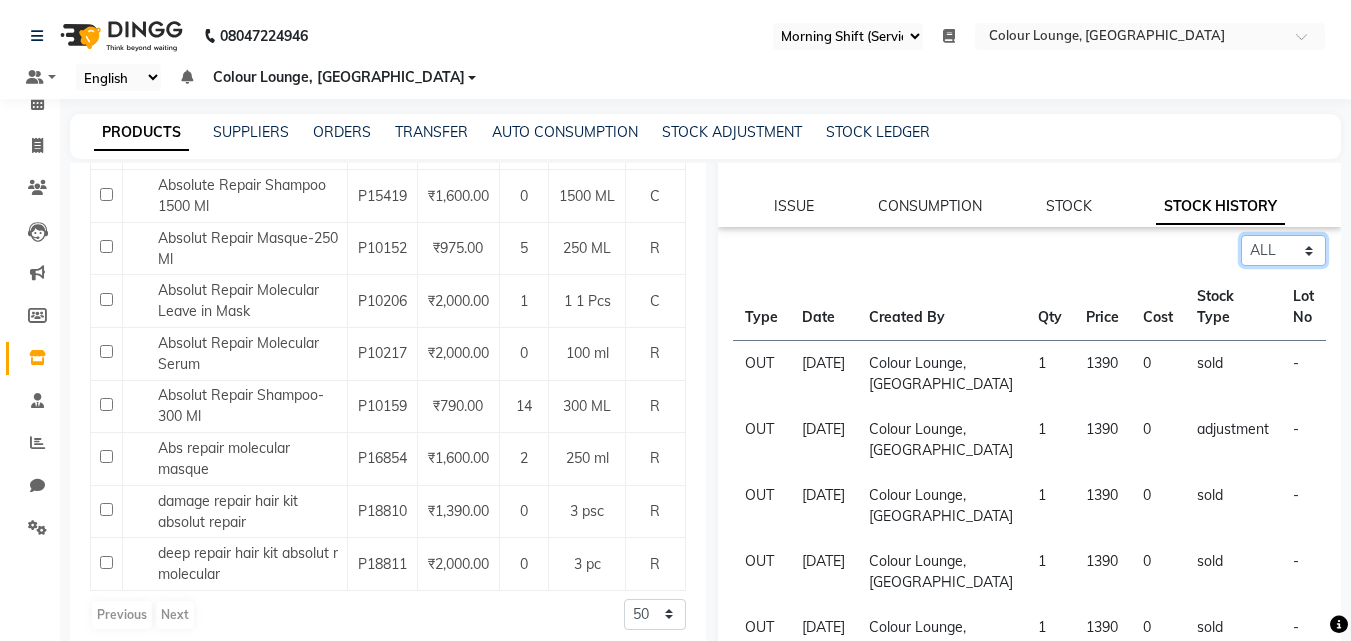 drag, startPoint x: 1254, startPoint y: 220, endPoint x: 1271, endPoint y: 328, distance: 109.32977 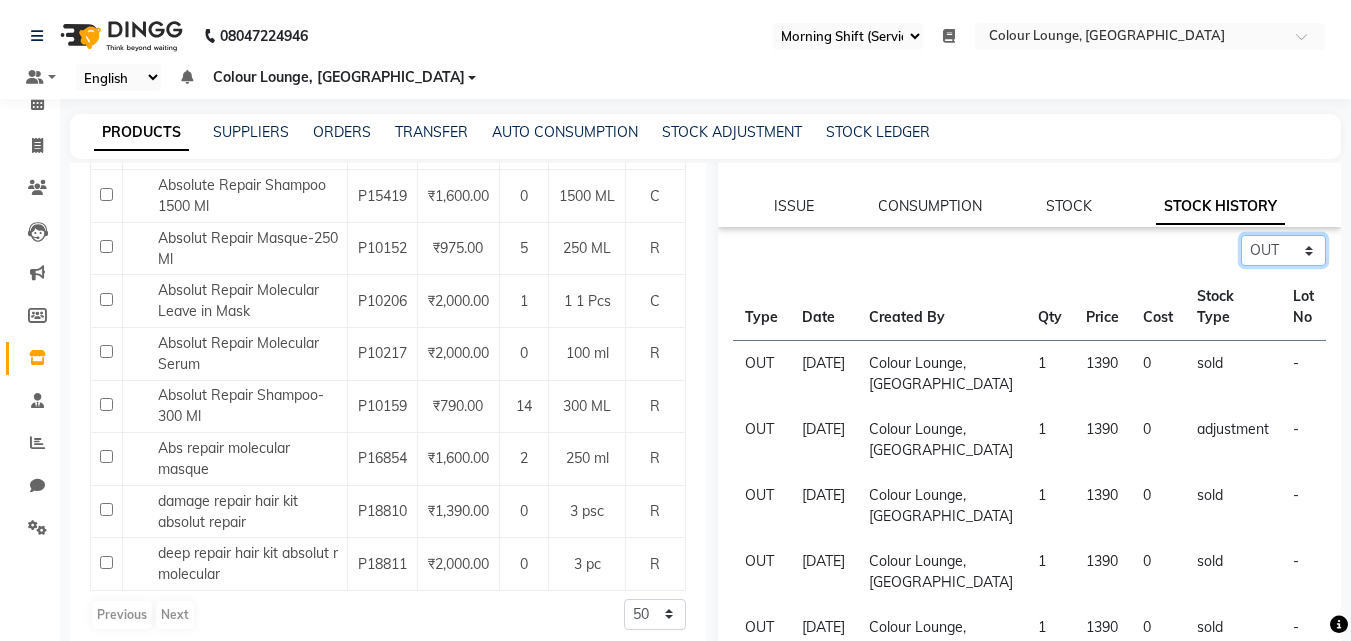 click on "Select ALL IN OUT" 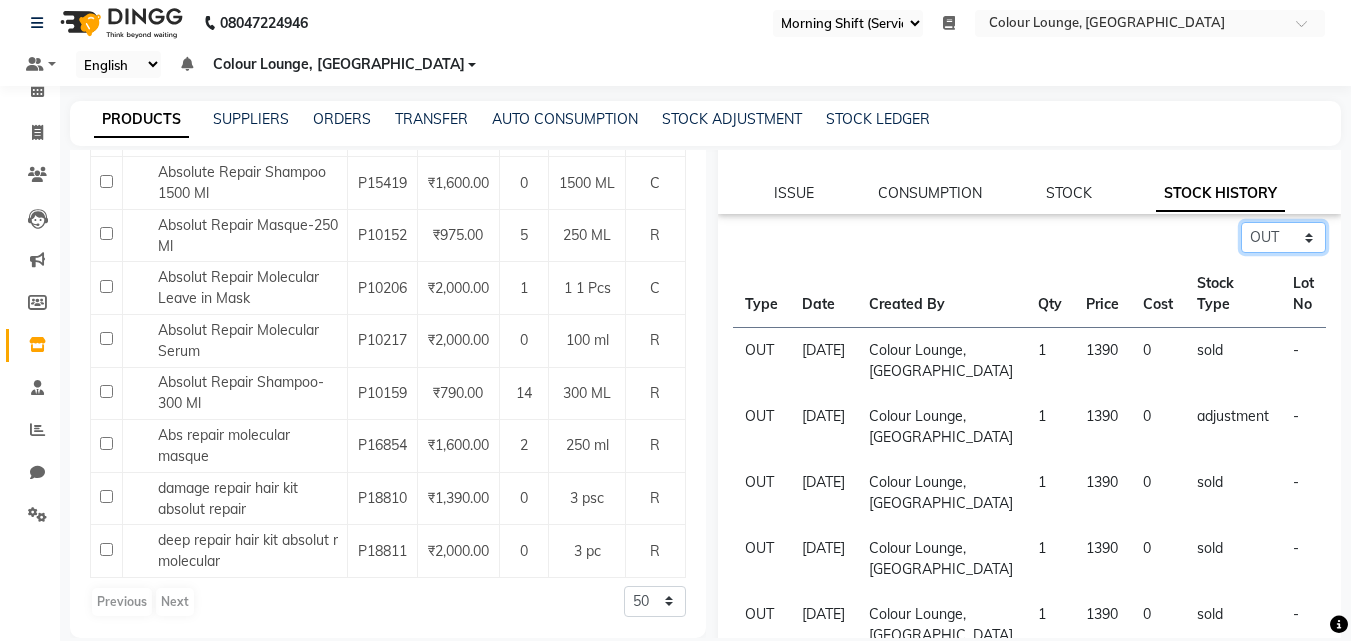 scroll, scrollTop: 265, scrollLeft: 0, axis: vertical 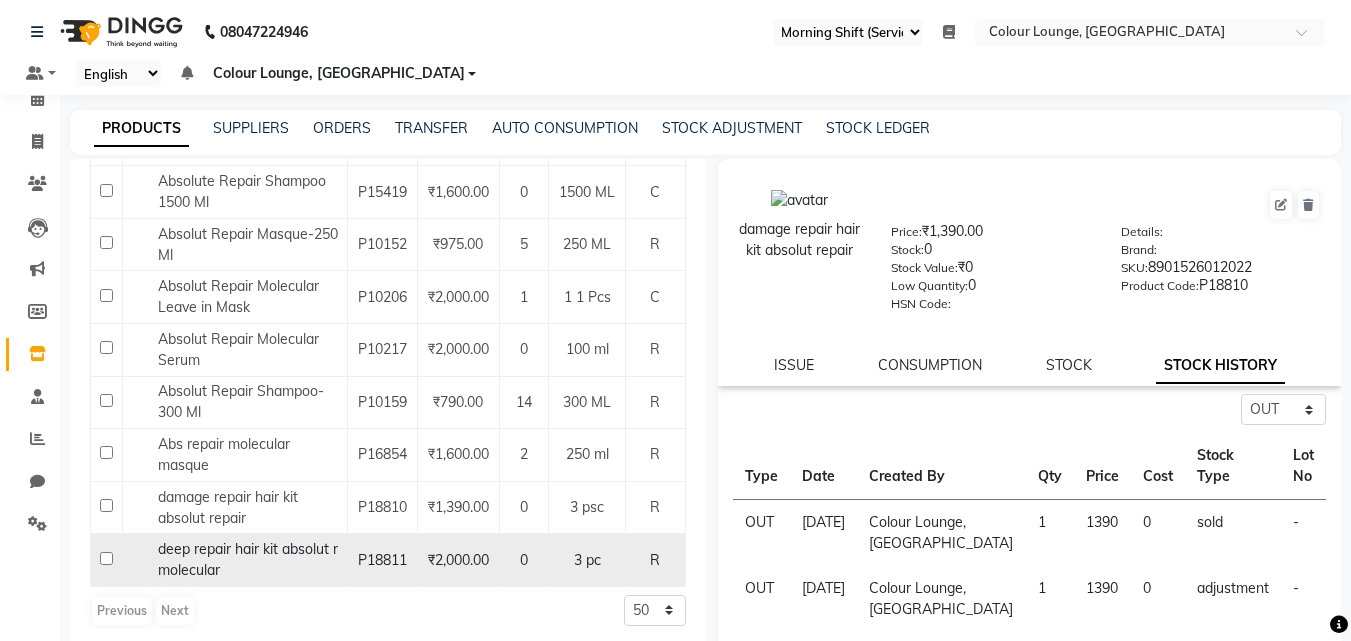 click on "deep repair hair kit absolut r molecular" 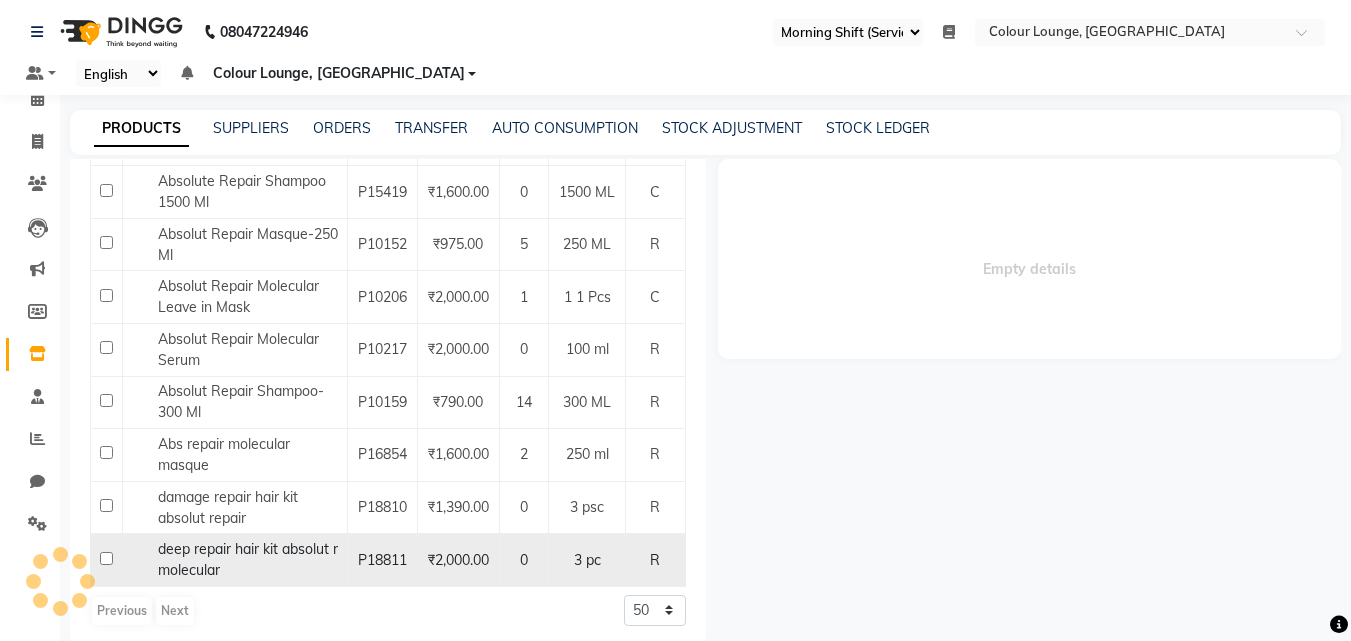 select on "out" 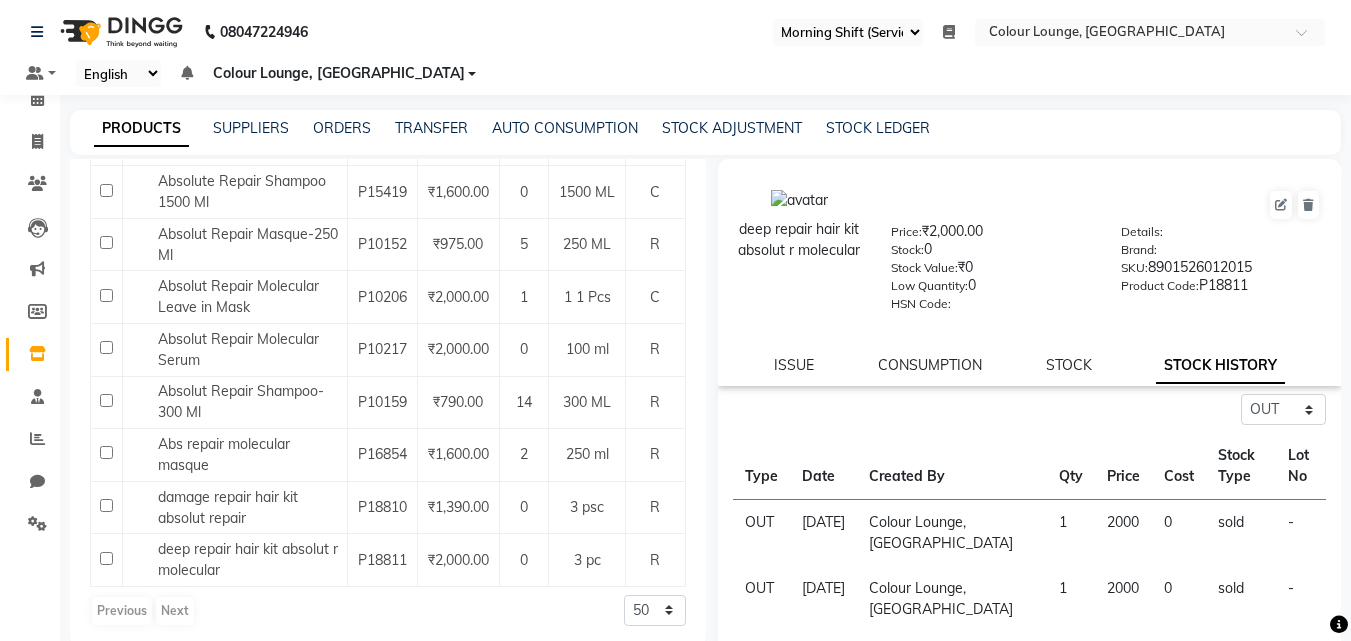 scroll, scrollTop: 13, scrollLeft: 0, axis: vertical 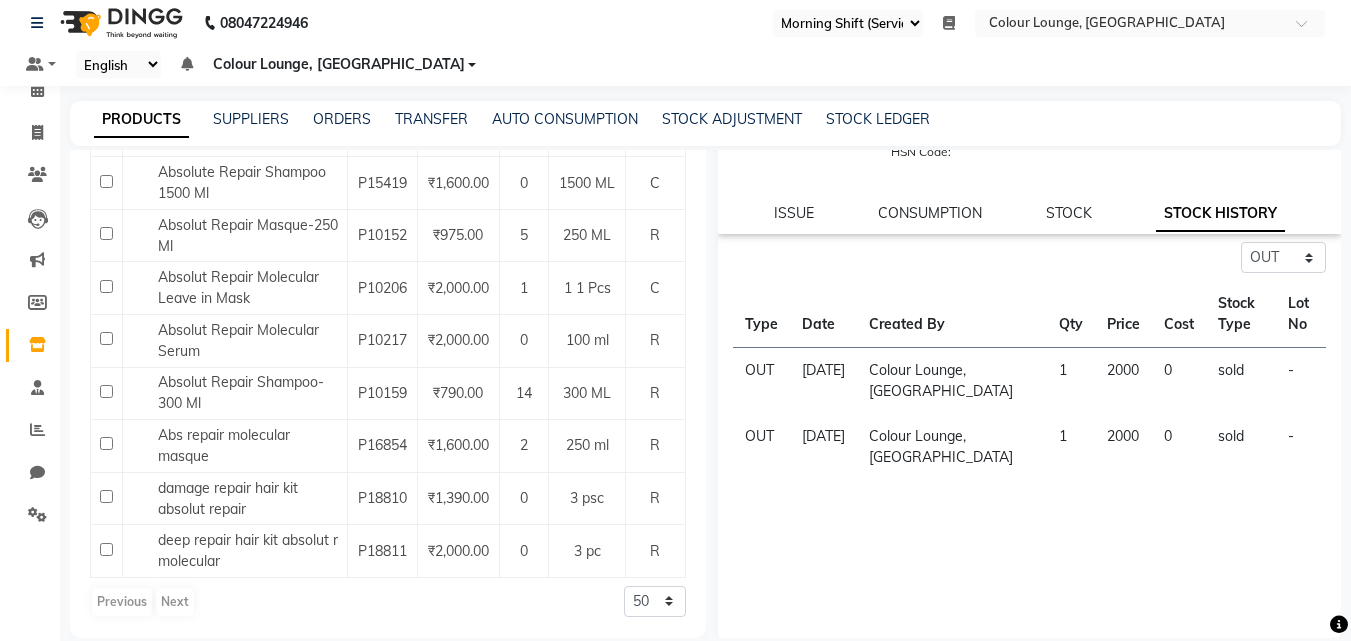 click on "STOCK HISTORY" 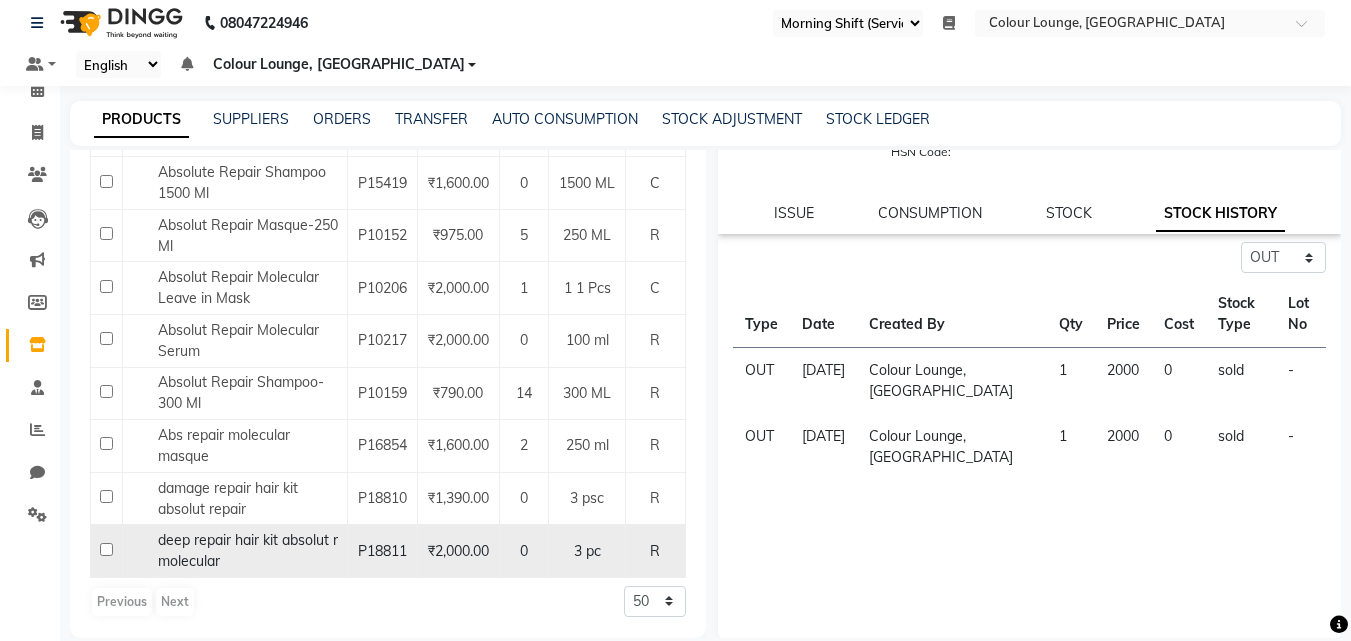 click on "deep repair hair kit absolut r molecular" 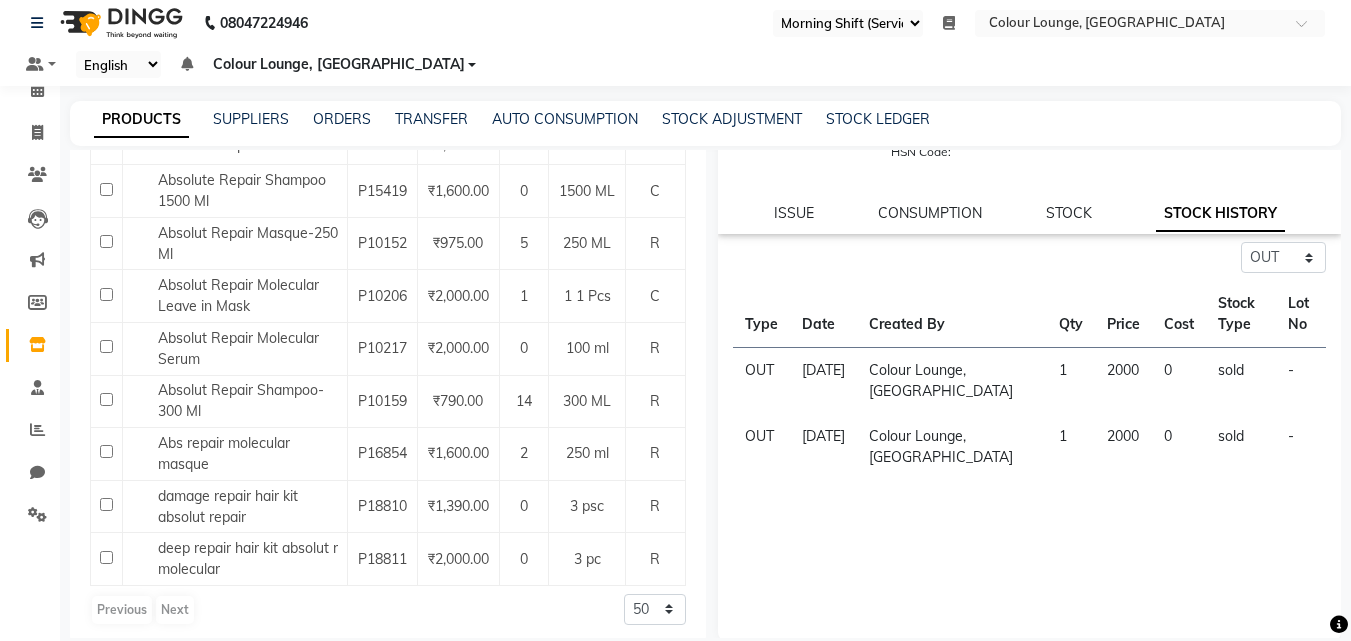 scroll, scrollTop: 565, scrollLeft: 0, axis: vertical 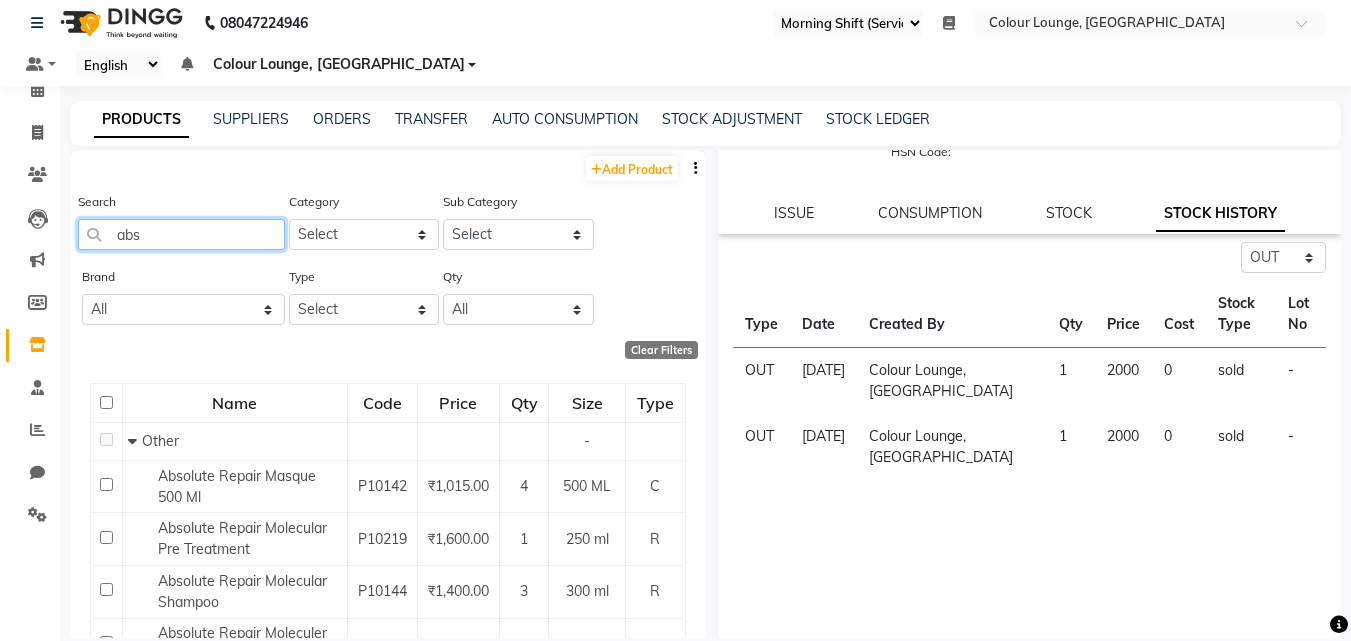 click on "Search abs Category Select Hair Skin Makeup Personal Care Appliances [PERSON_NAME] Waxing Disposable Threading Hands and Feet Beauty Planet [MEDICAL_DATA] Cadiveu Casmara Cheryls Loreal Olaplex Old Product Other Sub Category Select" 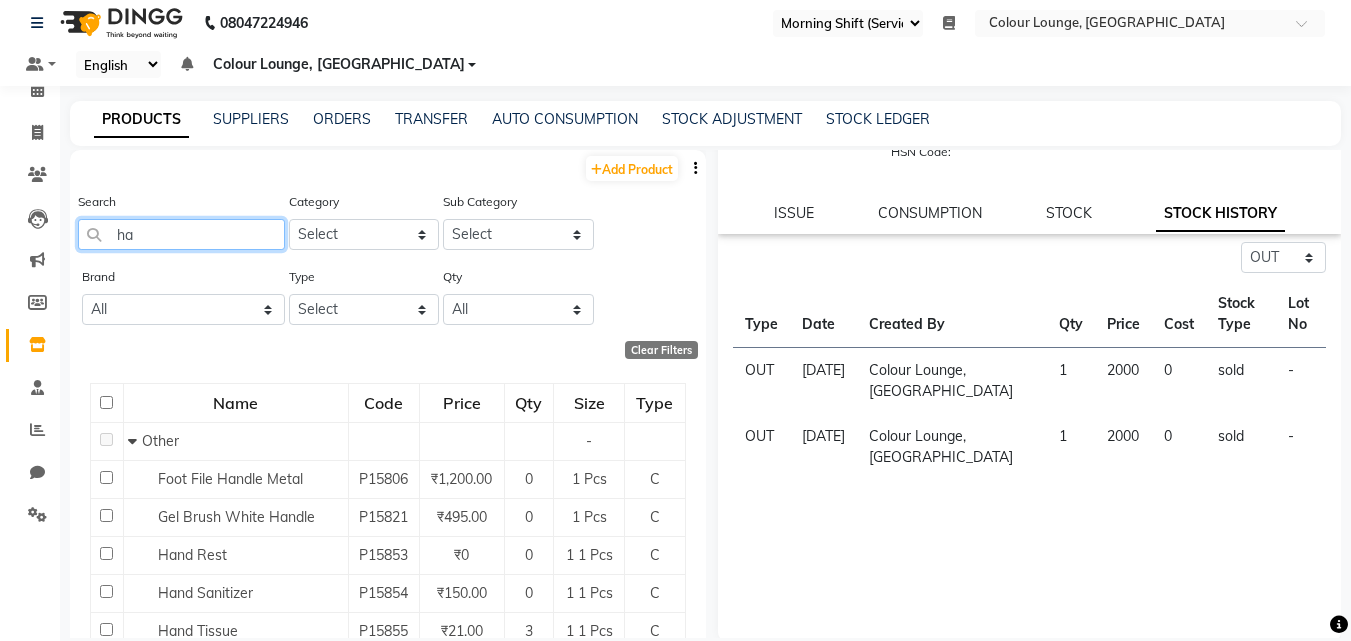 type on "h" 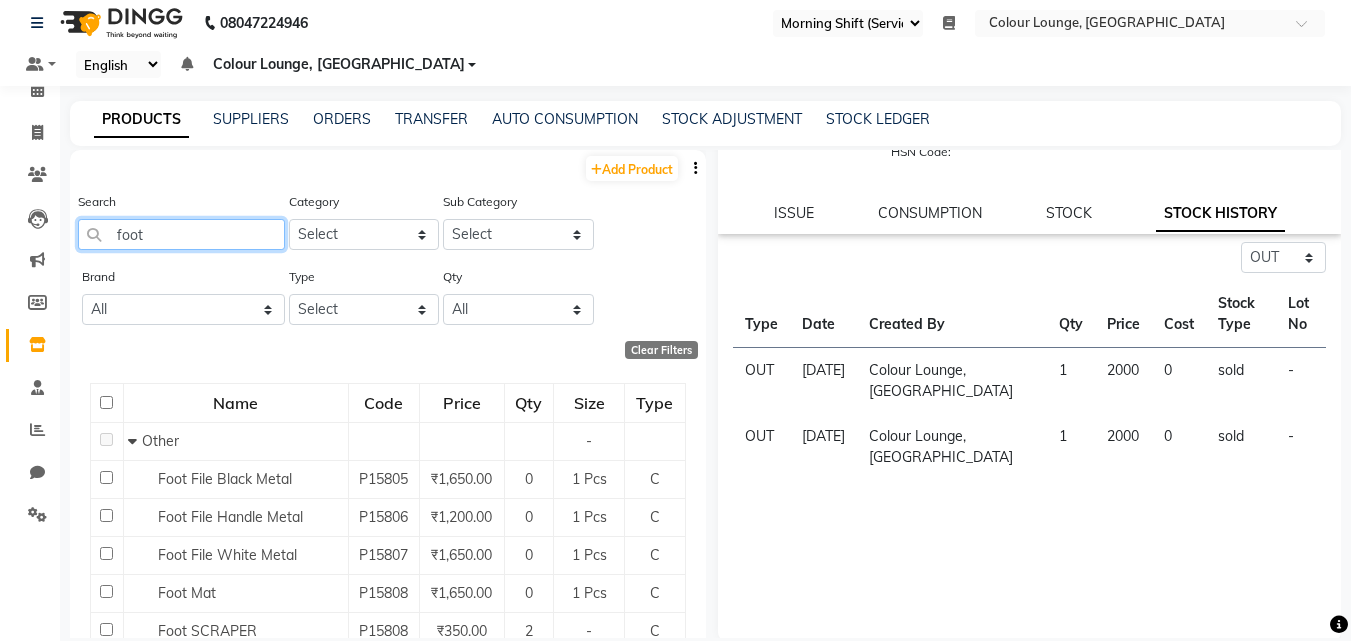scroll, scrollTop: 111, scrollLeft: 0, axis: vertical 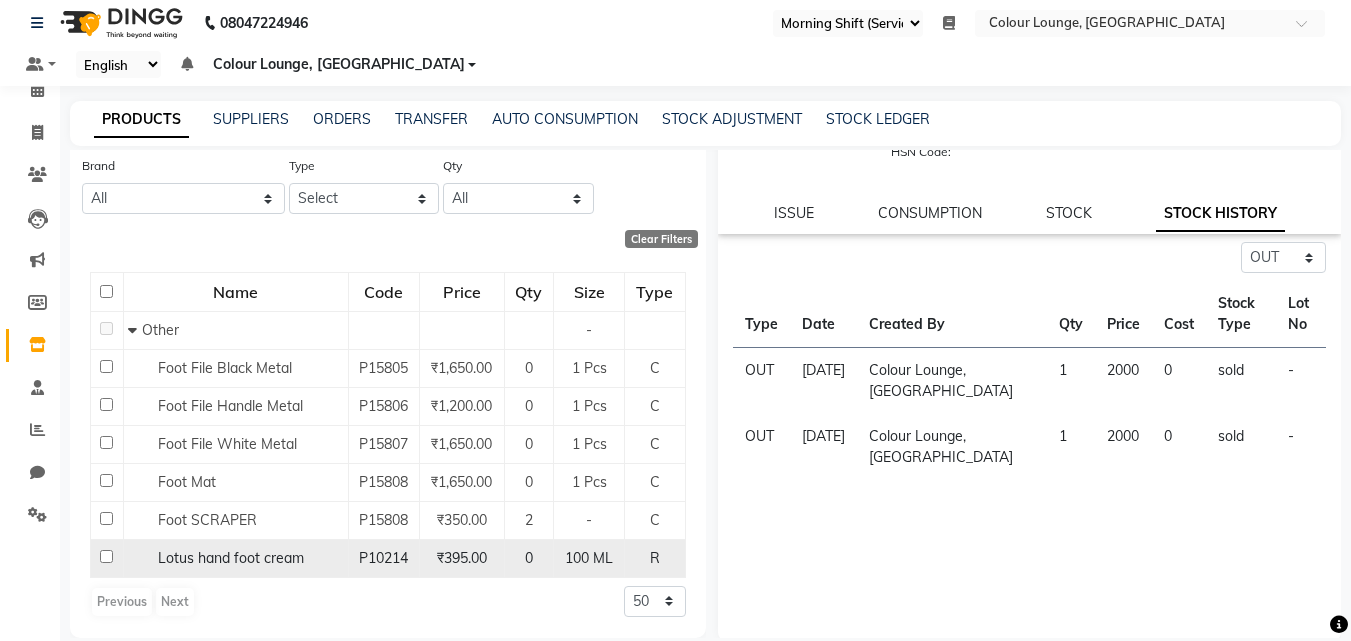 type on "foot" 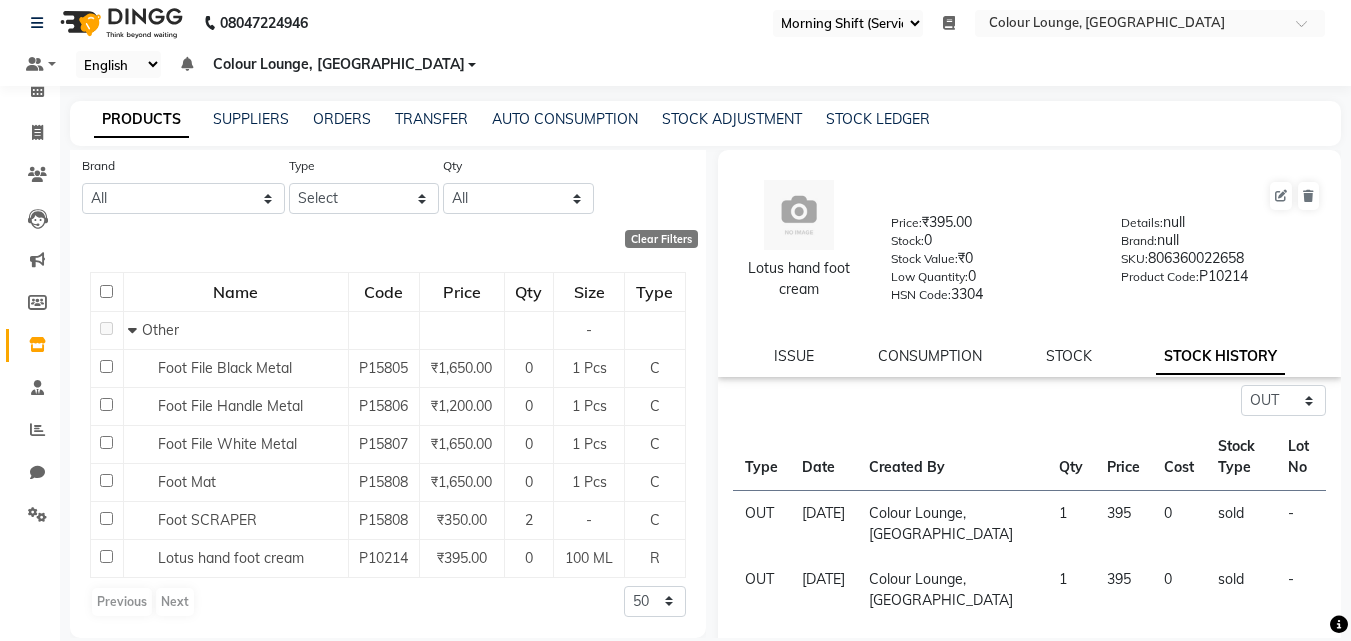 click on "STOCK HISTORY" 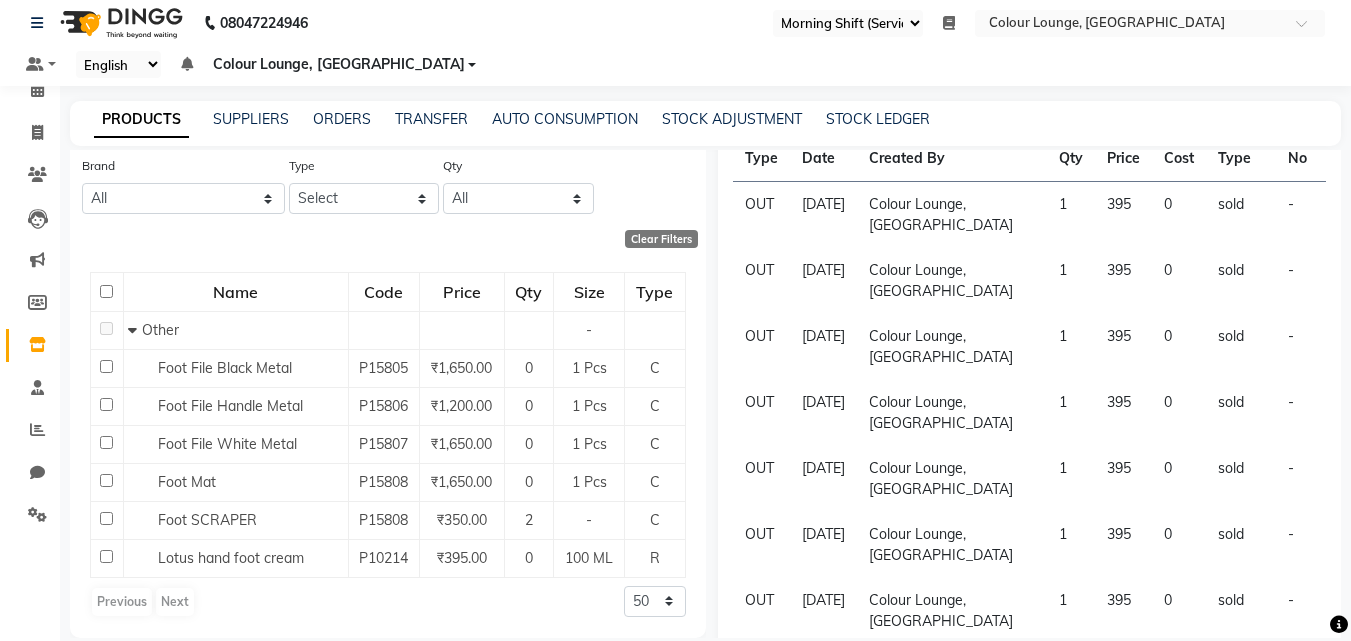 scroll, scrollTop: 331, scrollLeft: 0, axis: vertical 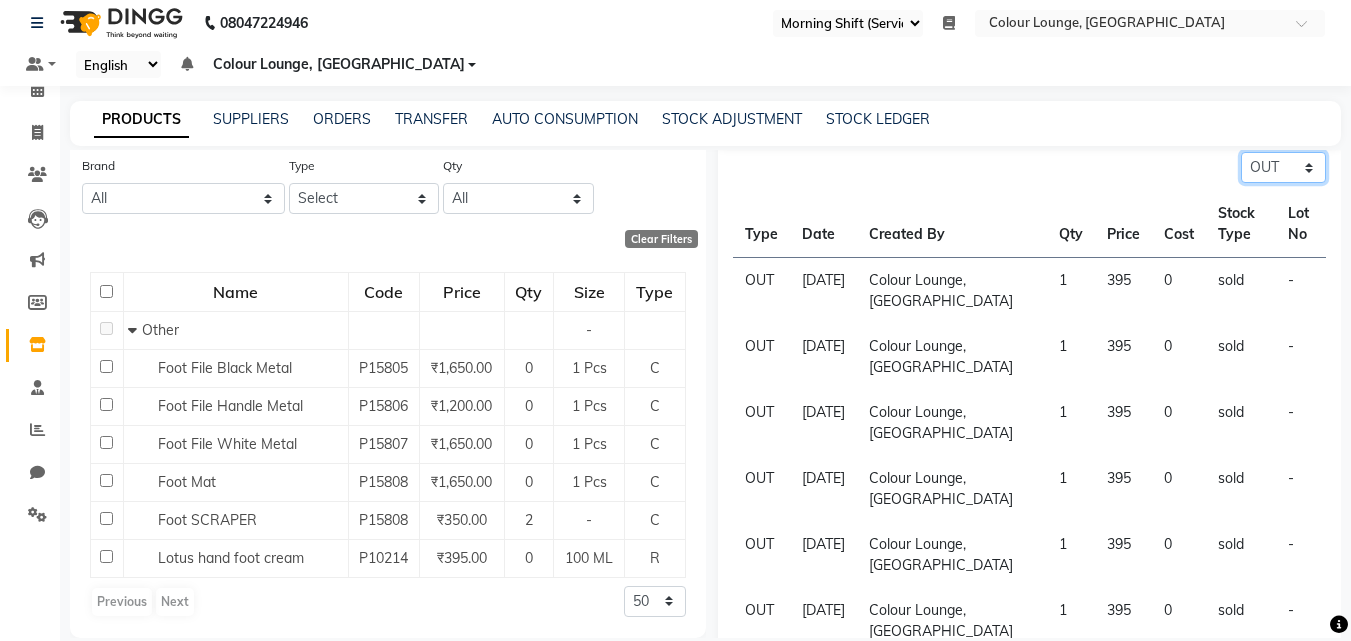 click on "Select ALL IN OUT" 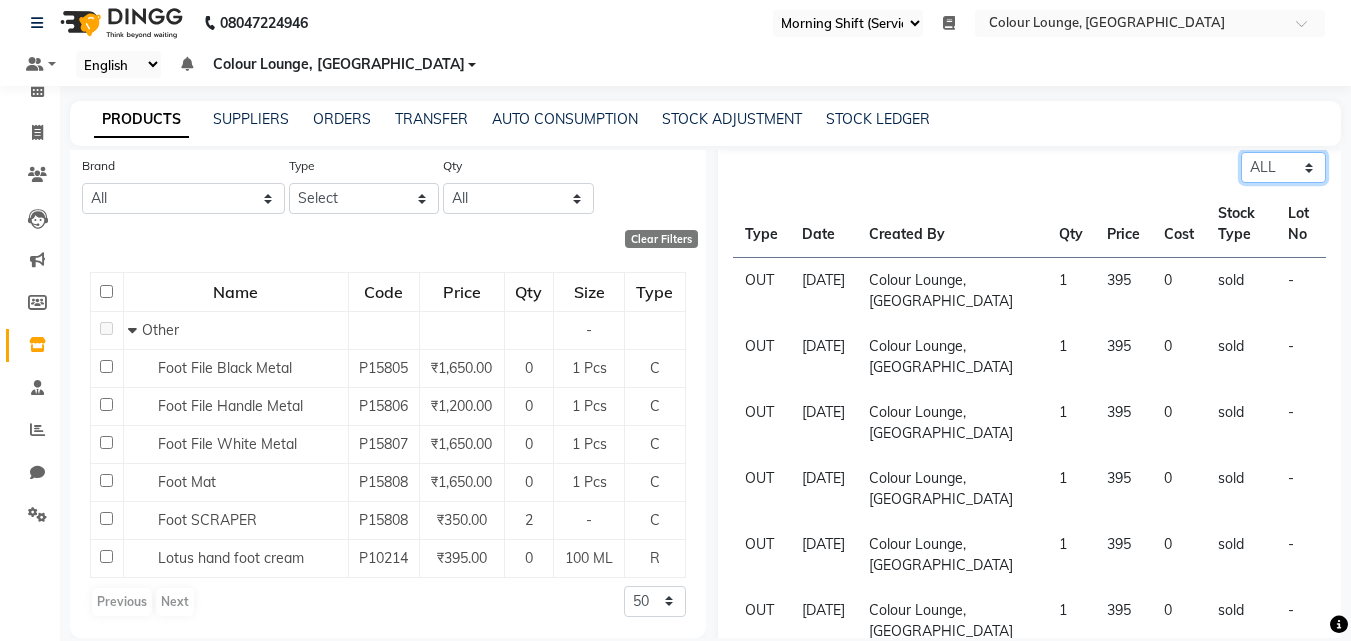 click on "Select ALL IN OUT" 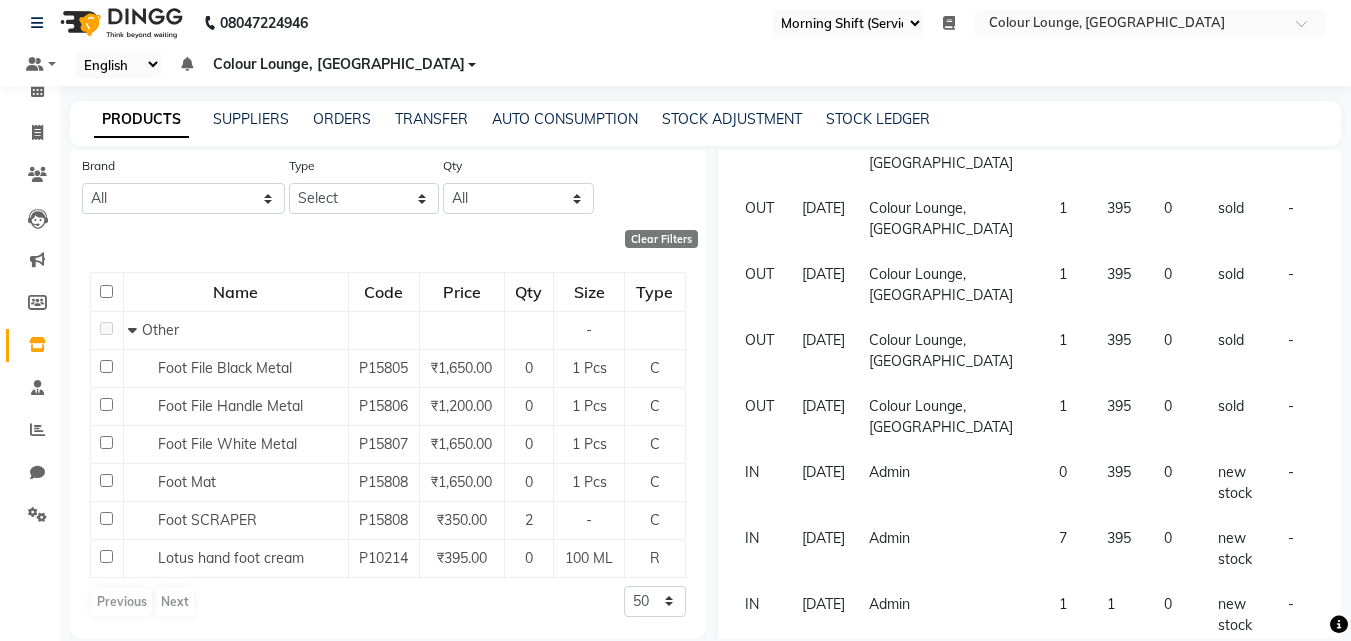 scroll, scrollTop: 529, scrollLeft: 0, axis: vertical 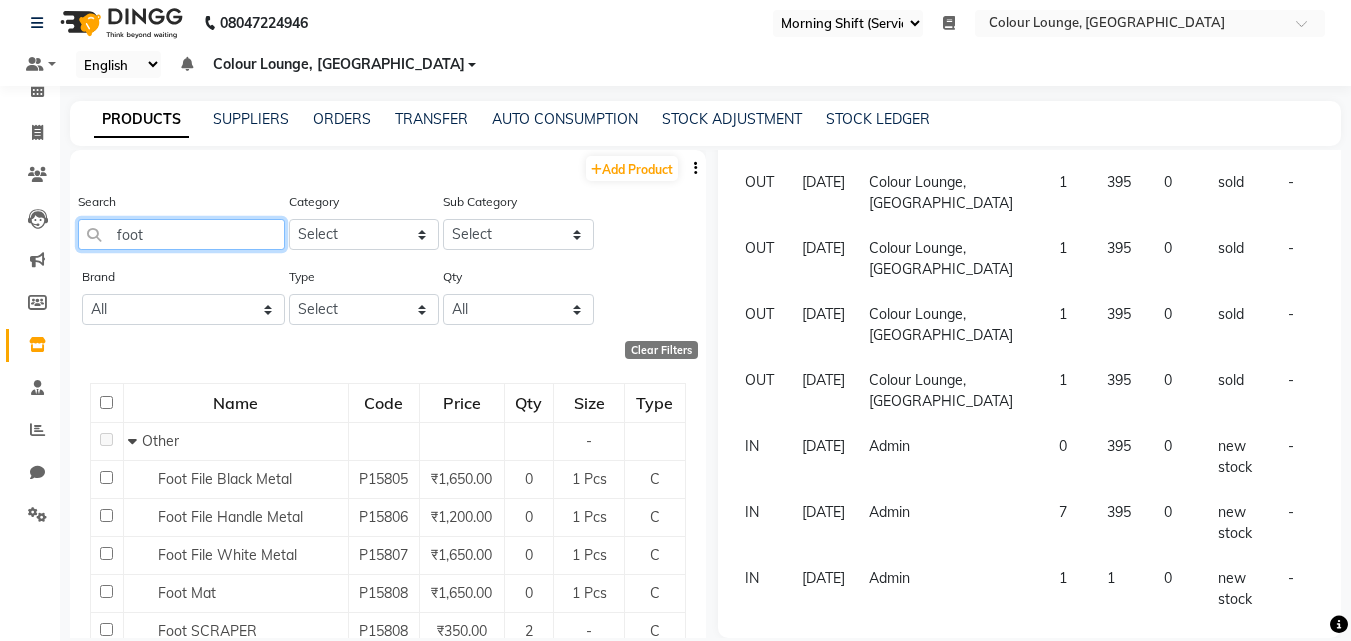 click on "foot" 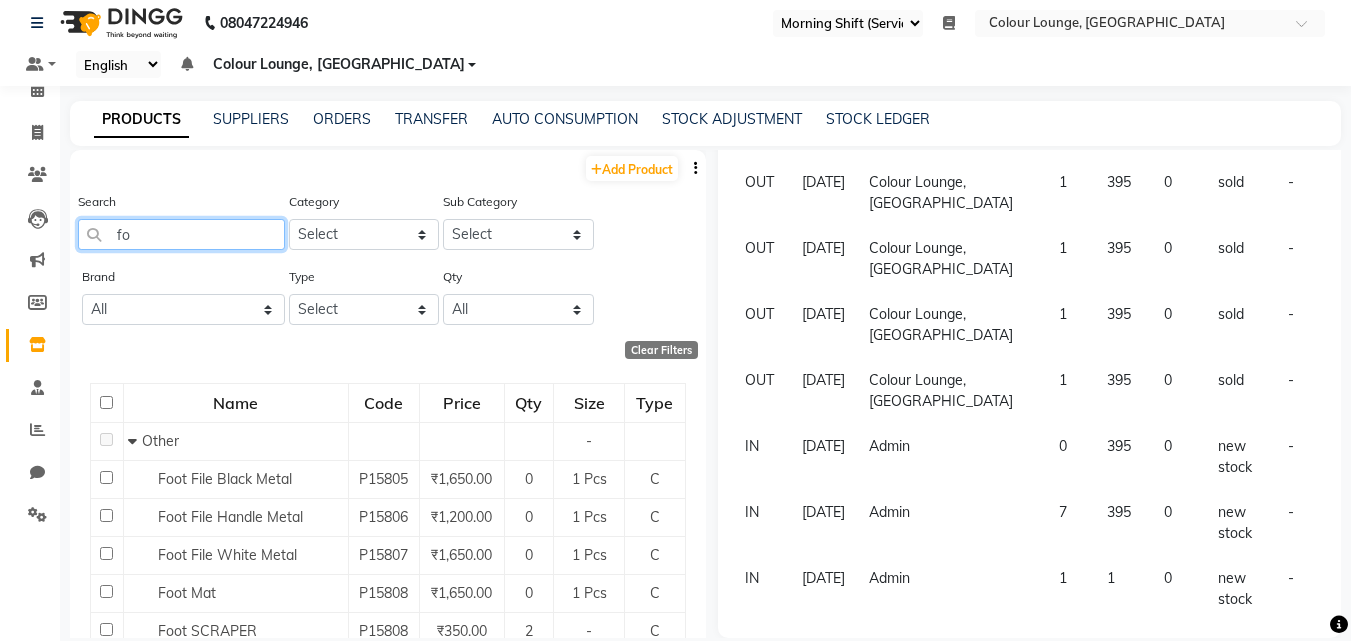 type on "f" 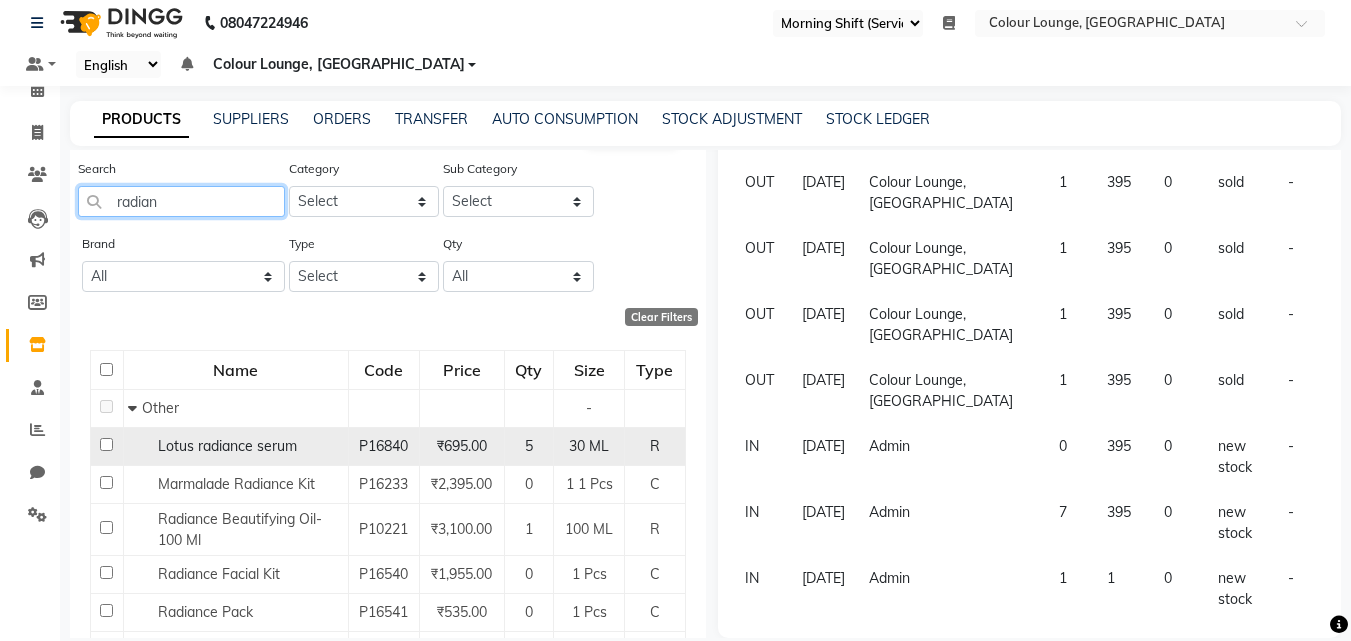 scroll, scrollTop: 34, scrollLeft: 0, axis: vertical 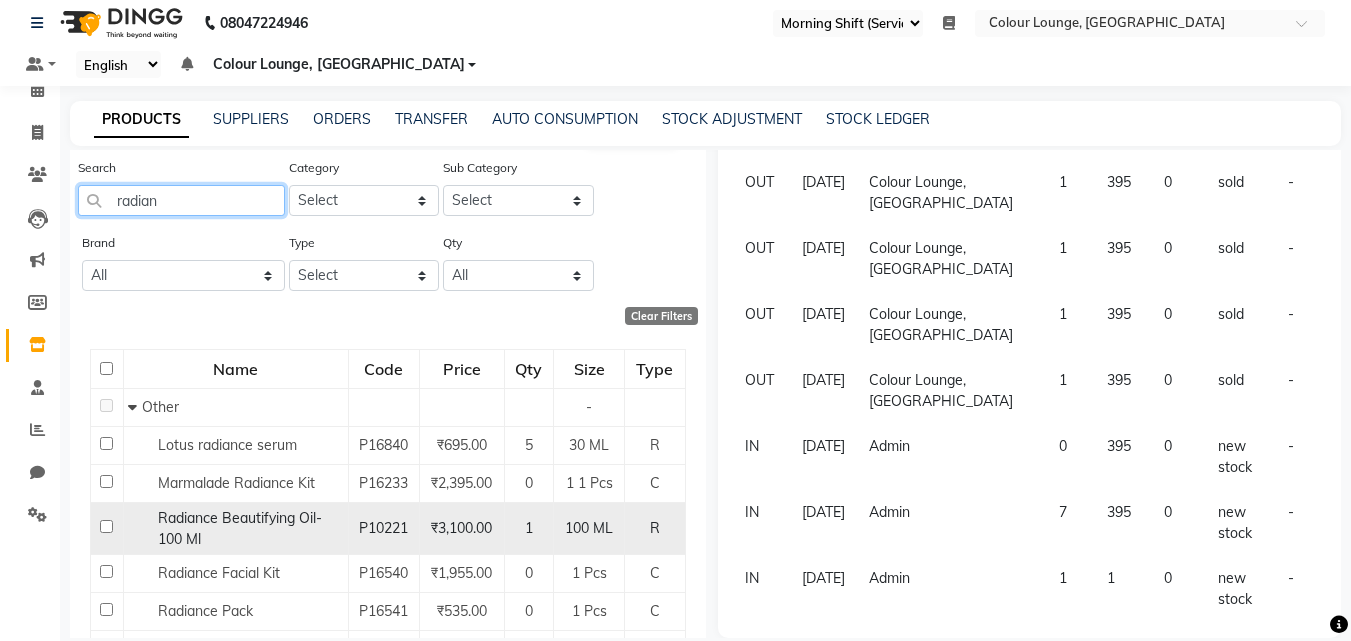 type on "radian" 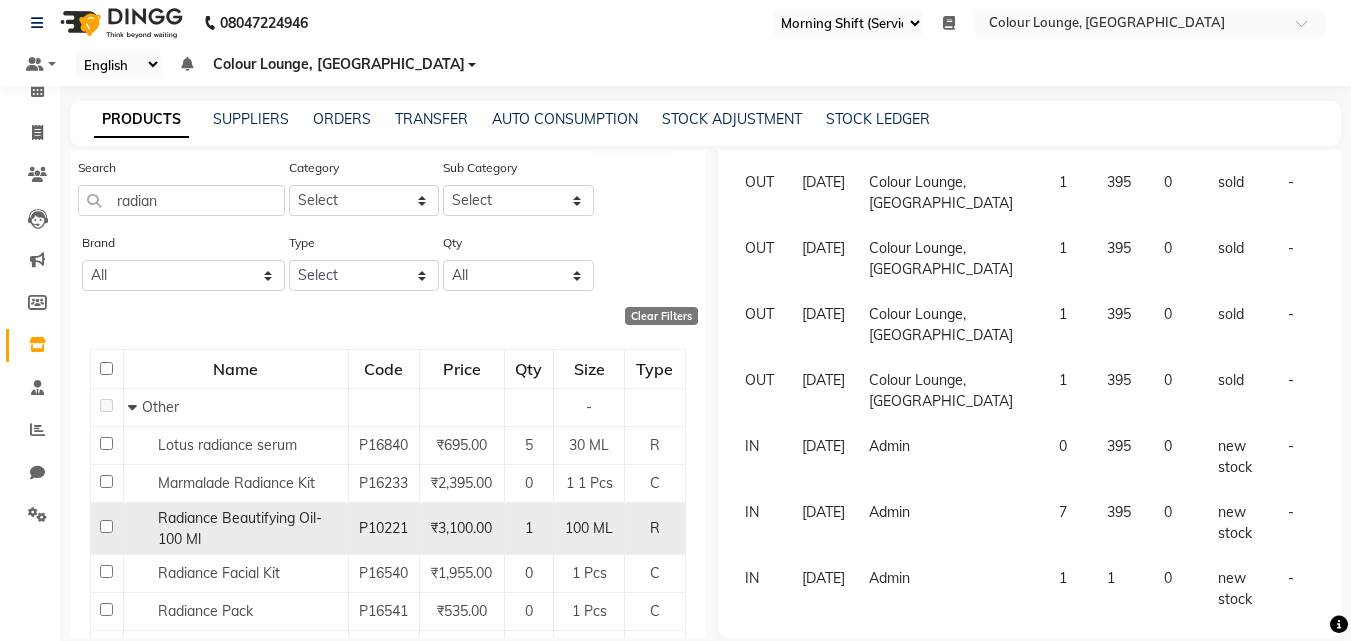 click on "₹3,100.00" 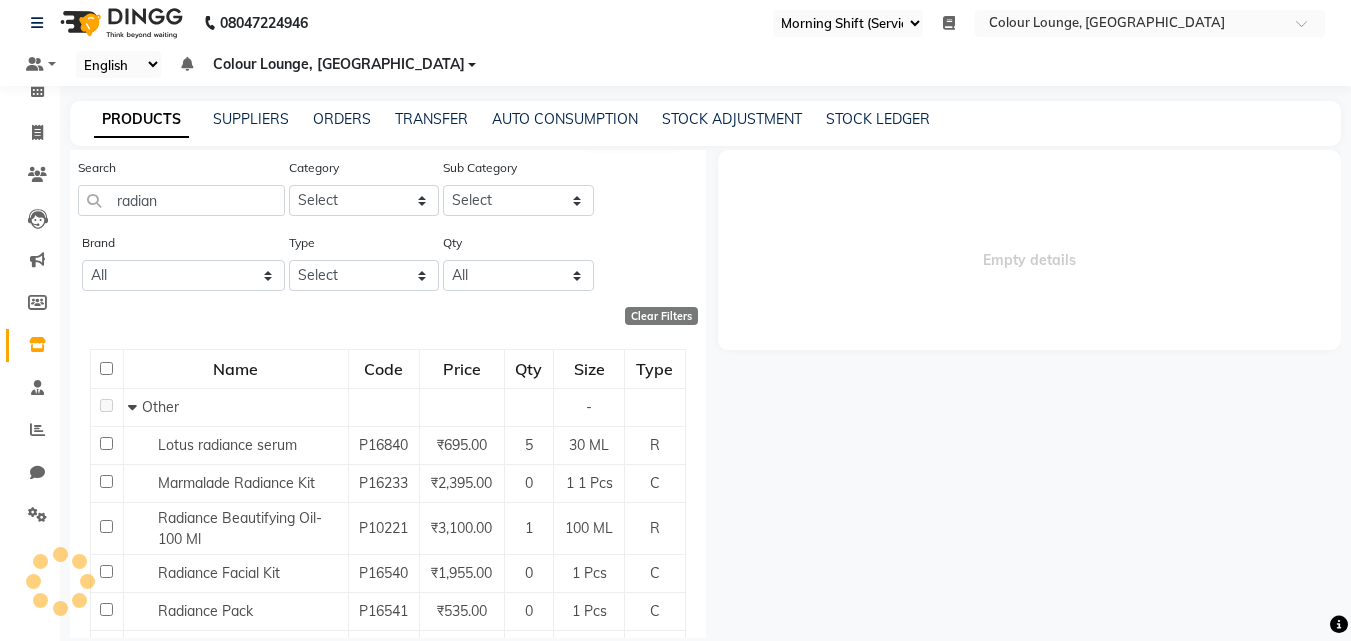 select on "all" 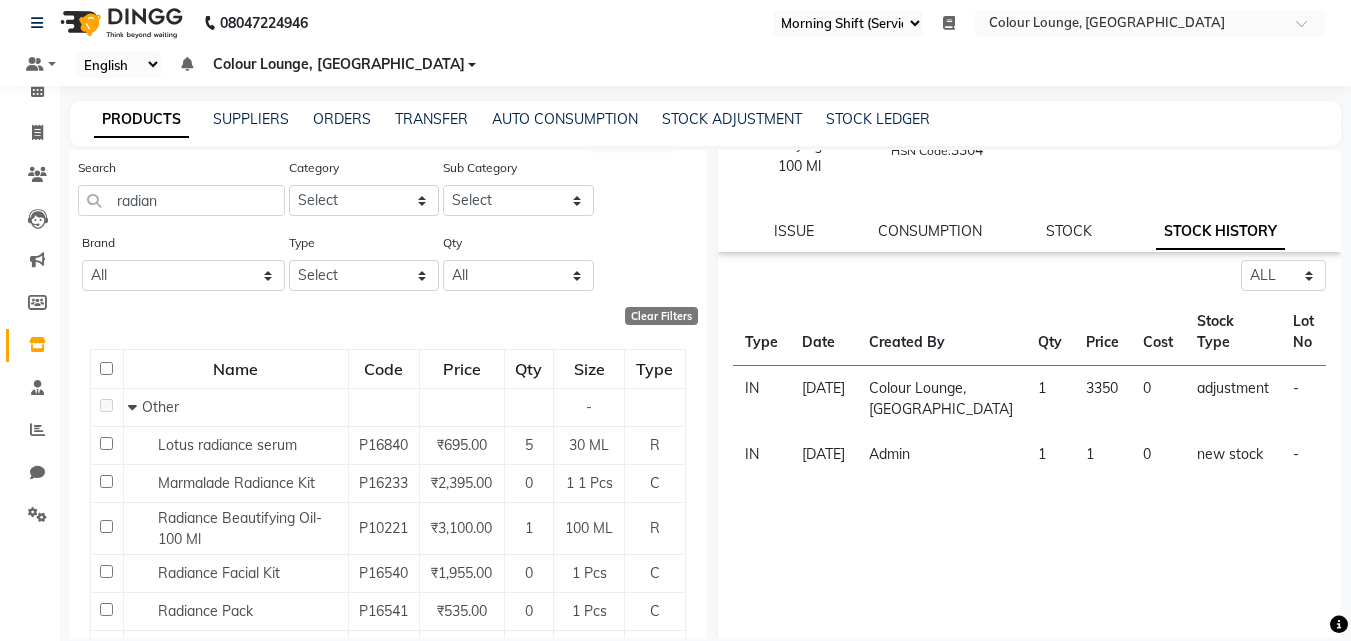 scroll, scrollTop: 166, scrollLeft: 0, axis: vertical 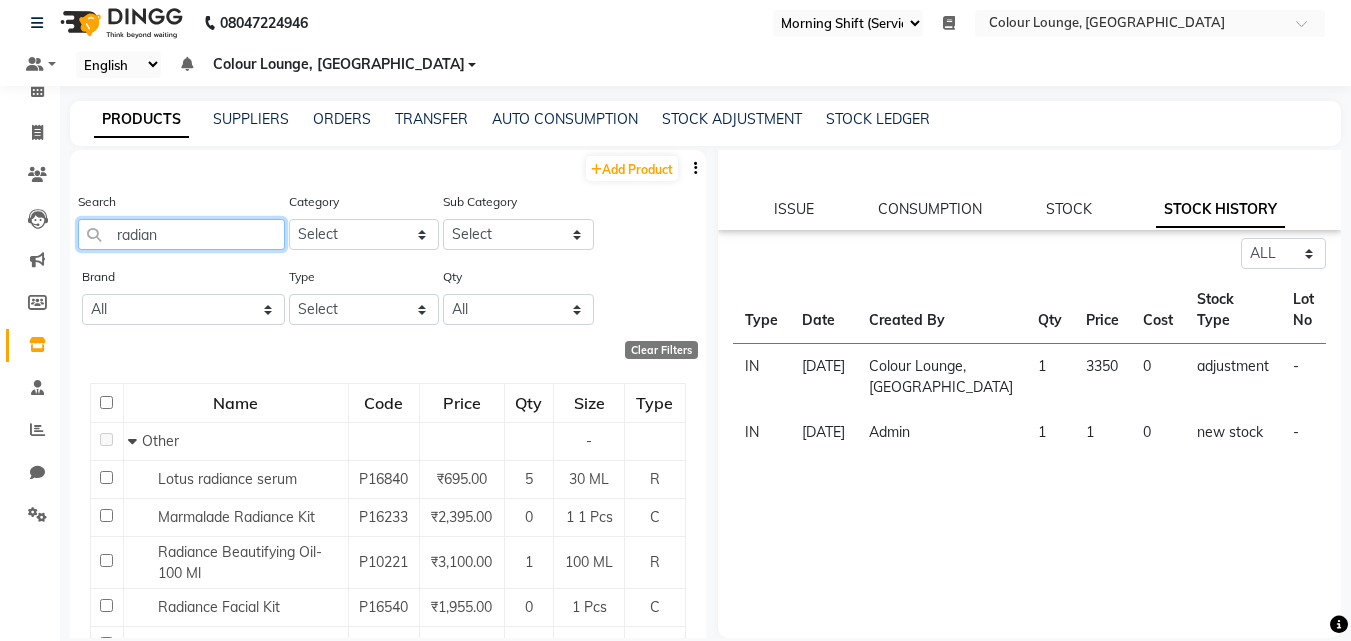 click on "radian" 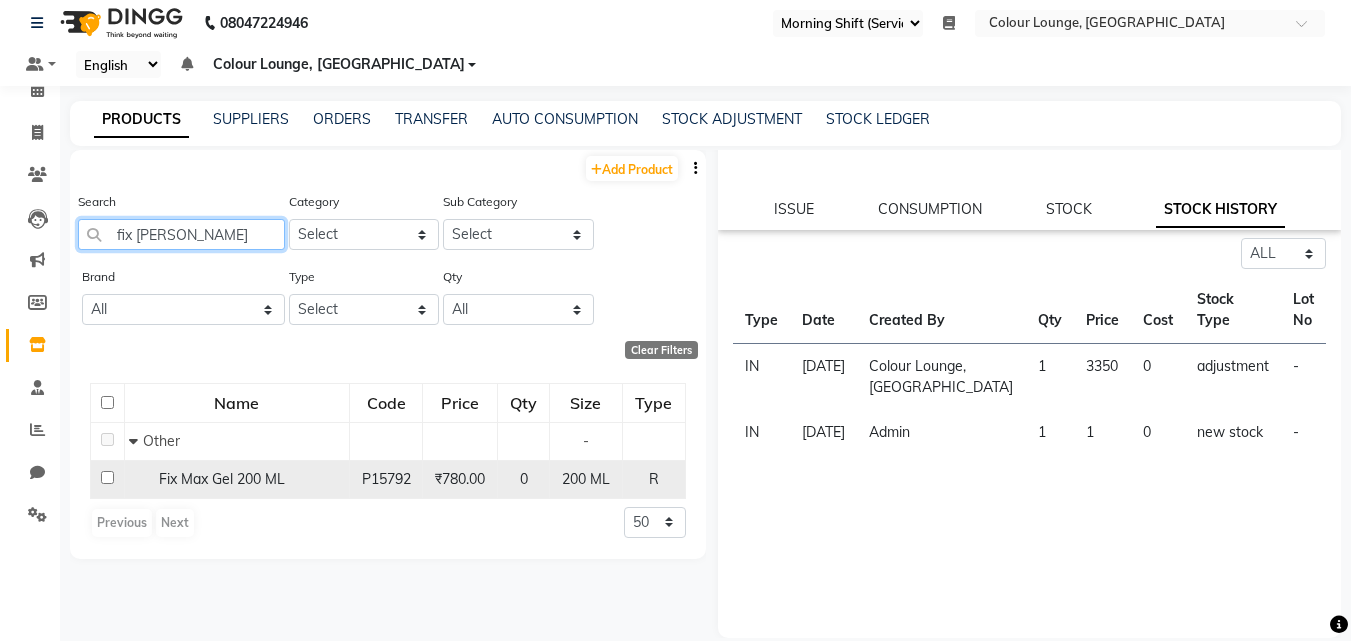 type on "fix [PERSON_NAME]" 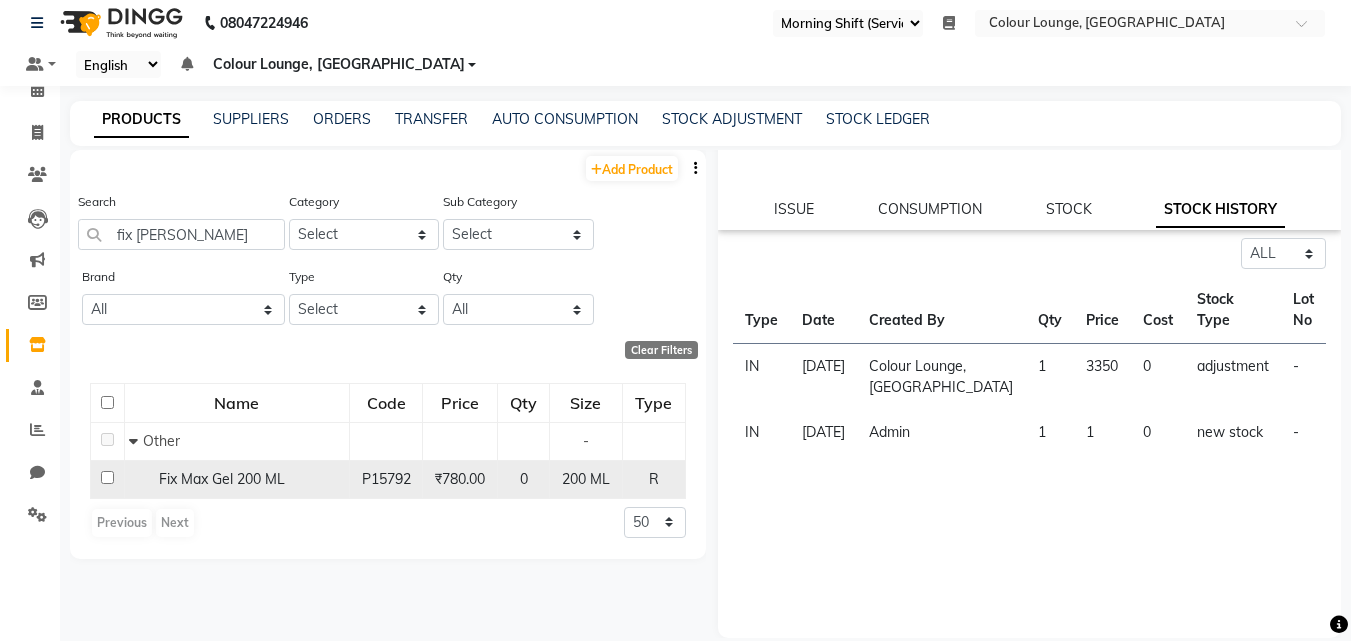 click on "Fix Max Gel 200 ML" 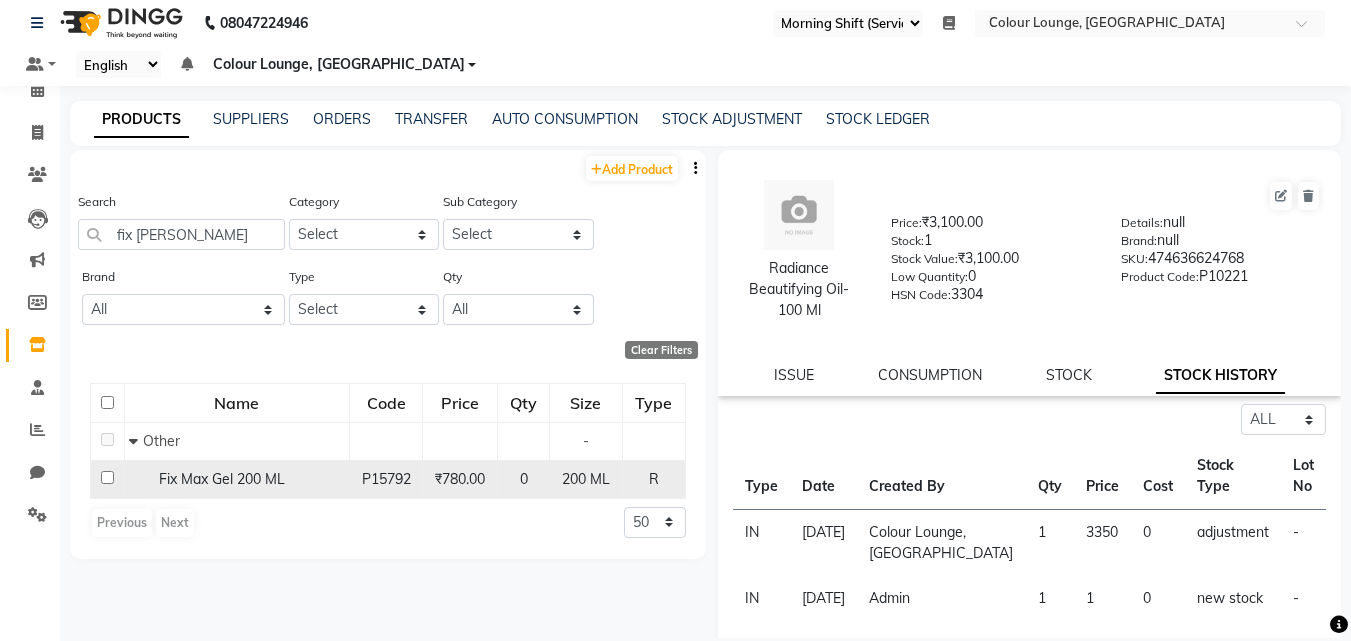 select on "all" 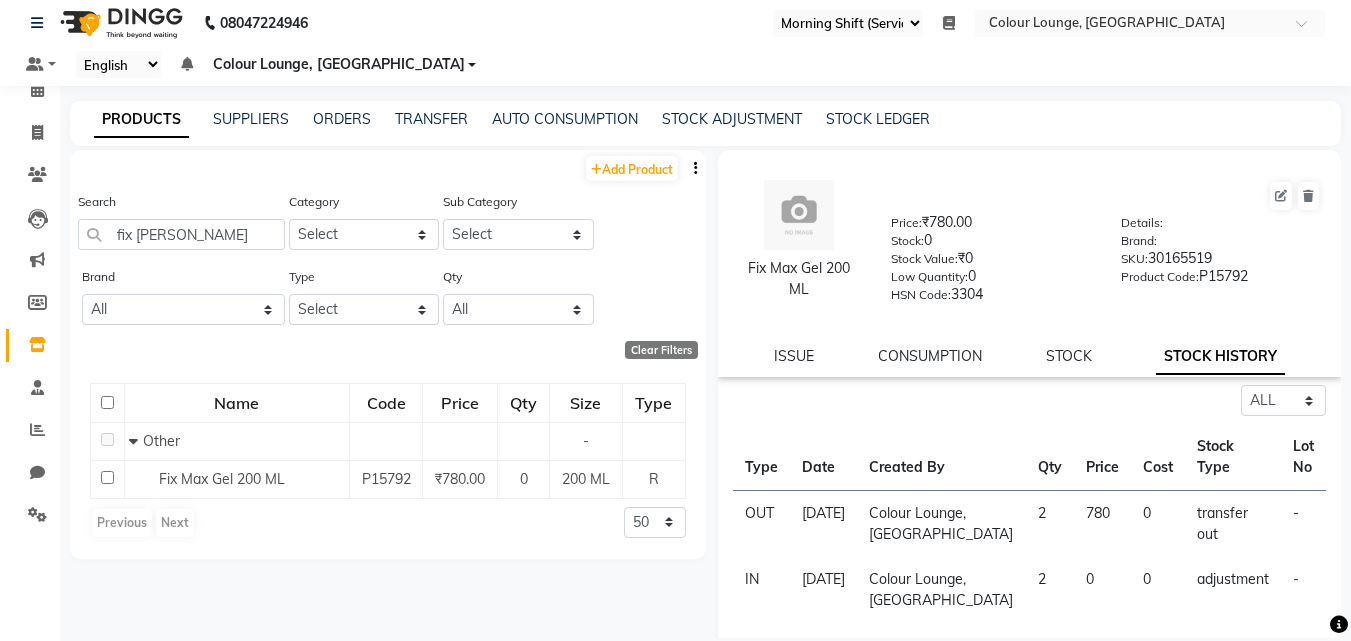 click on "STOCK HISTORY" 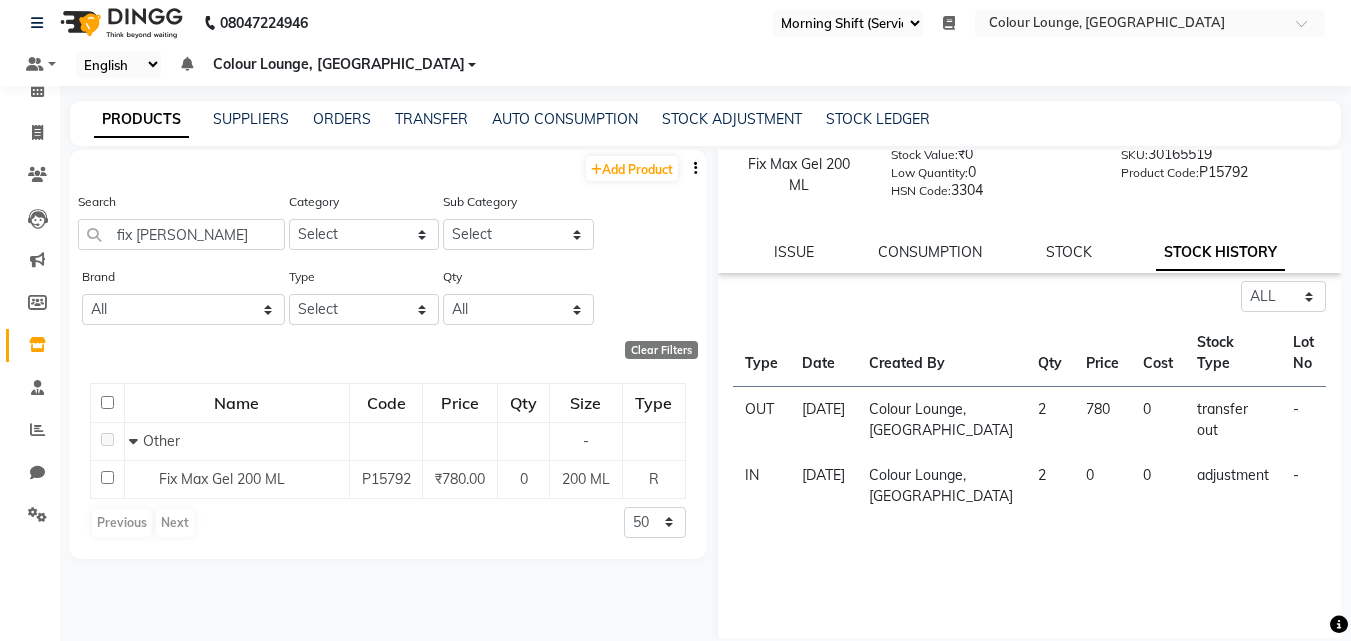 scroll, scrollTop: 147, scrollLeft: 0, axis: vertical 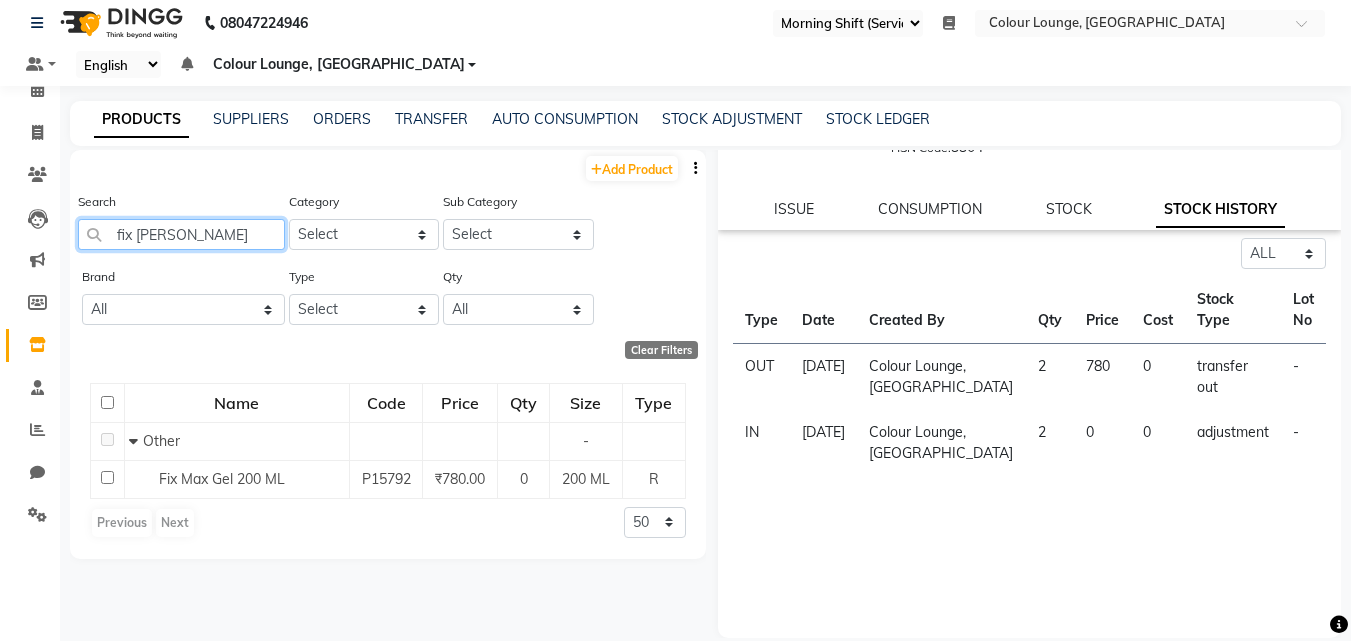 click on "fix [PERSON_NAME]" 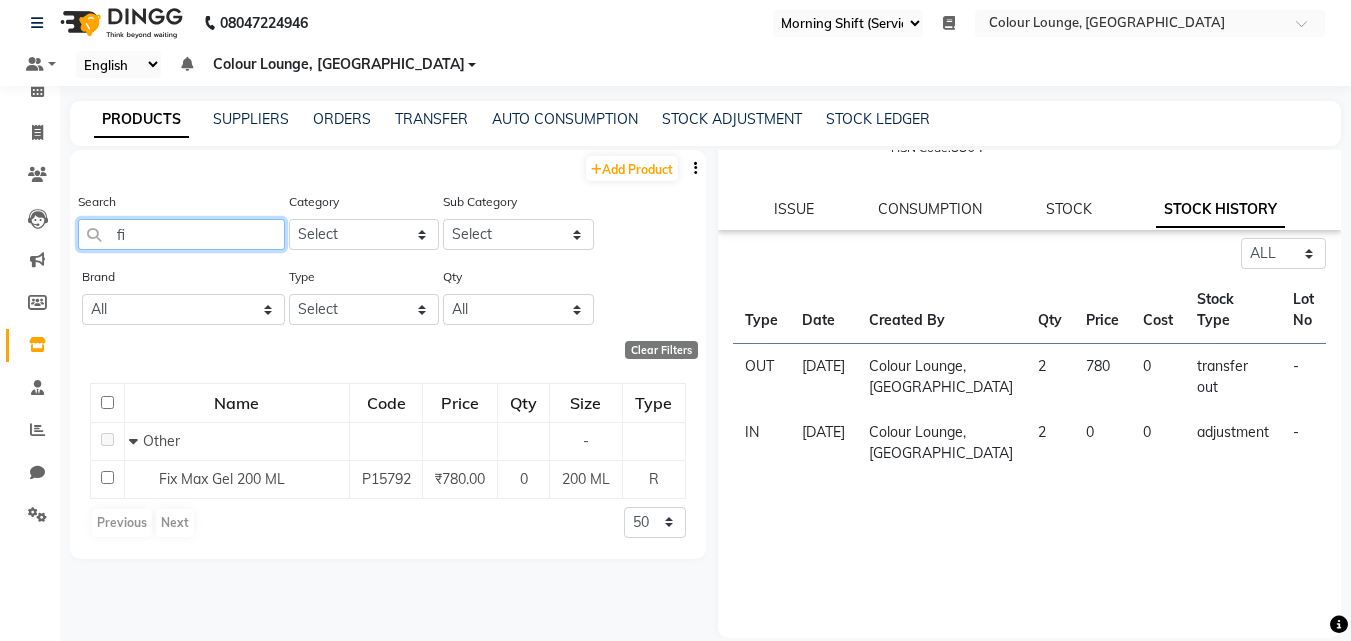 type on "f" 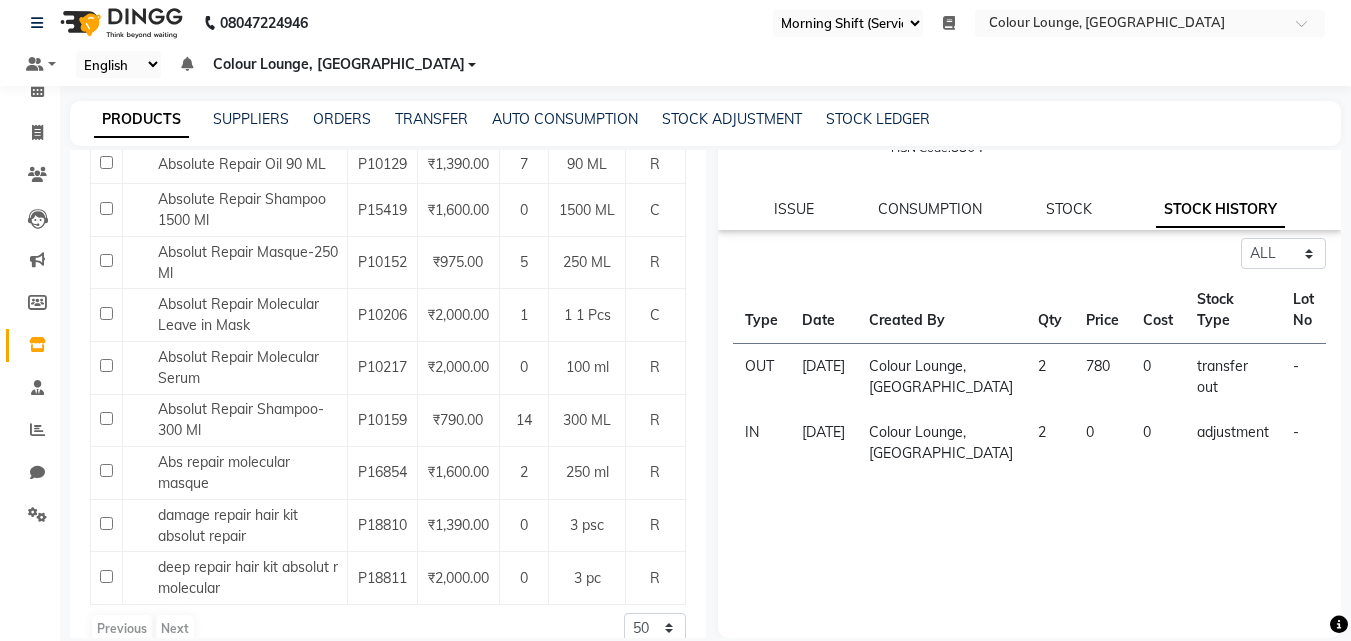 scroll, scrollTop: 565, scrollLeft: 0, axis: vertical 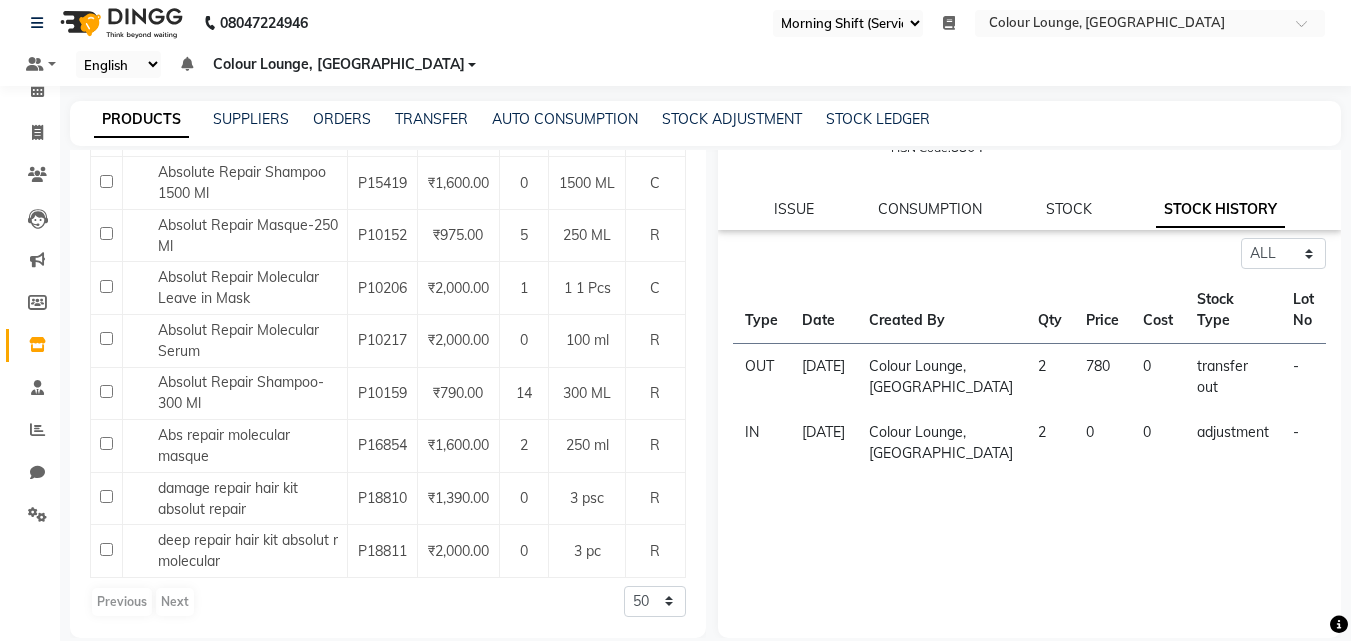 type on "abs" 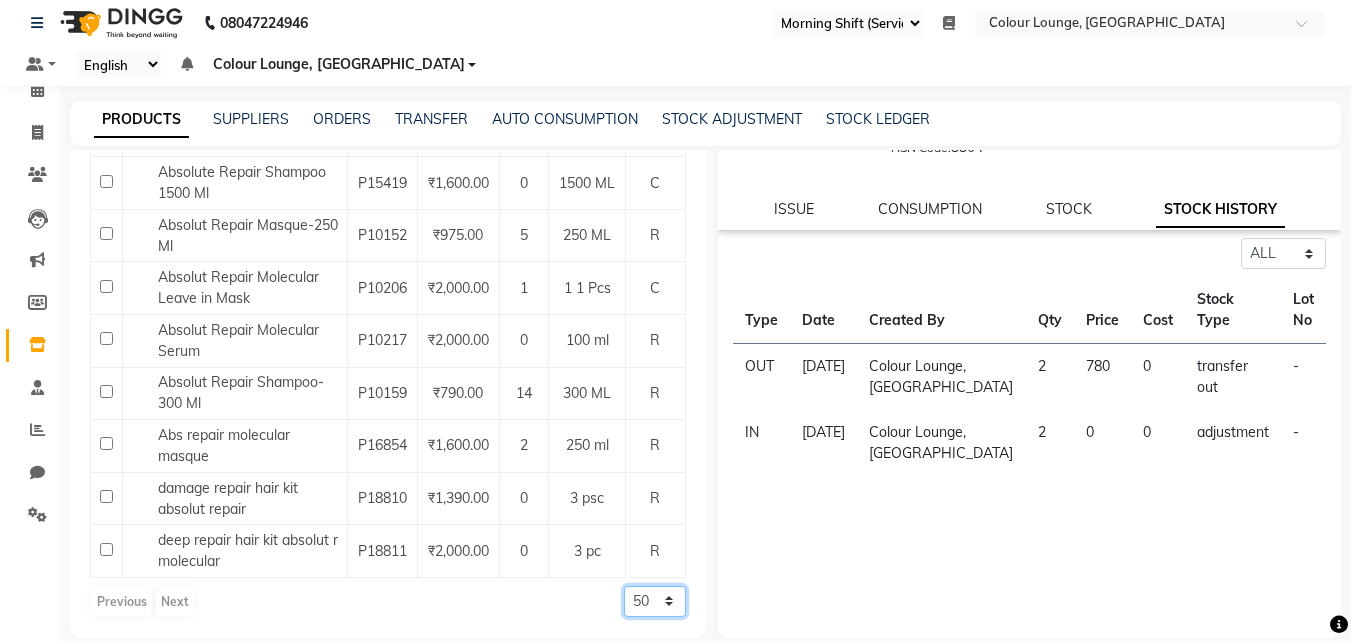 click on "50 100 500" 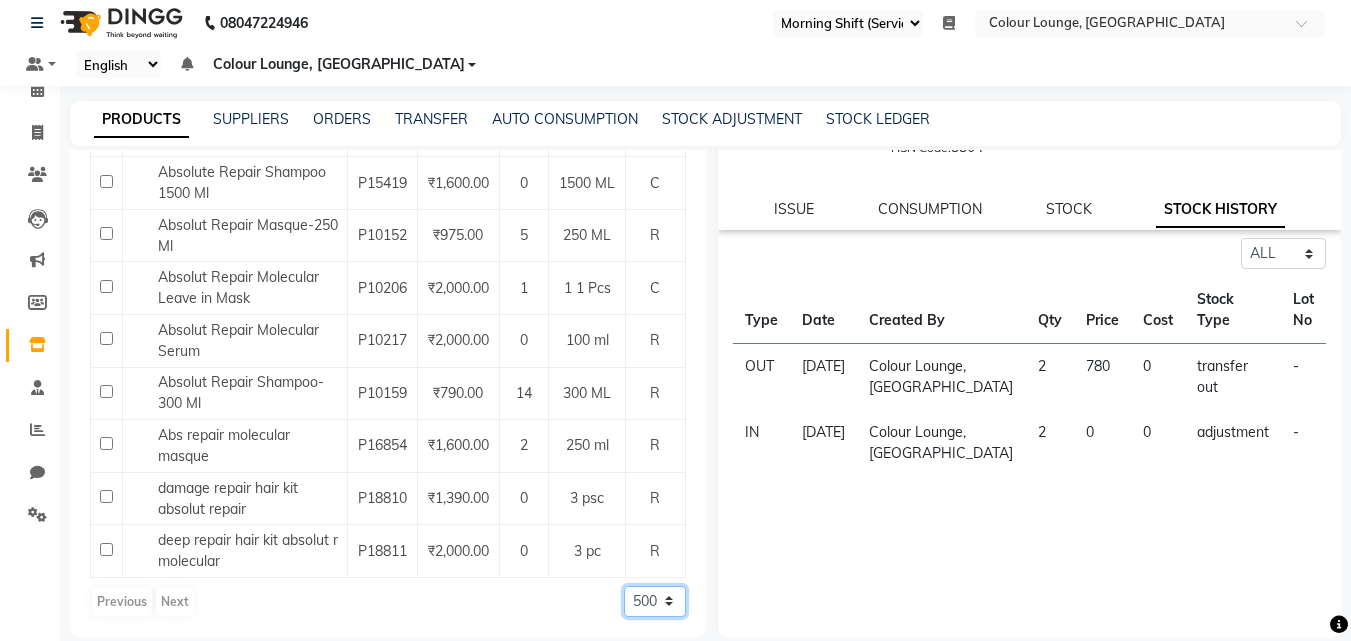 click on "50 100 500" 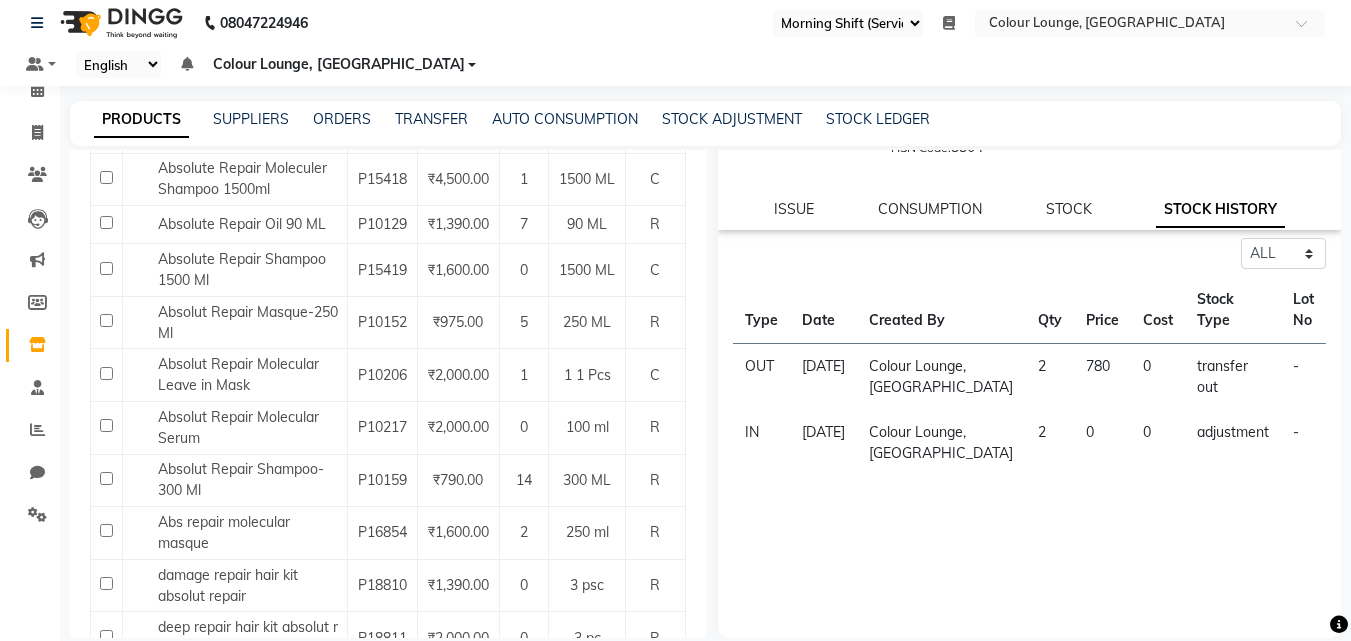 scroll, scrollTop: 565, scrollLeft: 0, axis: vertical 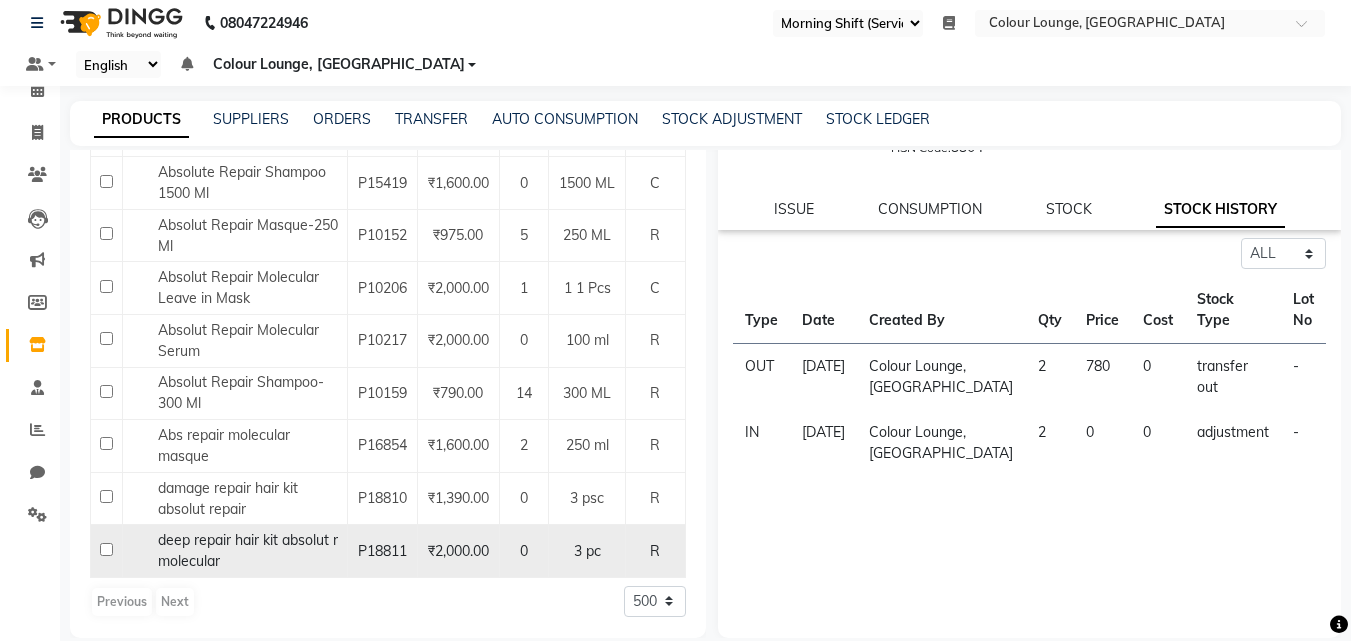 click on "deep repair hair kit absolut r molecular" 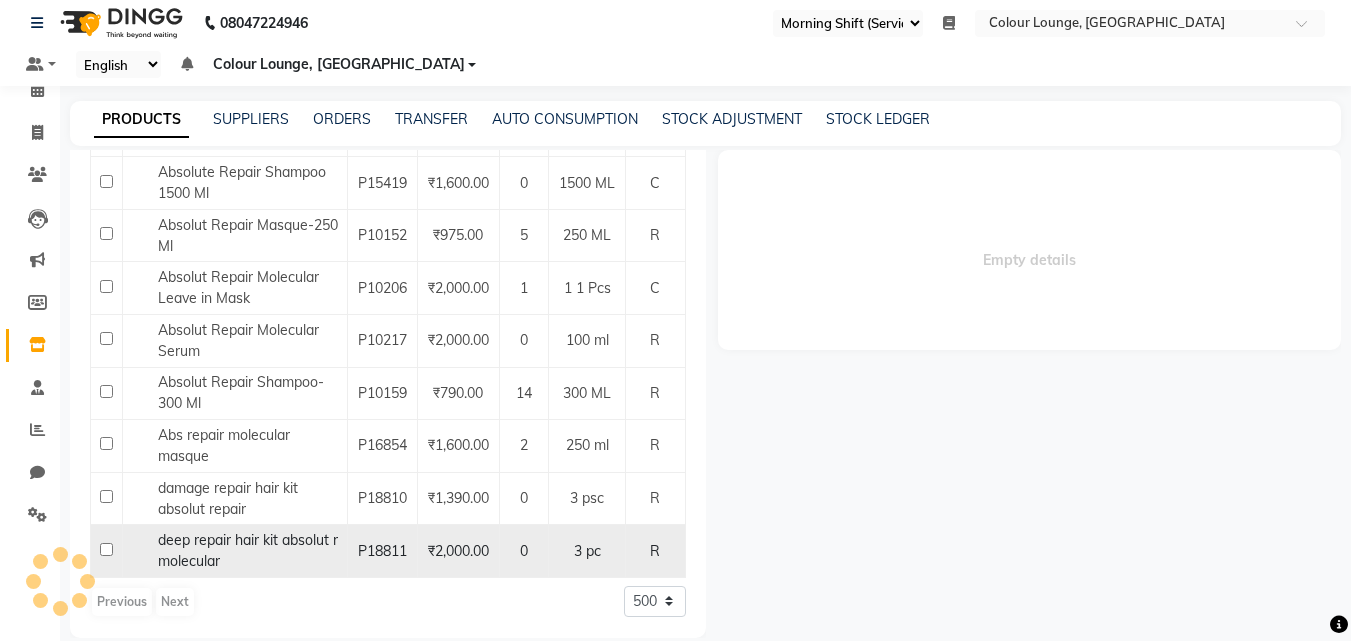 scroll, scrollTop: 0, scrollLeft: 0, axis: both 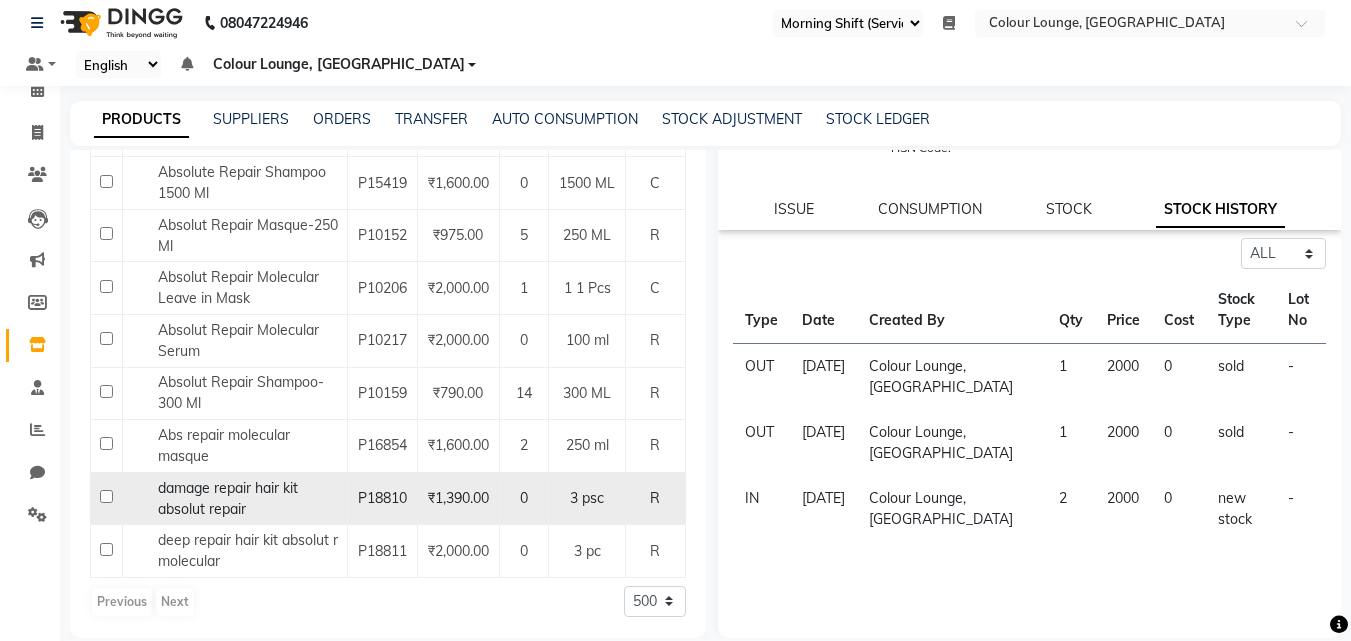 click on "damage repair hair kit absolut repair" 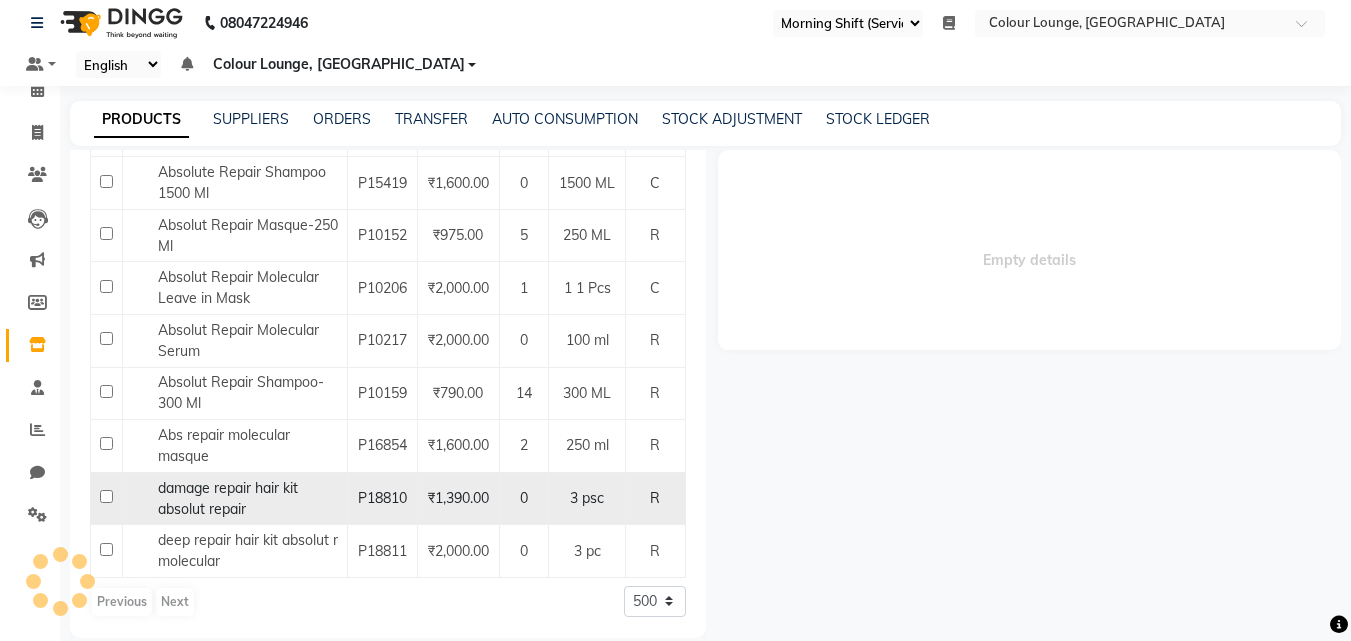 scroll, scrollTop: 0, scrollLeft: 0, axis: both 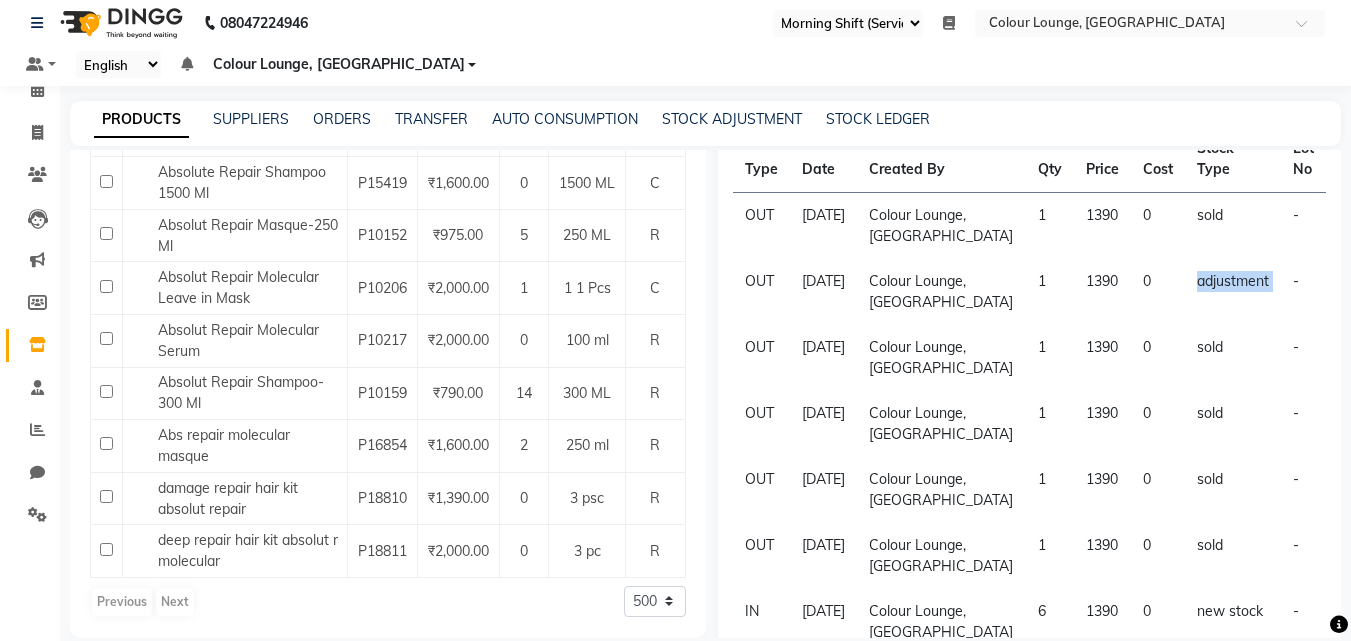 drag, startPoint x: 1171, startPoint y: 253, endPoint x: 1256, endPoint y: 236, distance: 86.683334 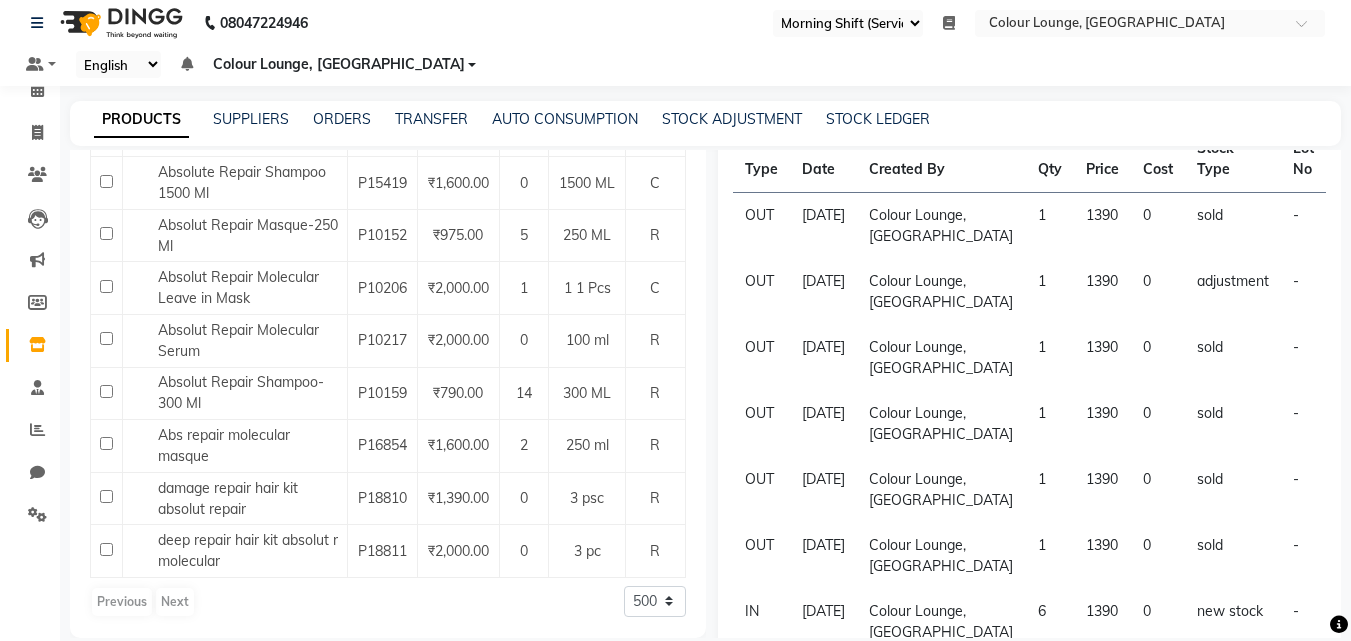scroll, scrollTop: 0, scrollLeft: 0, axis: both 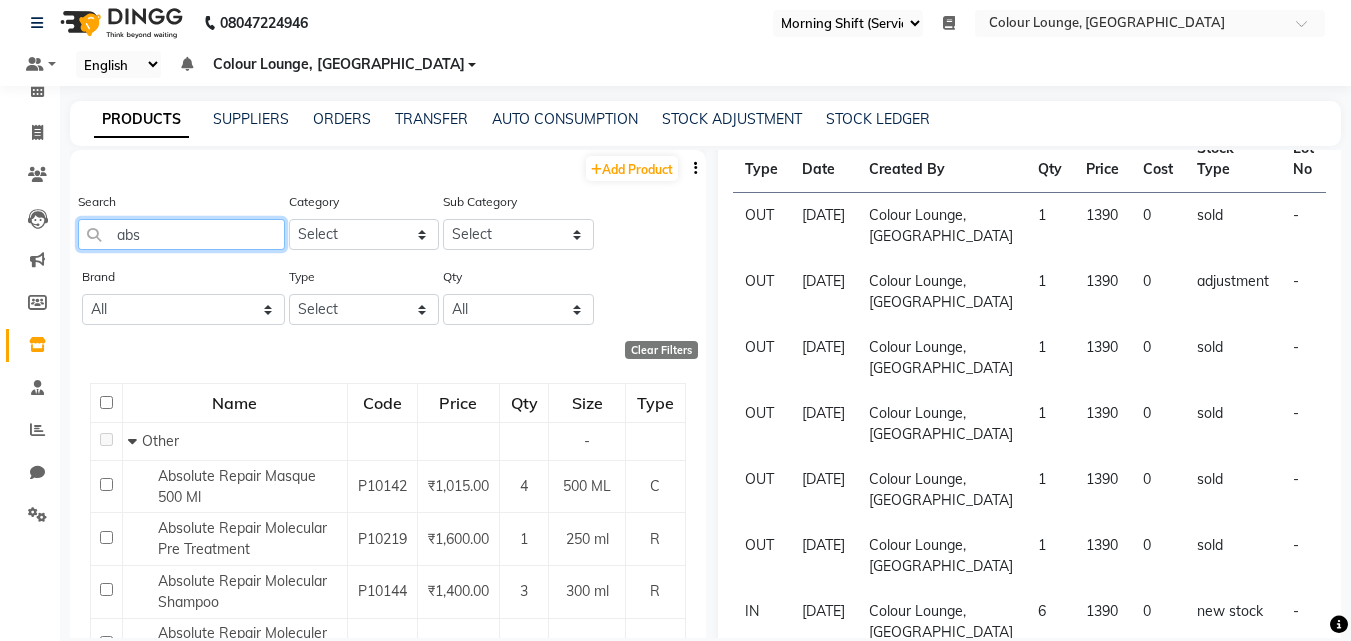 drag, startPoint x: 153, startPoint y: 206, endPoint x: 85, endPoint y: 198, distance: 68.46897 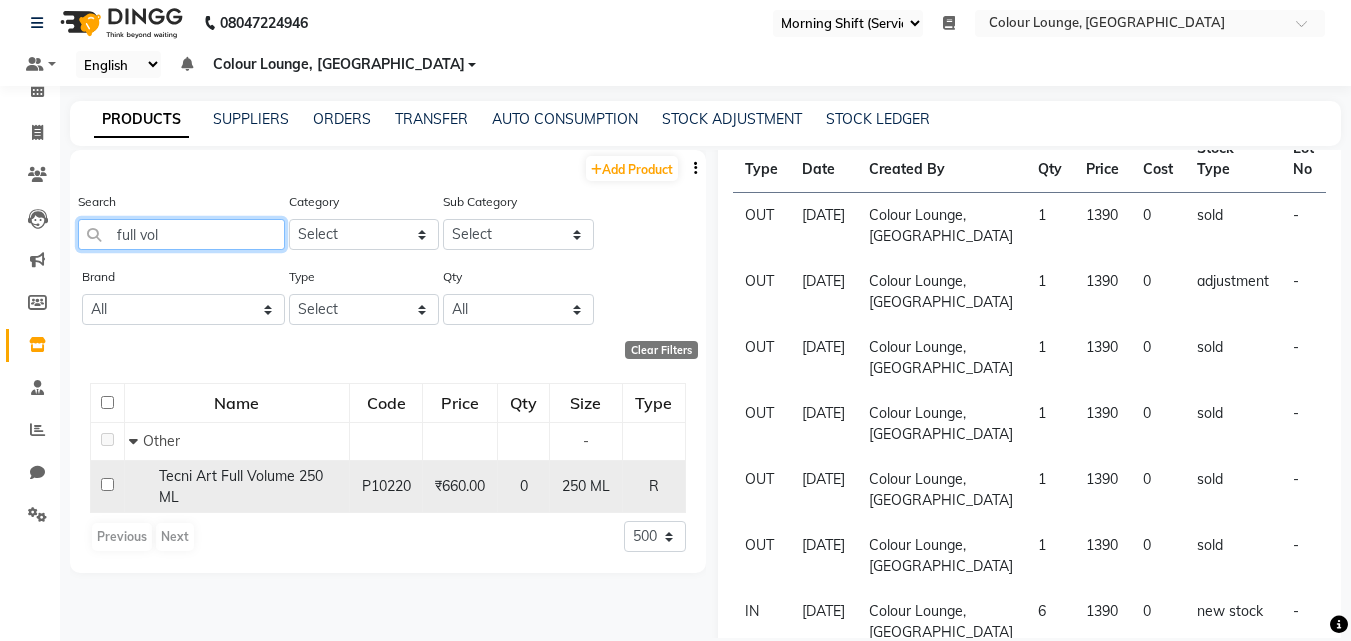 type on "full vol" 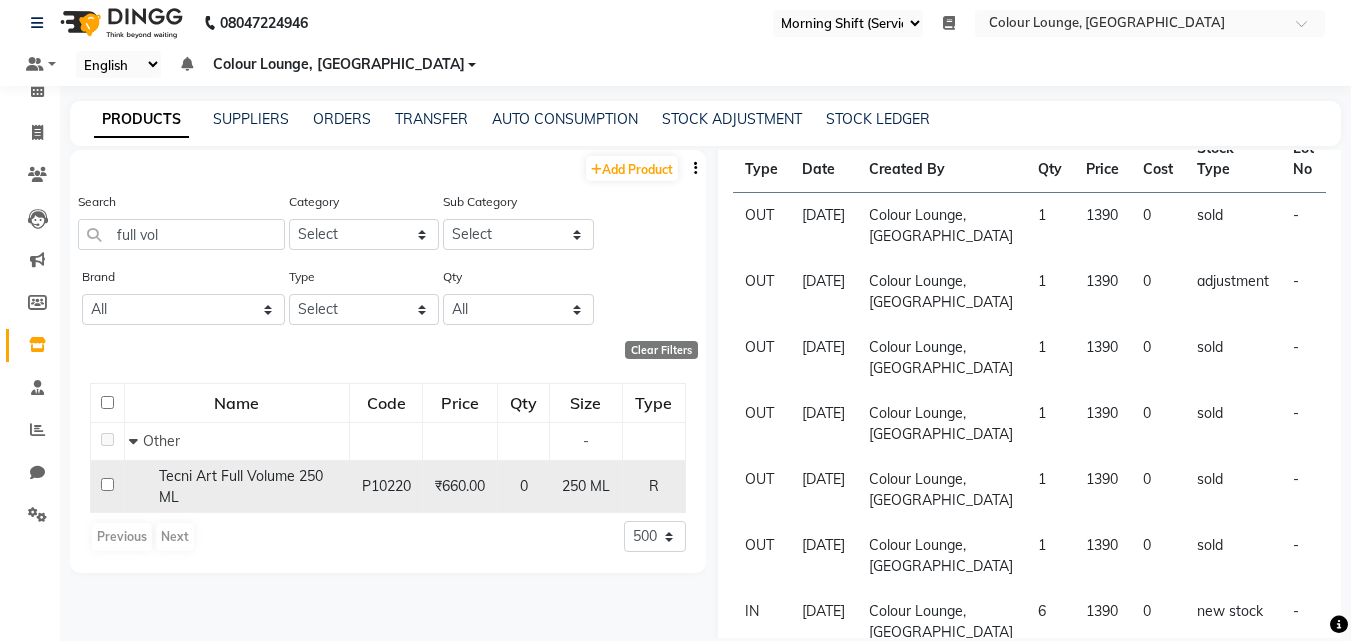 click on "Tecni Art Full Volume 250 ML" 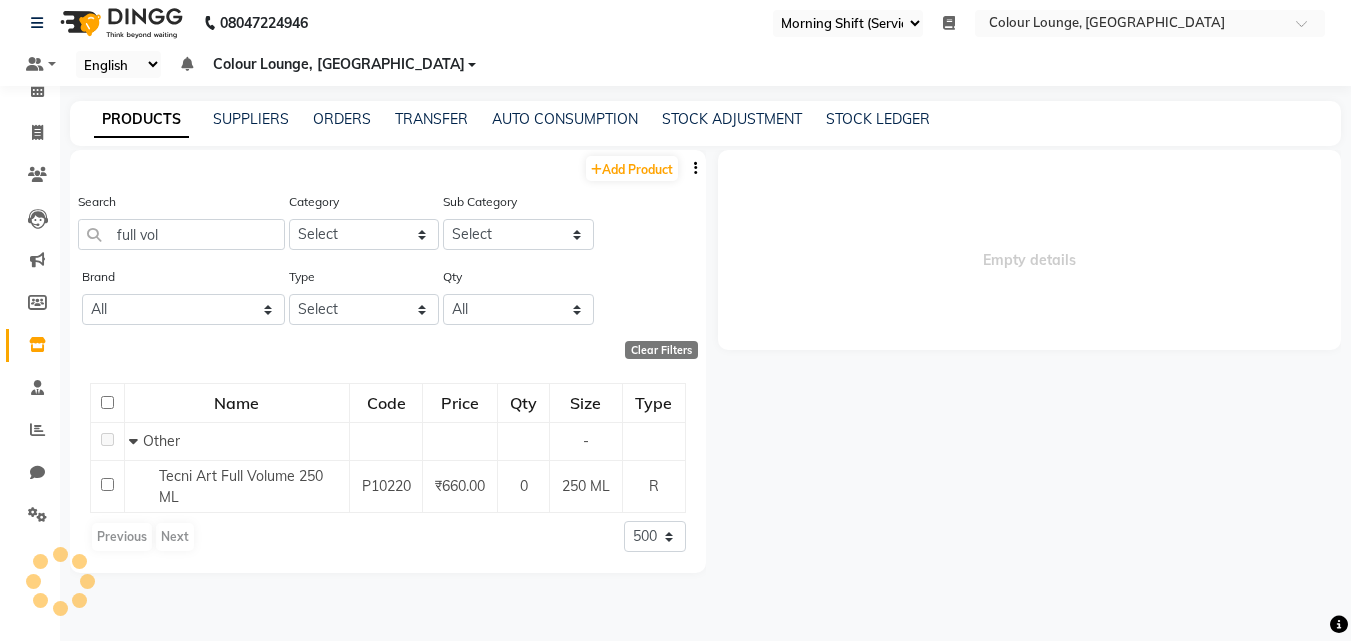 scroll, scrollTop: 0, scrollLeft: 0, axis: both 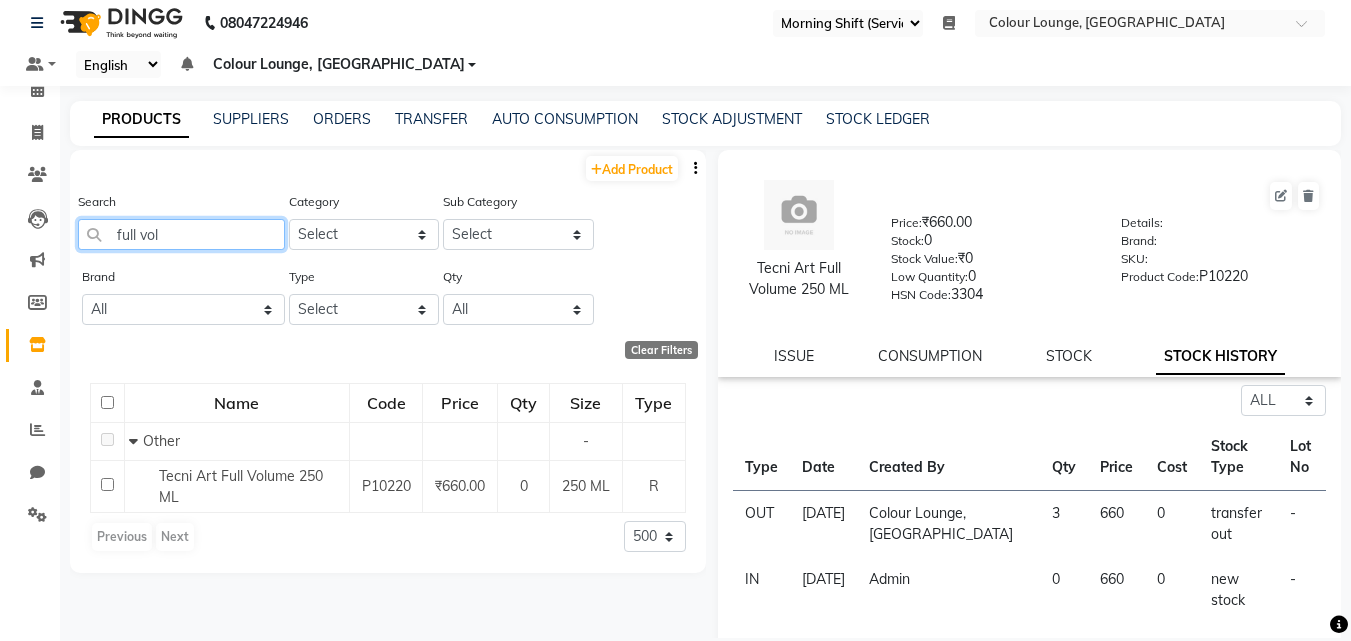 click on "full vol" 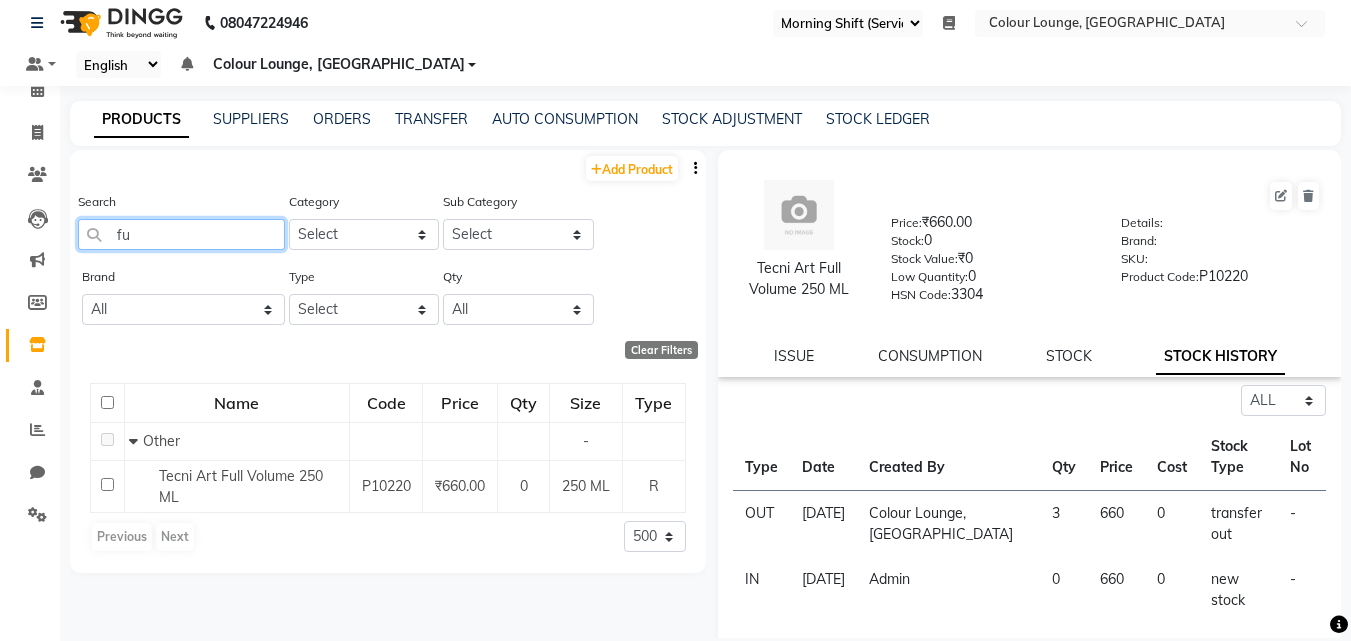 type on "f" 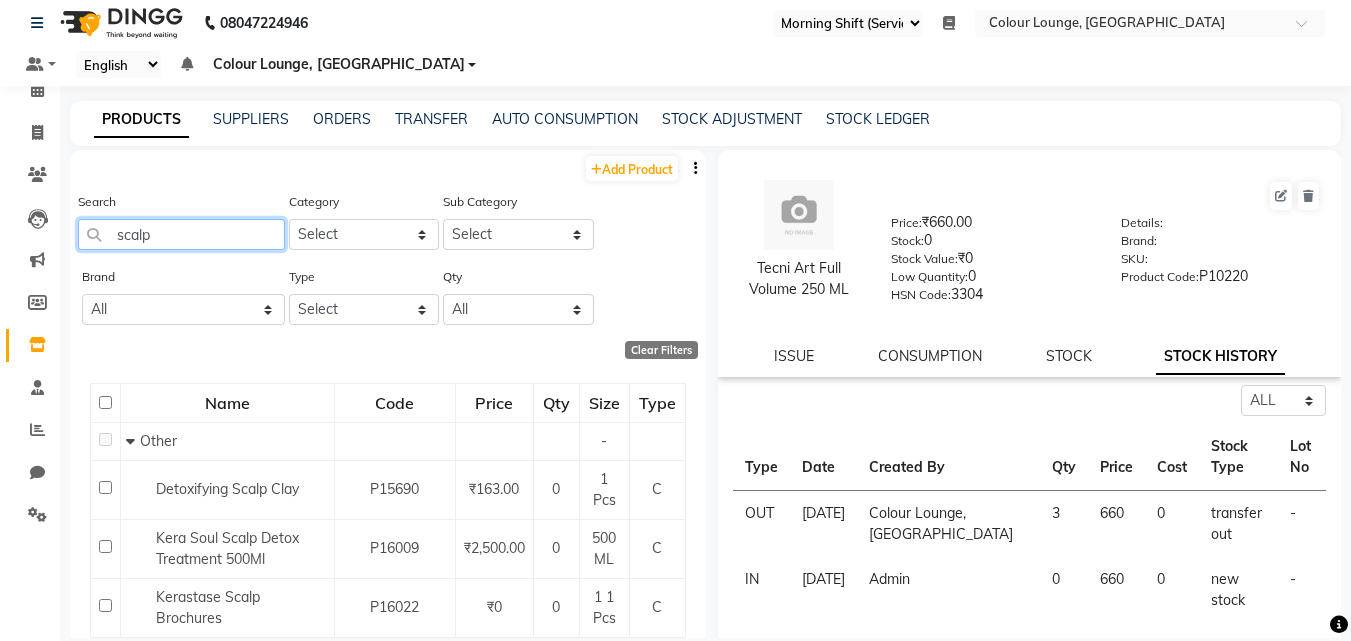scroll, scrollTop: 147, scrollLeft: 0, axis: vertical 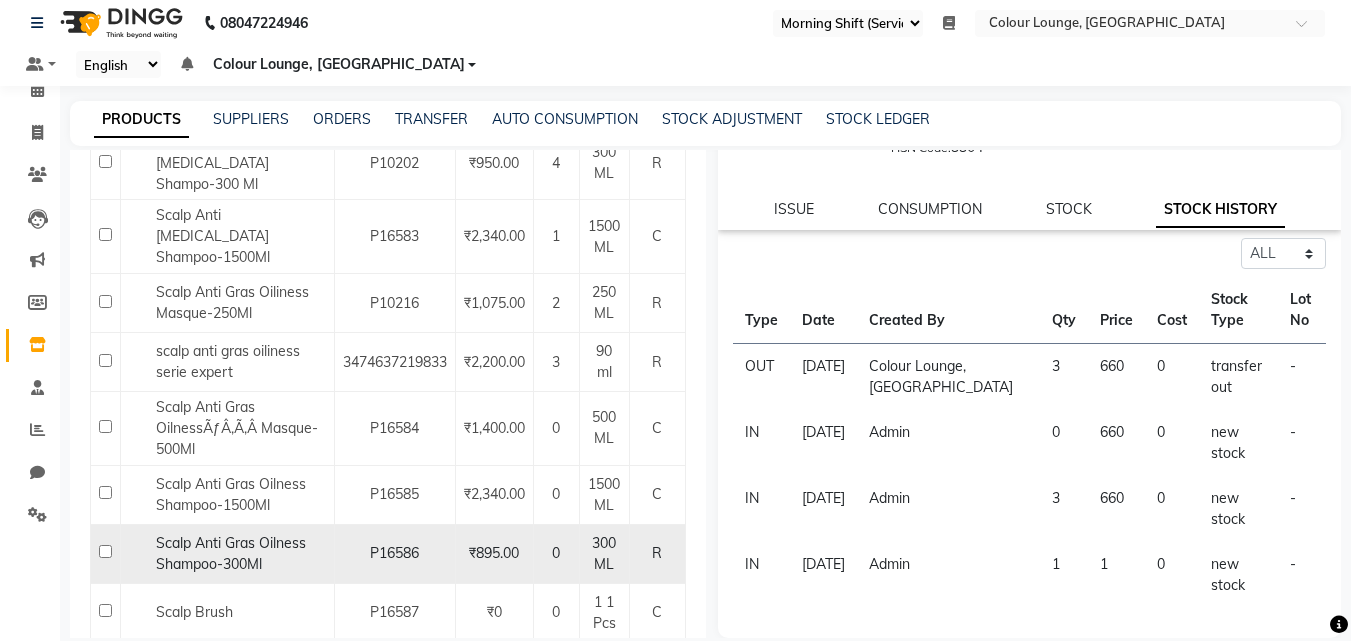 type on "scalp" 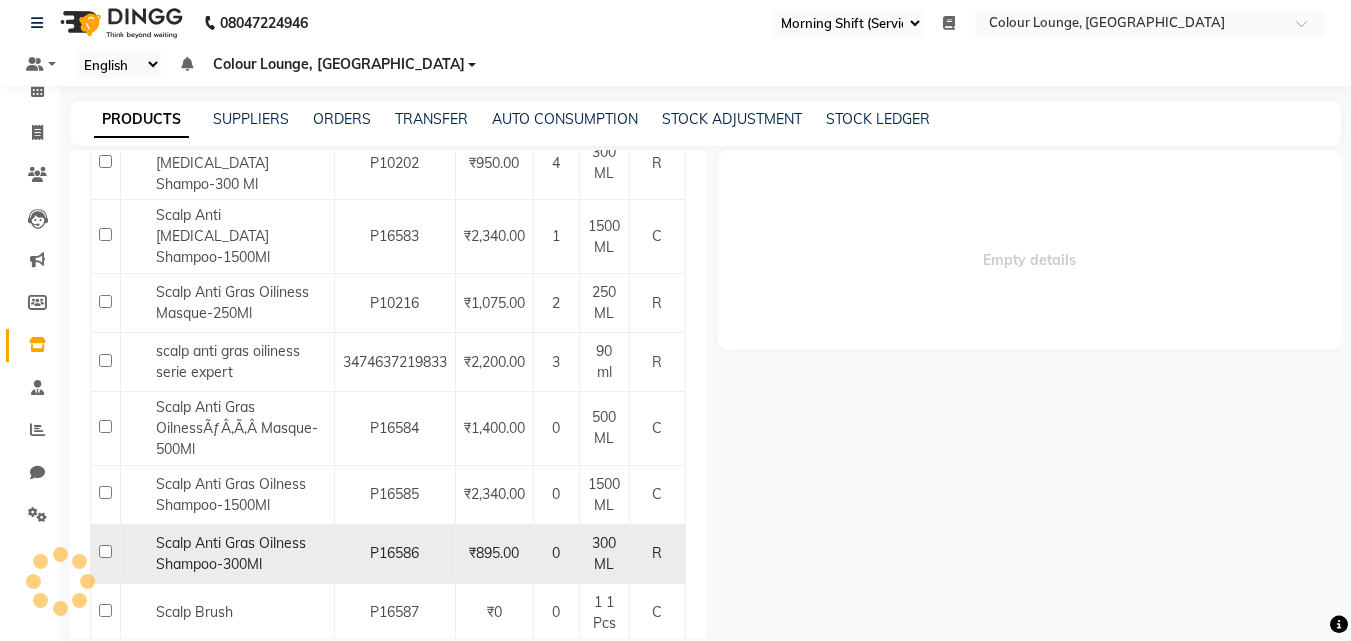 scroll, scrollTop: 0, scrollLeft: 0, axis: both 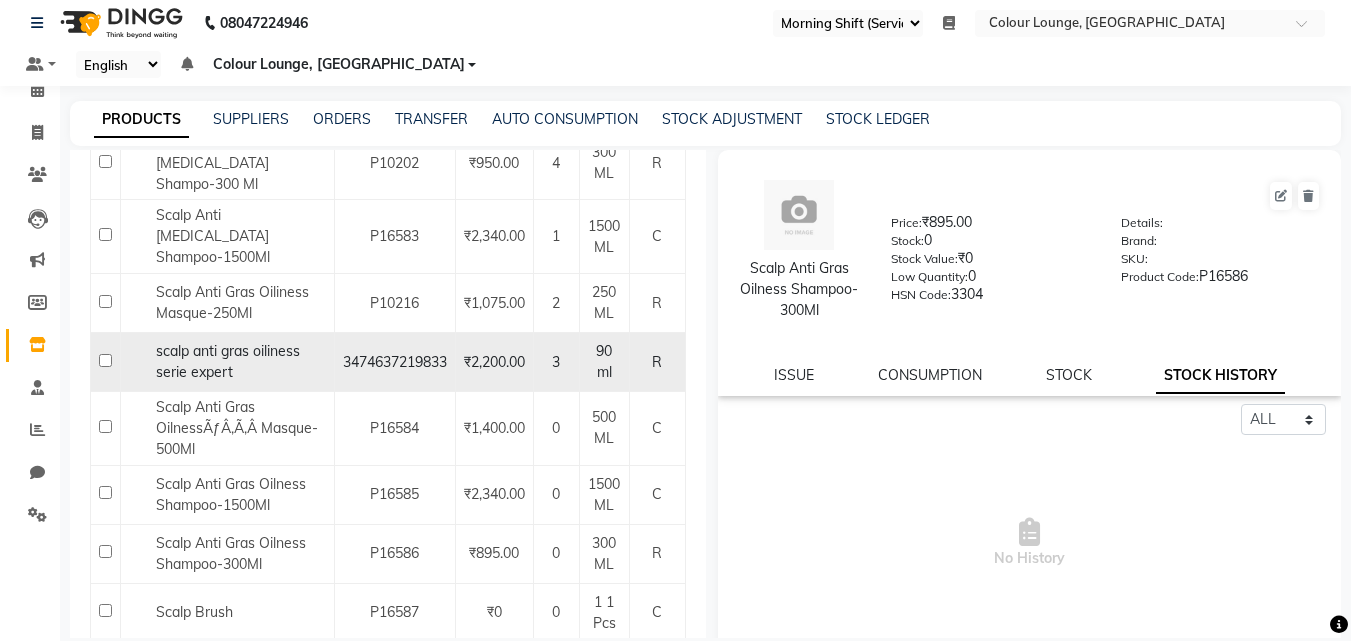 click on "scalp anti gras oiliness serie expert" 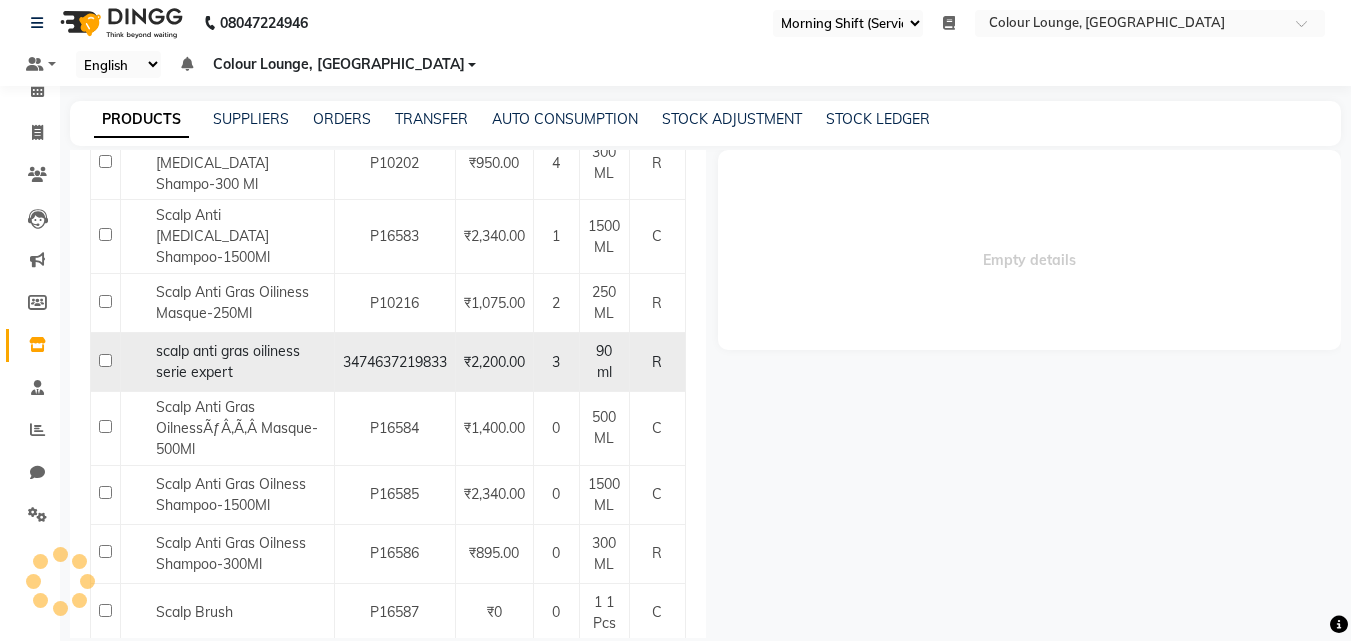 select on "all" 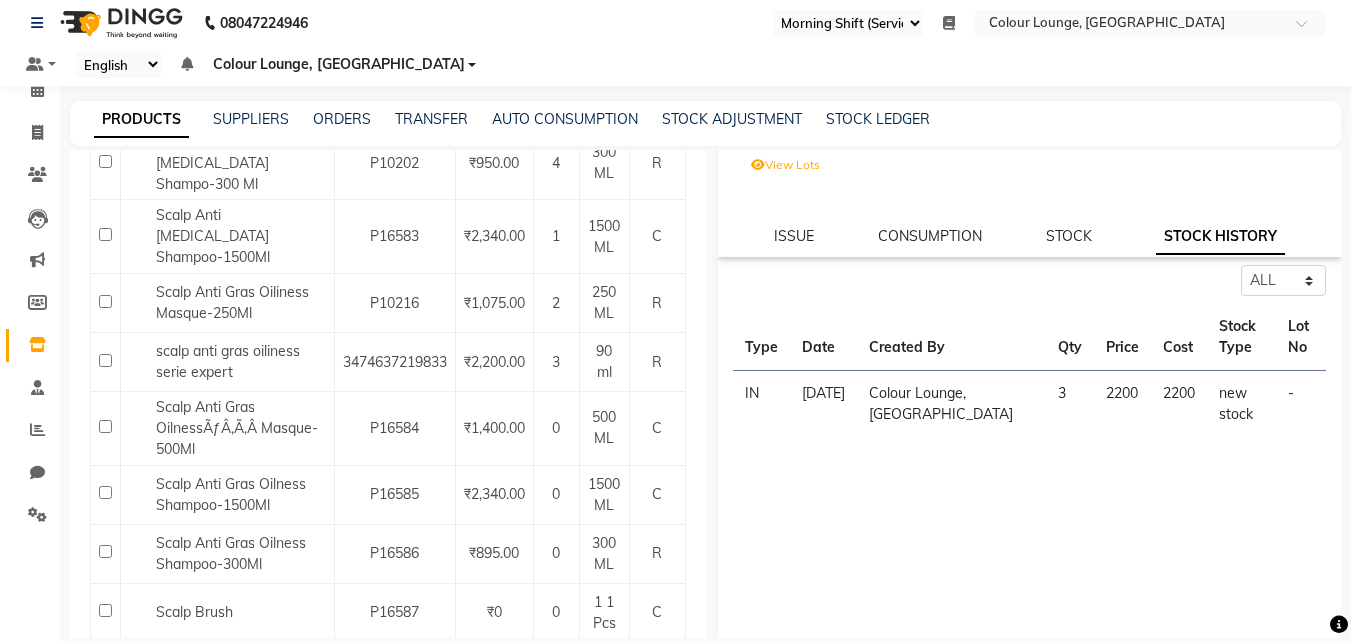 scroll, scrollTop: 177, scrollLeft: 0, axis: vertical 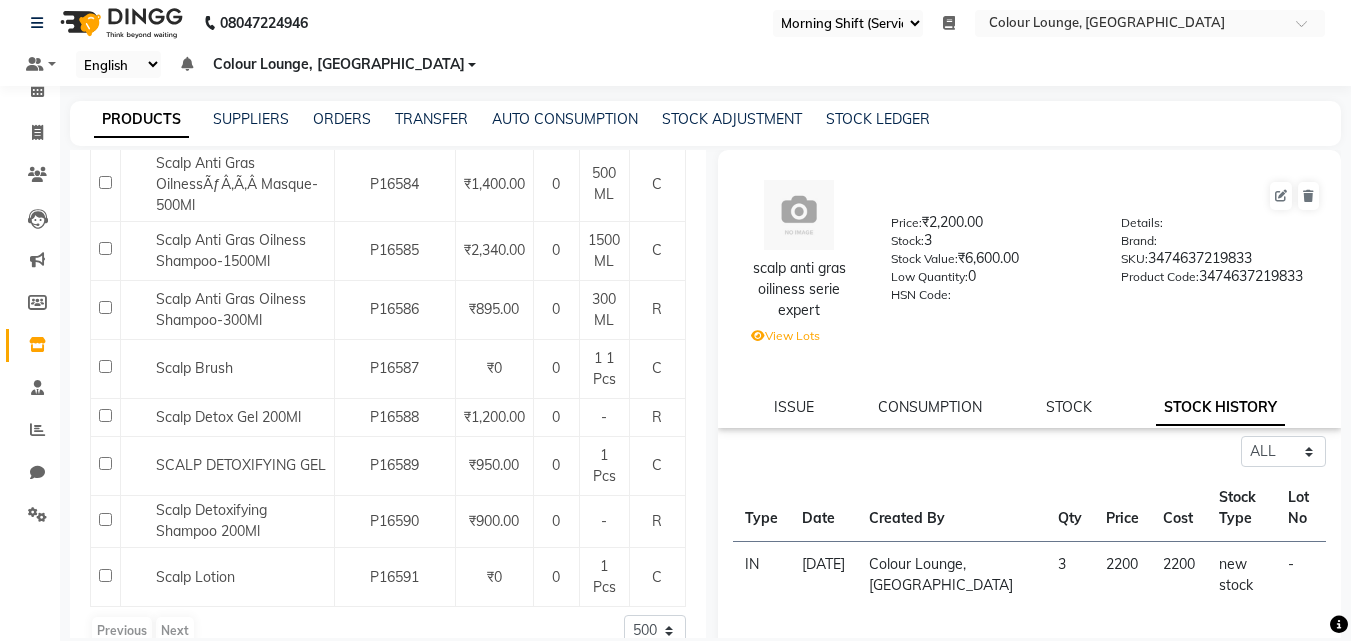 drag, startPoint x: 775, startPoint y: 246, endPoint x: 777, endPoint y: 236, distance: 10.198039 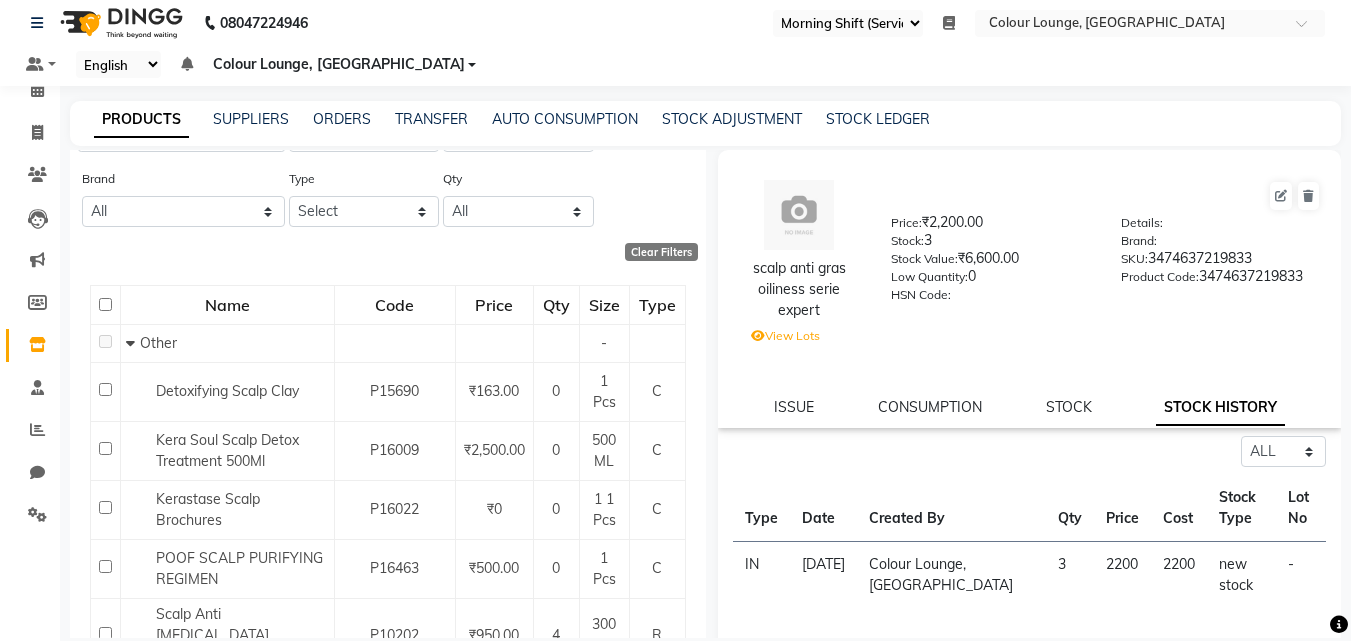 scroll, scrollTop: 95, scrollLeft: 0, axis: vertical 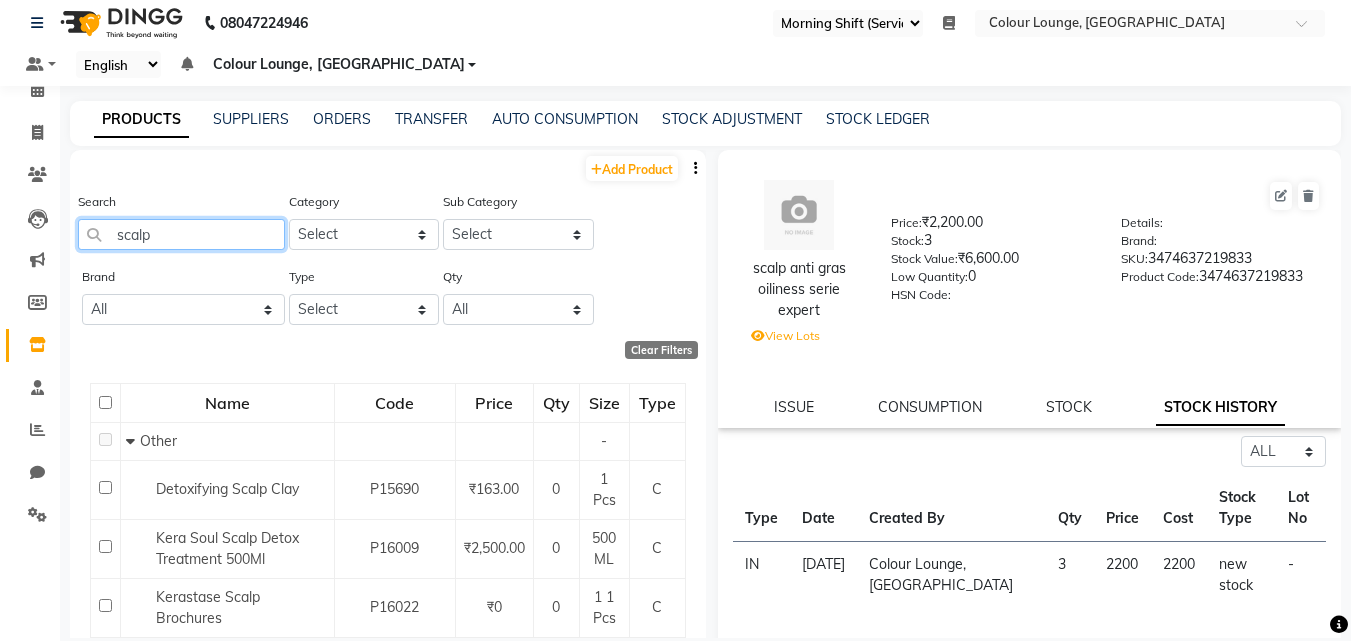 click on "scalp" 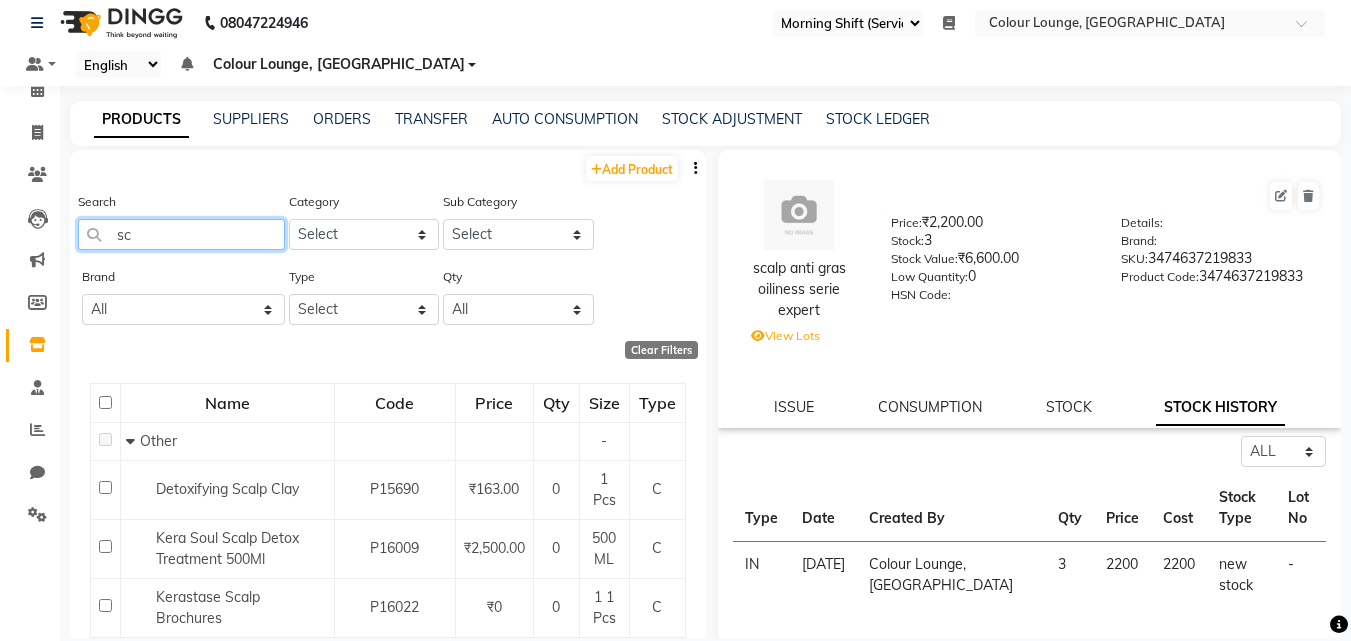 type on "s" 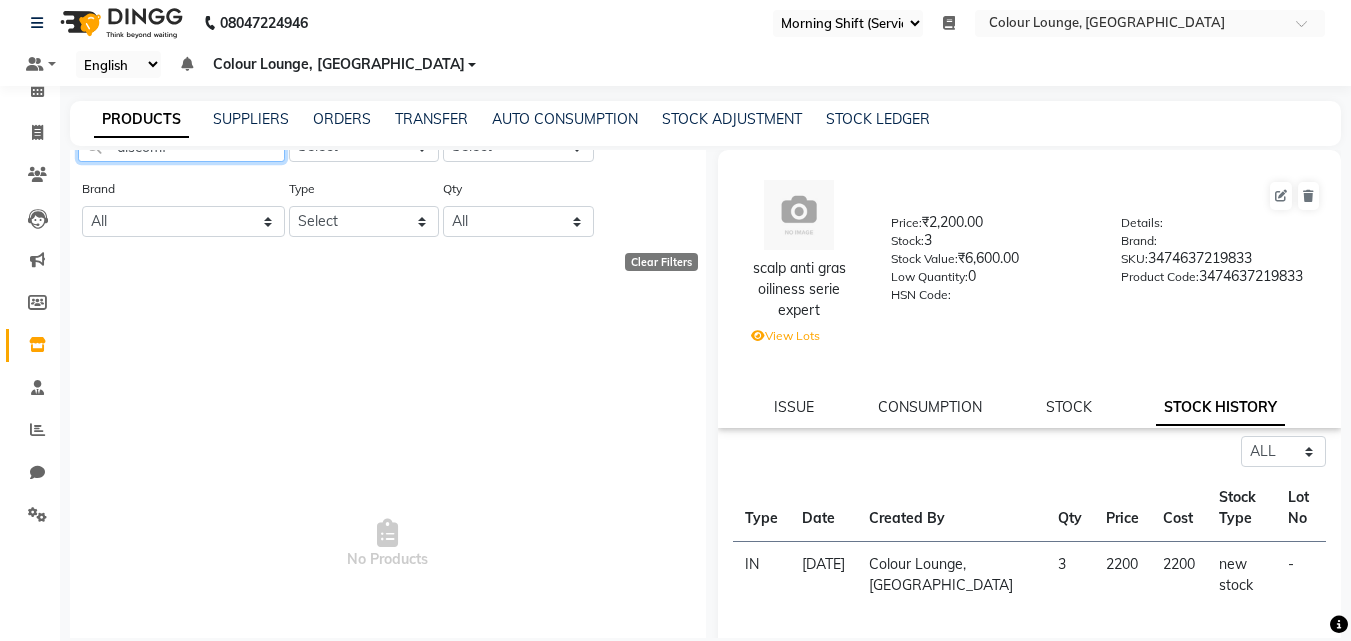 scroll, scrollTop: 0, scrollLeft: 0, axis: both 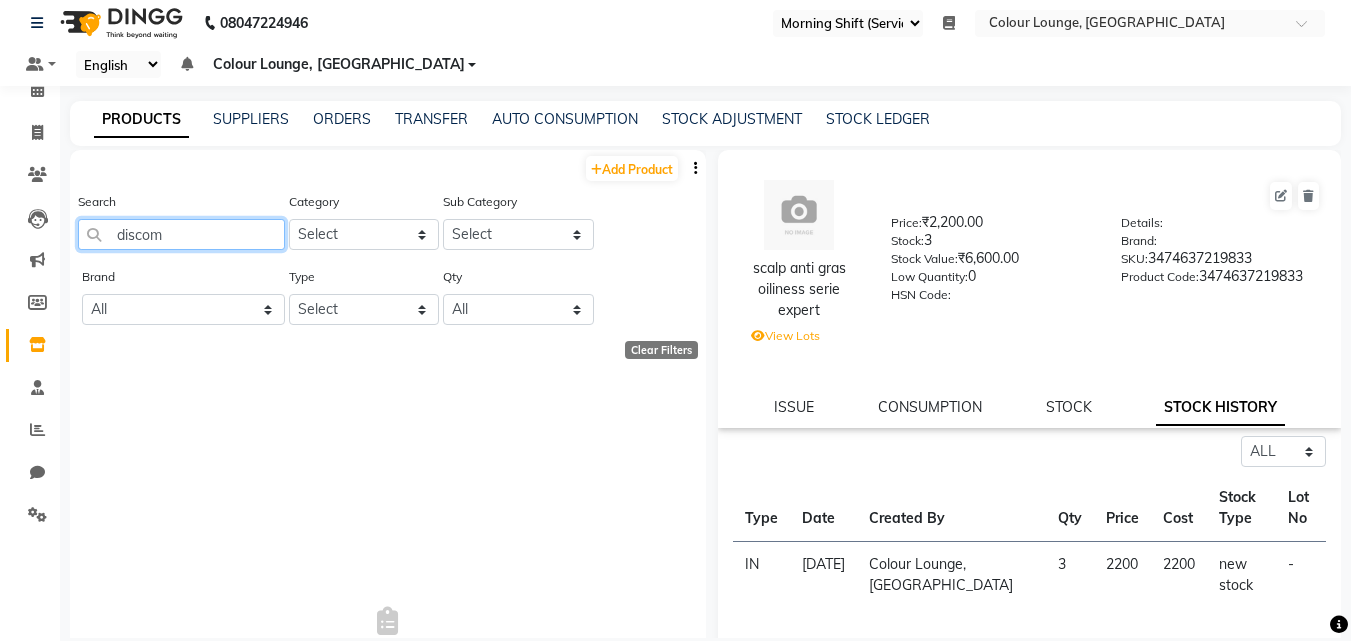 type on "disco" 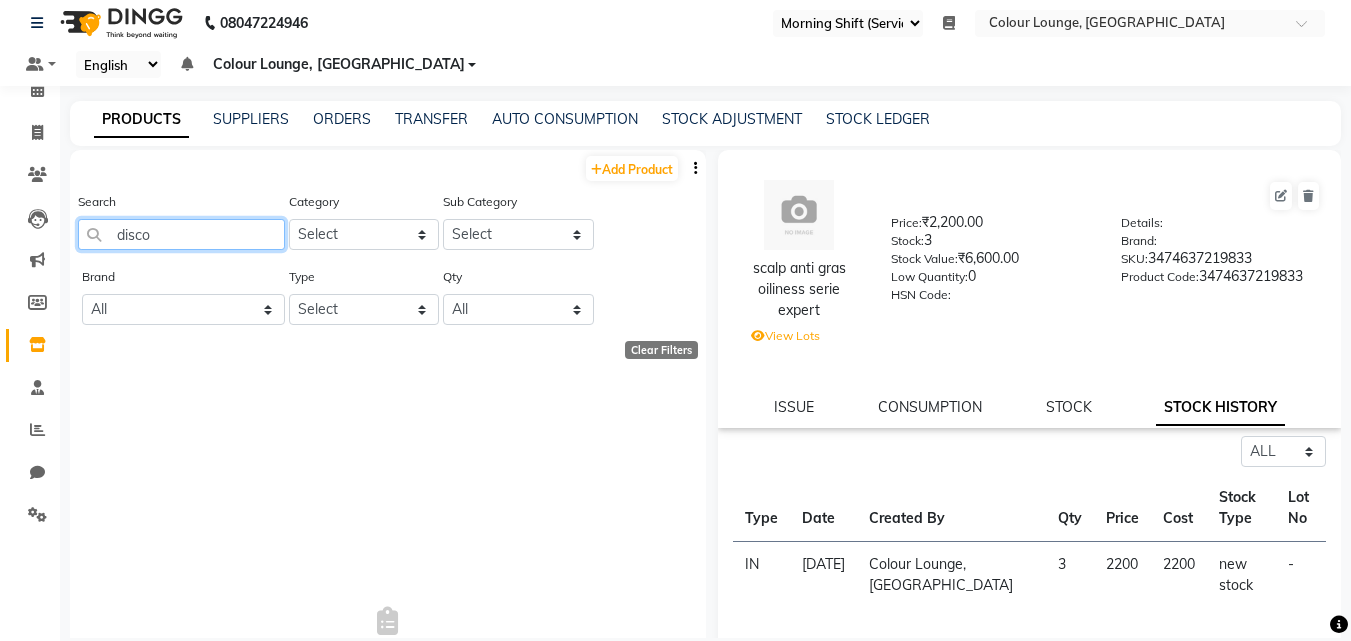 select on "500" 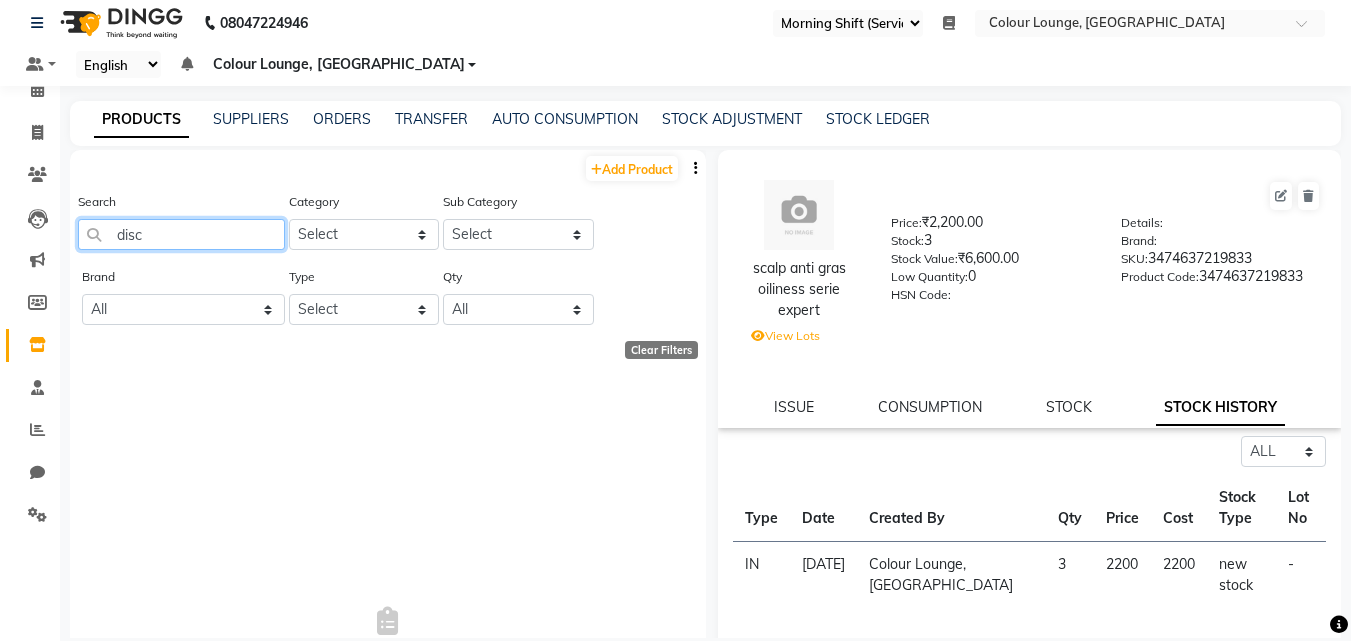 select on "500" 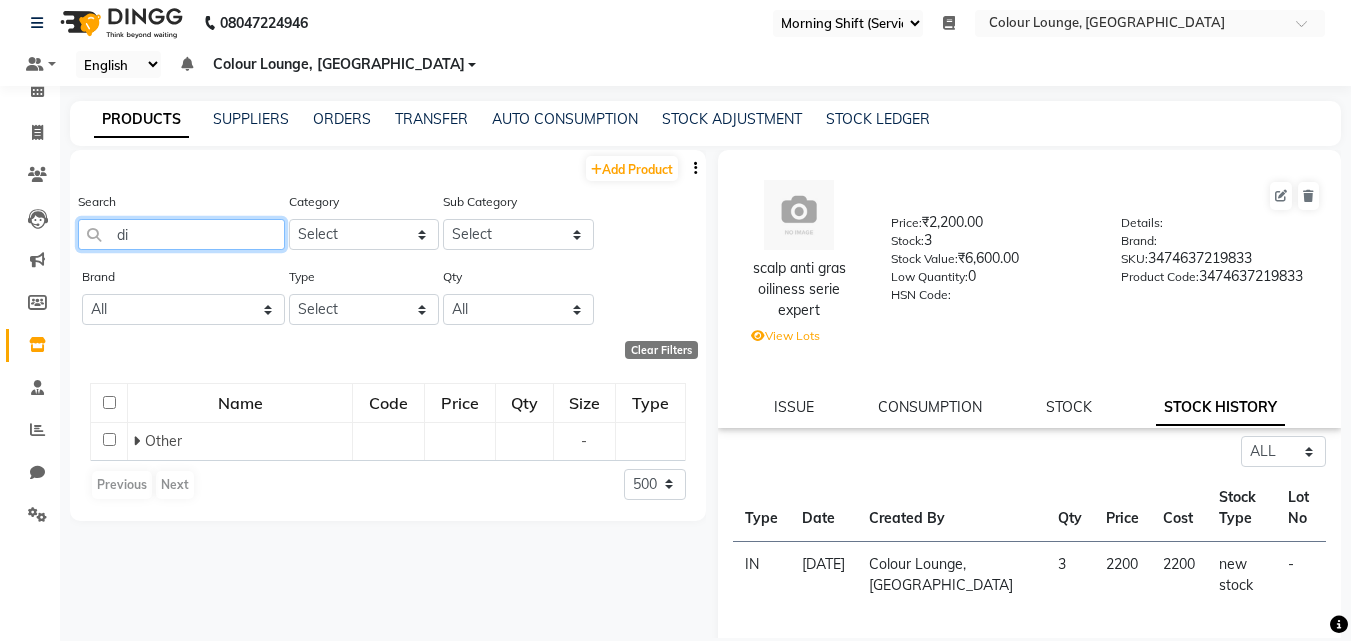 type on "d" 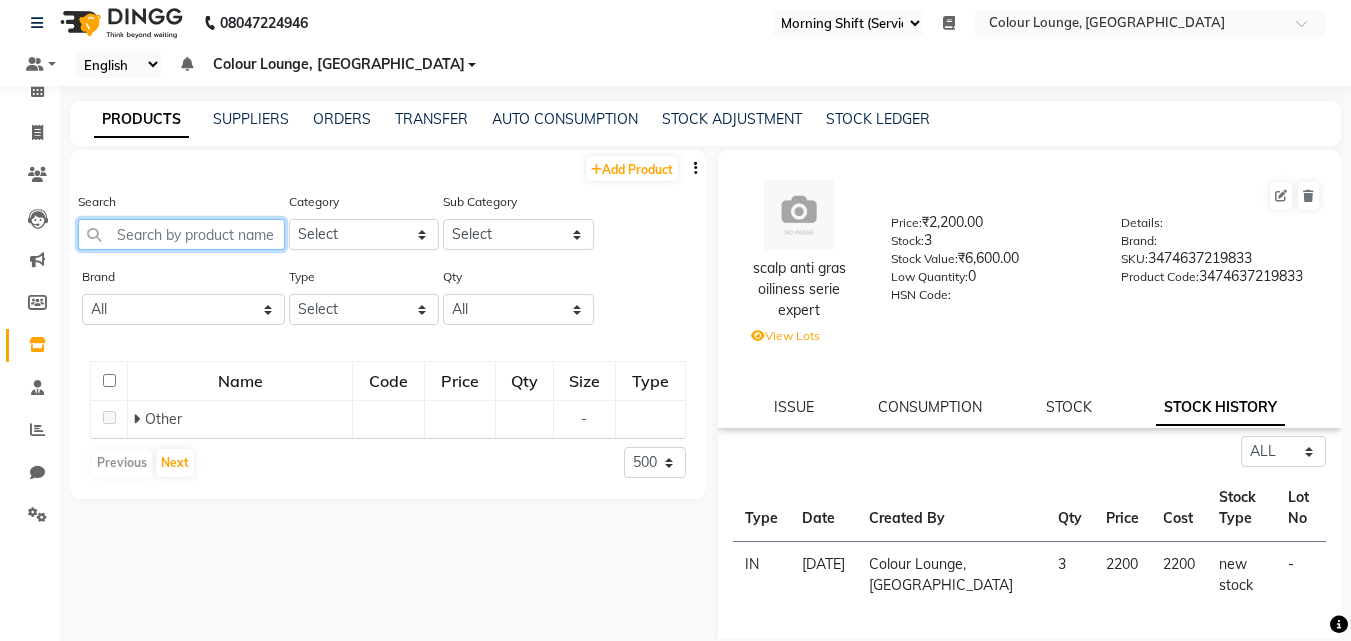 type 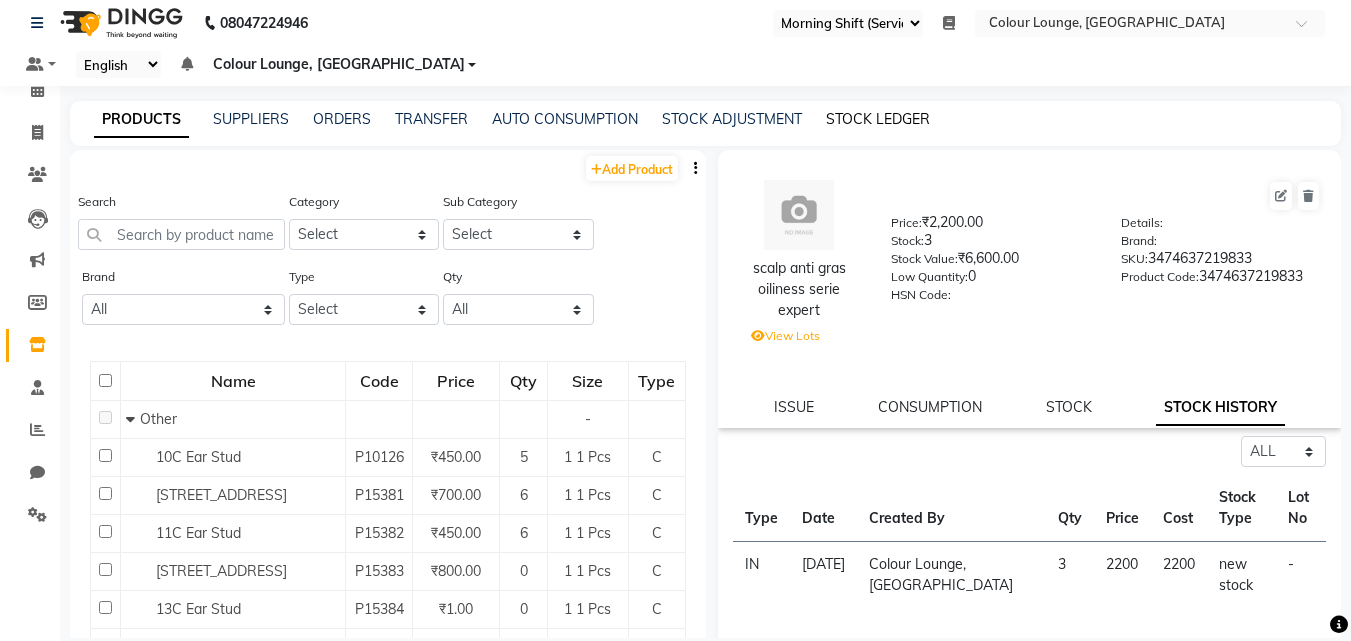 click on "STOCK LEDGER" 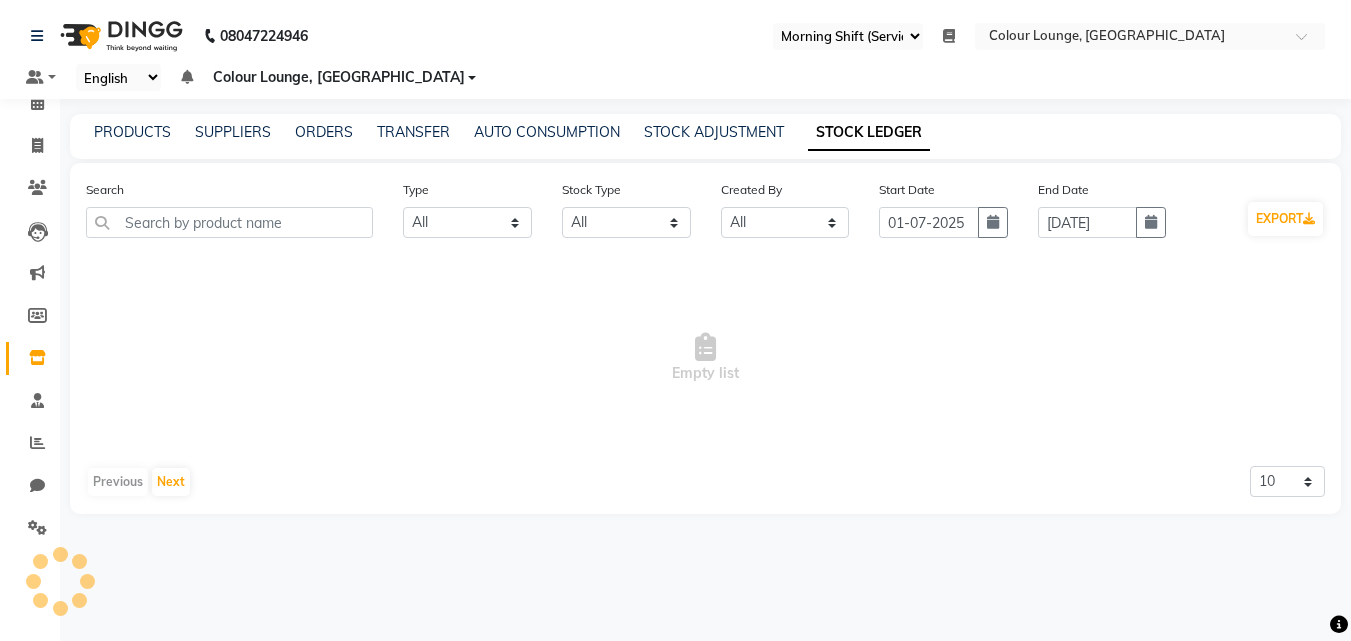 scroll, scrollTop: 0, scrollLeft: 0, axis: both 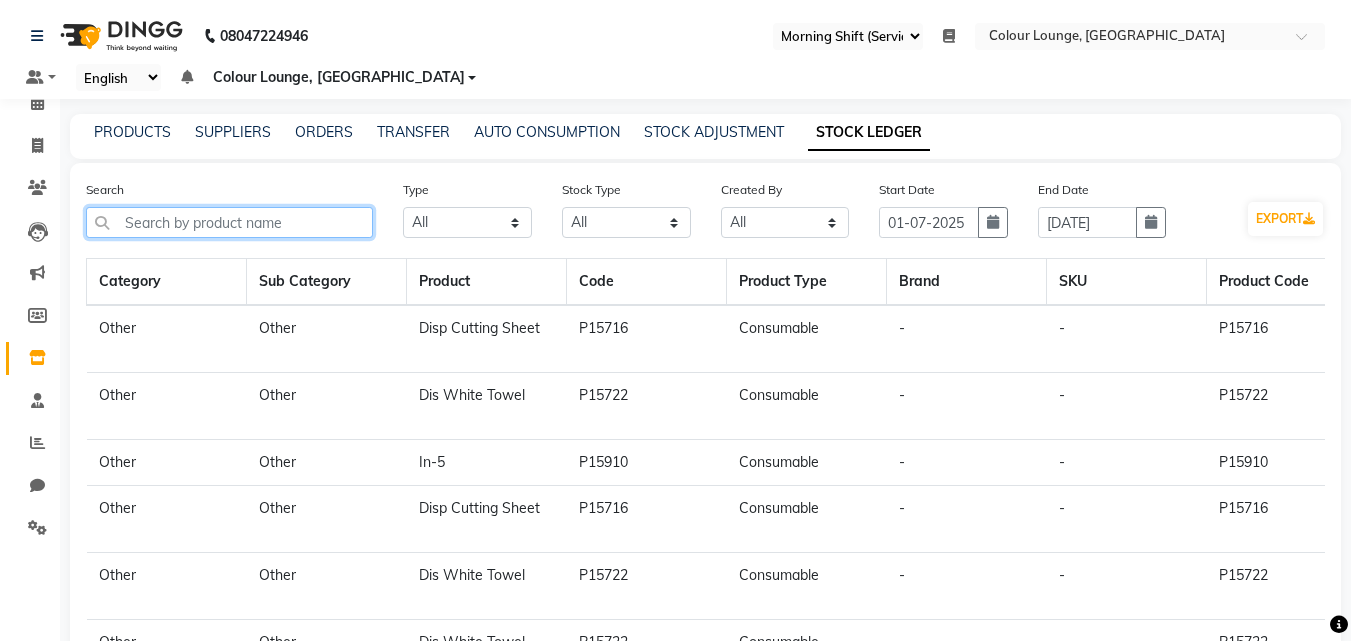 click 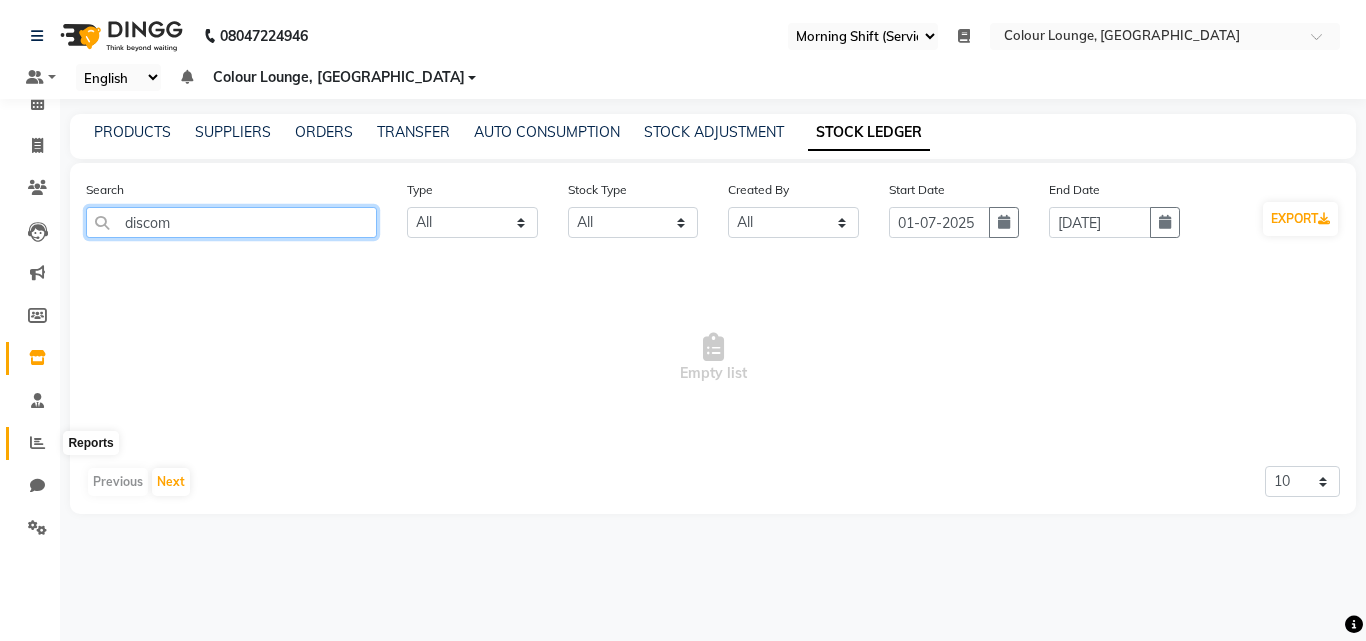 type on "discom" 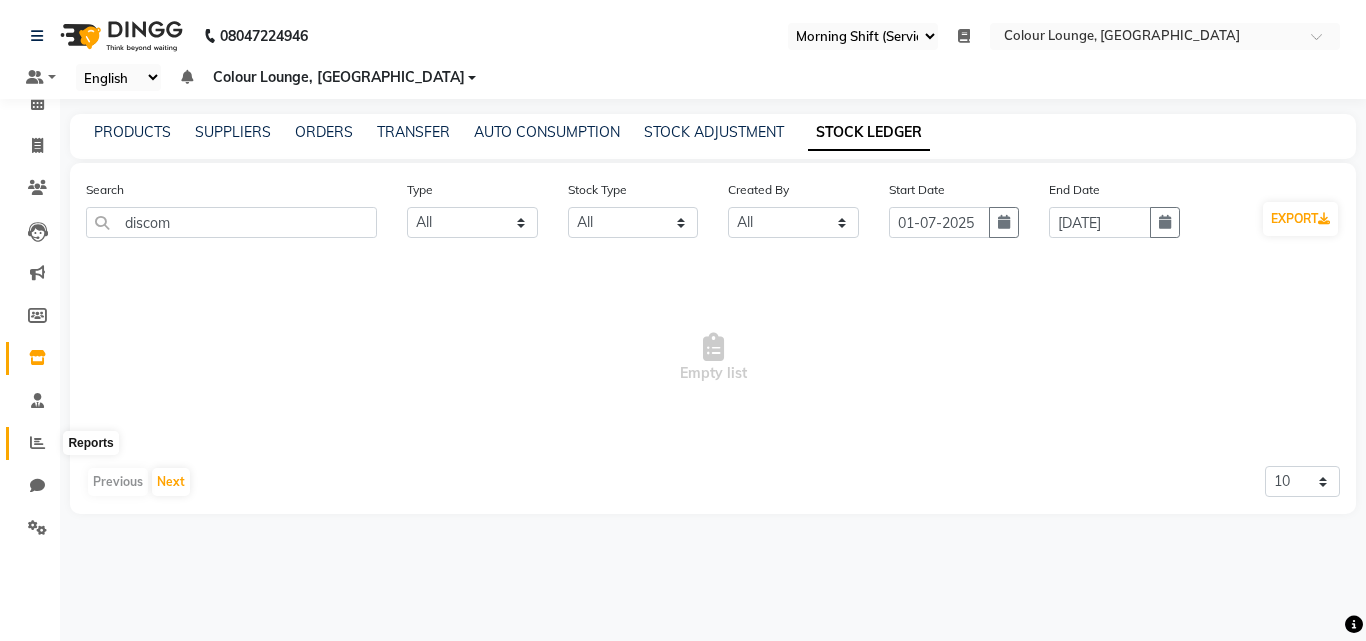 click 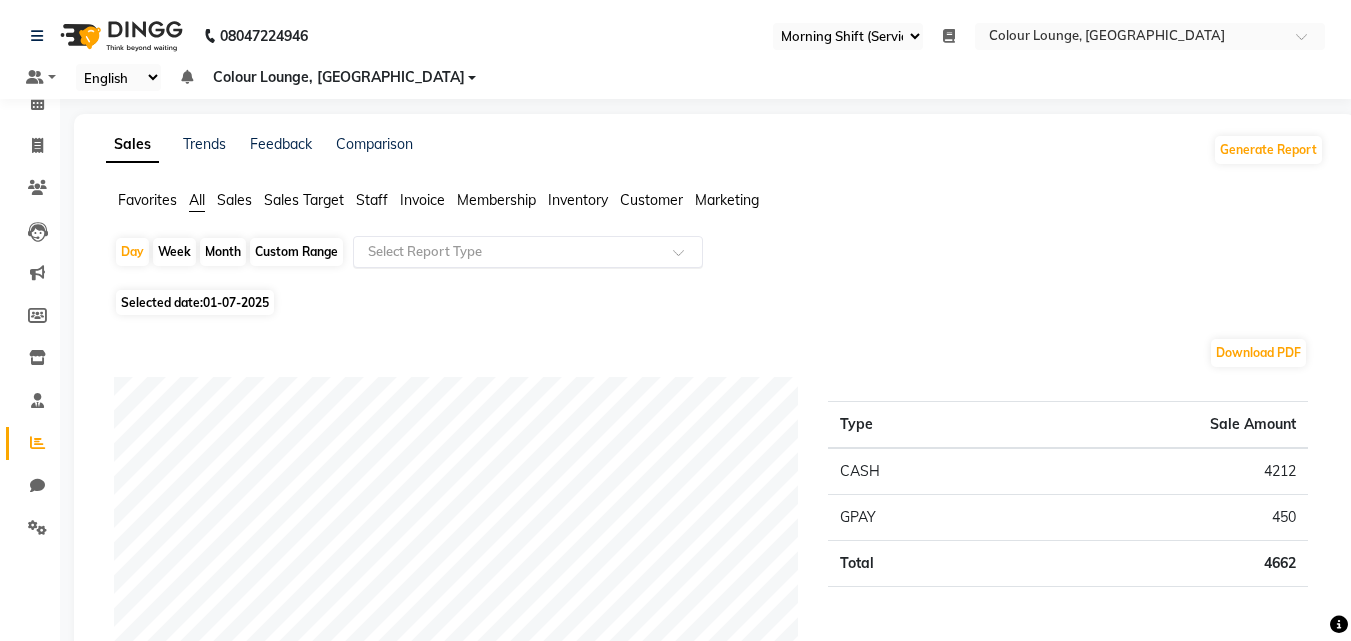 click 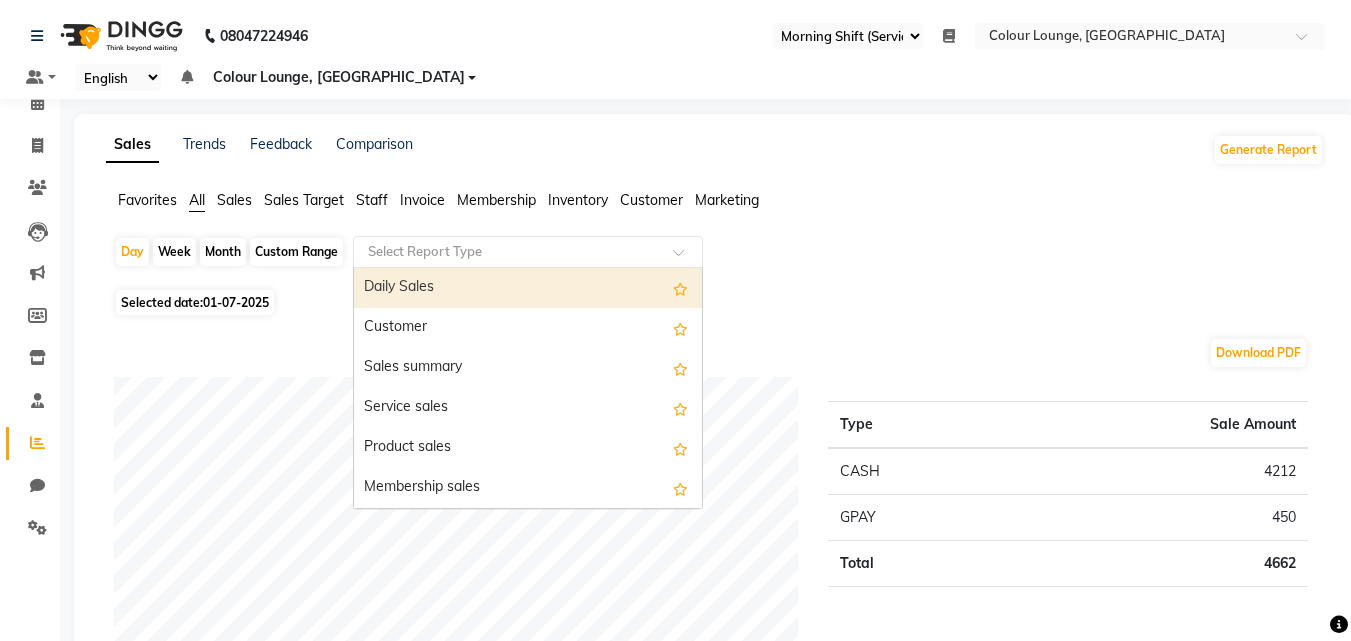 click 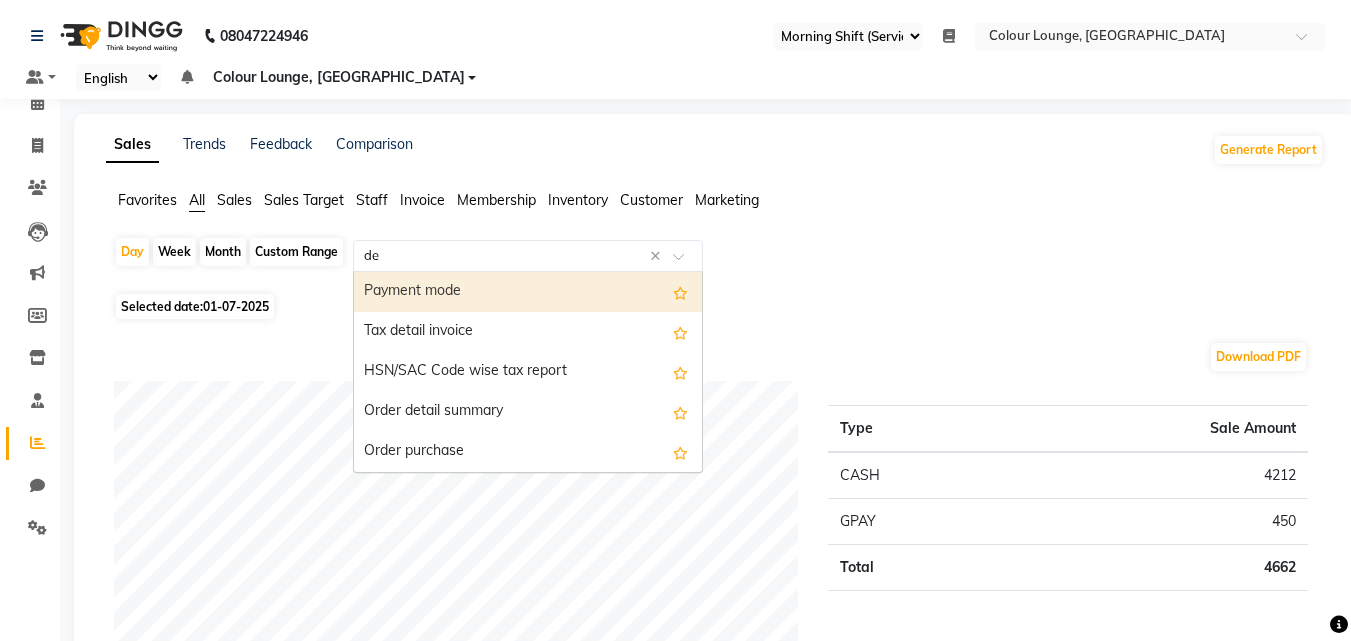 type on "d" 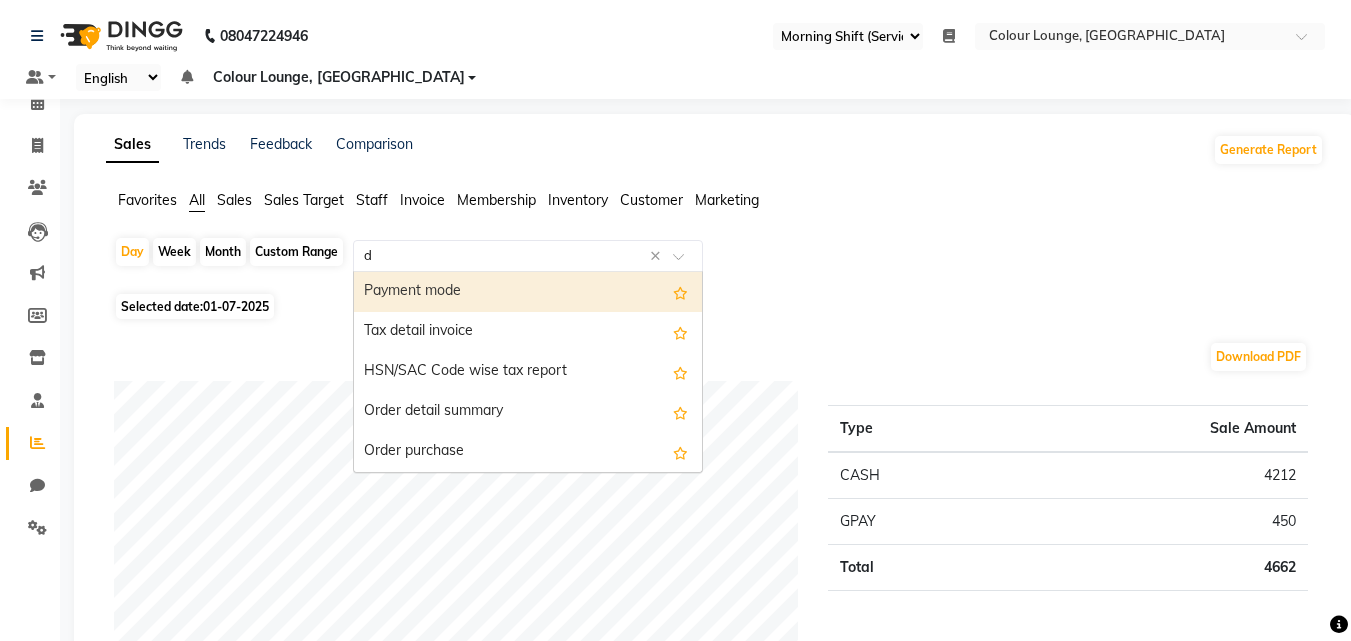 type 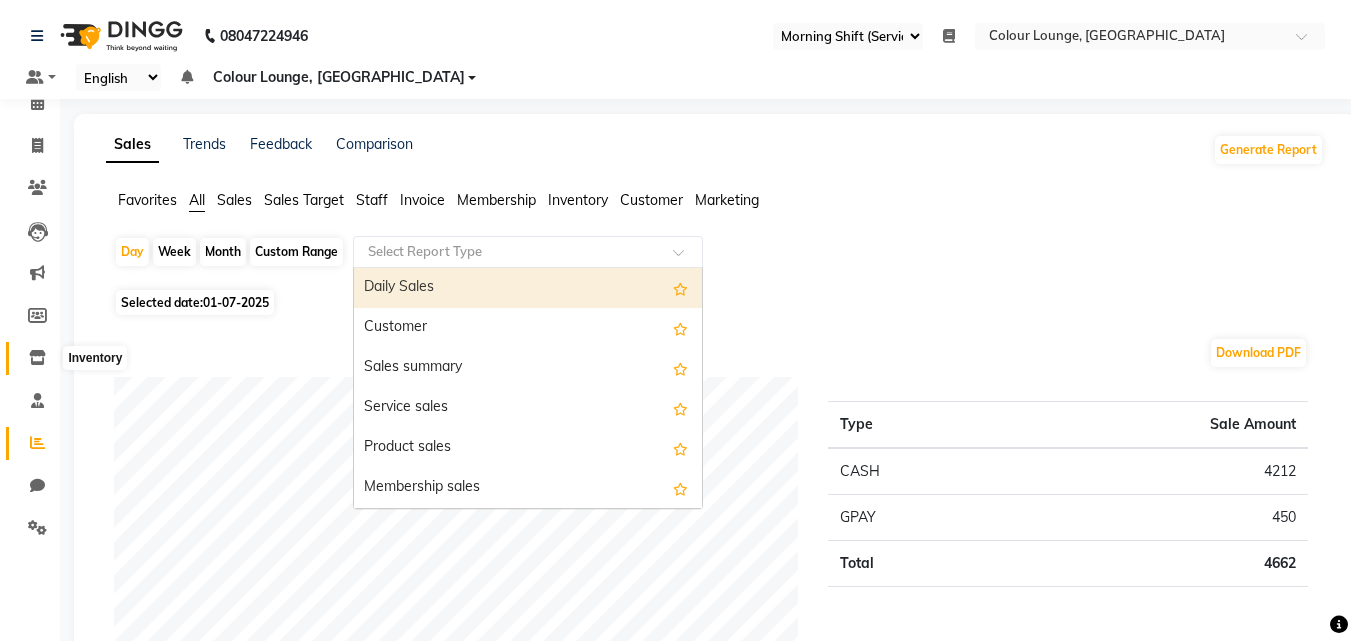click 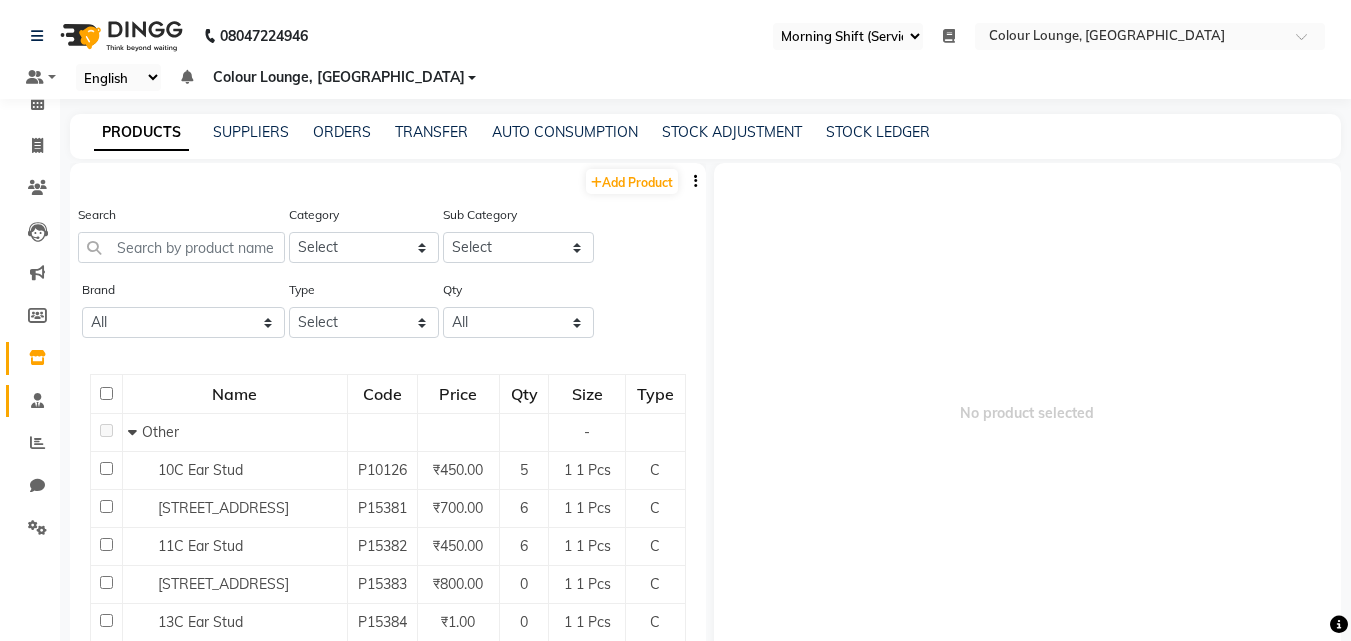 click 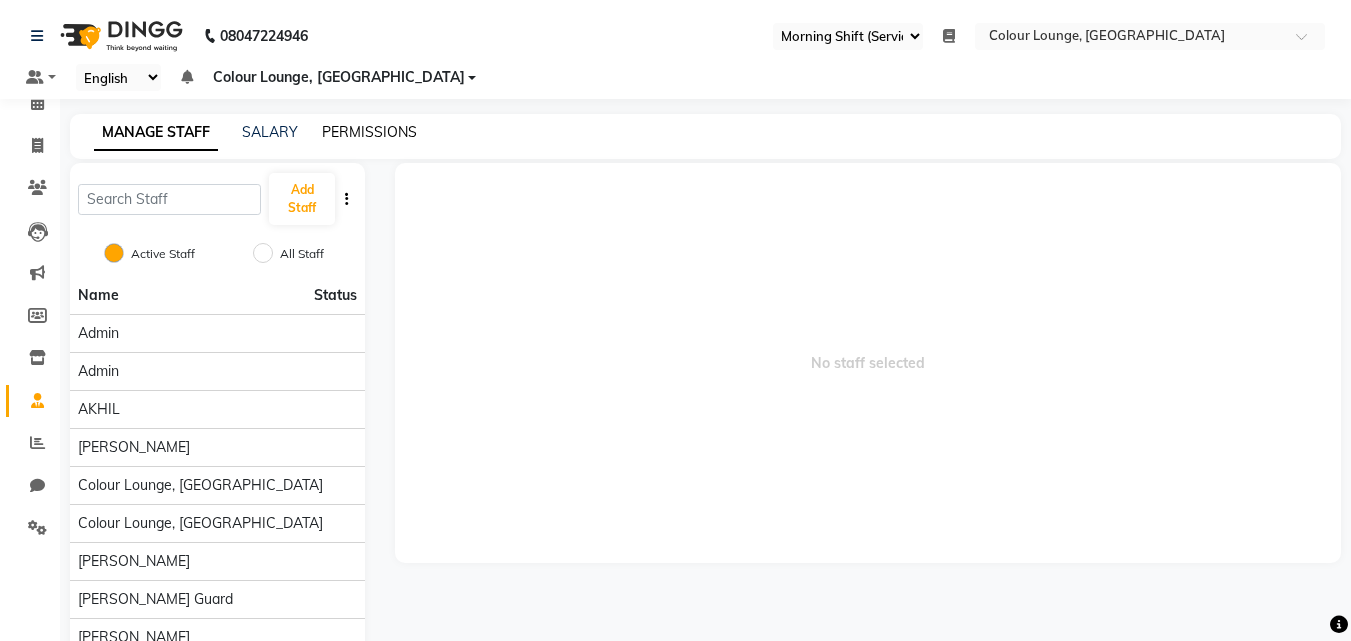 click on "PERMISSIONS" 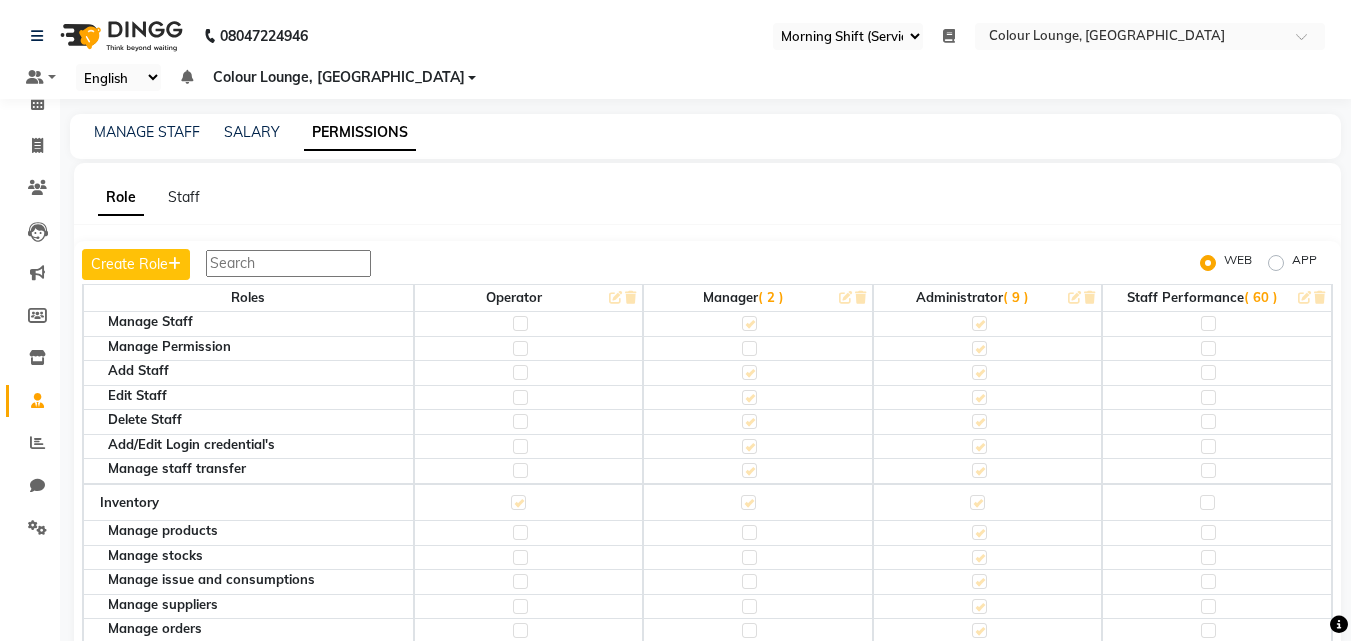 scroll, scrollTop: 1992, scrollLeft: 0, axis: vertical 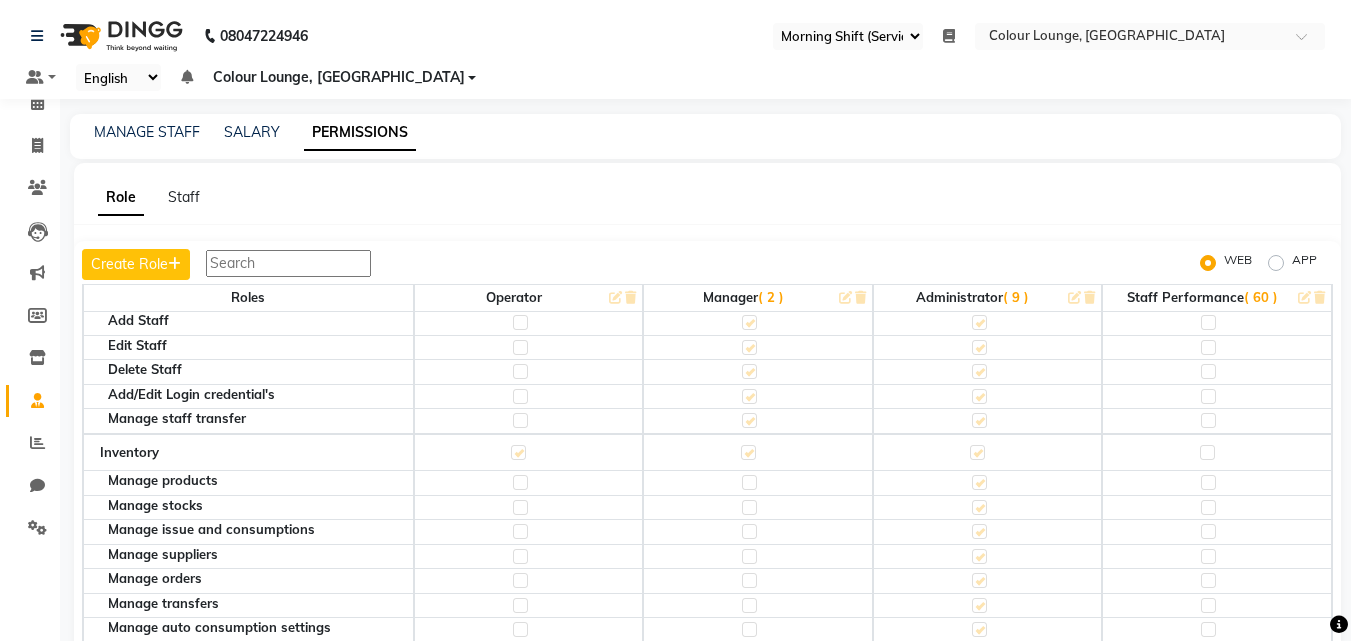 click 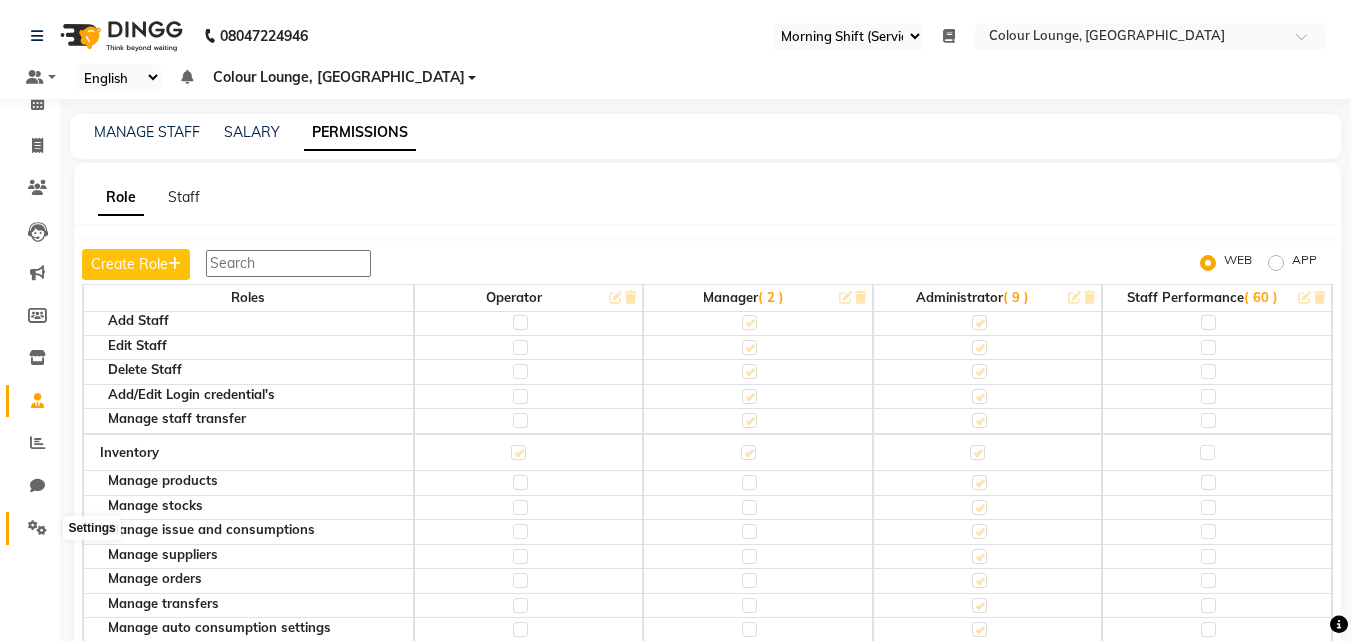 click 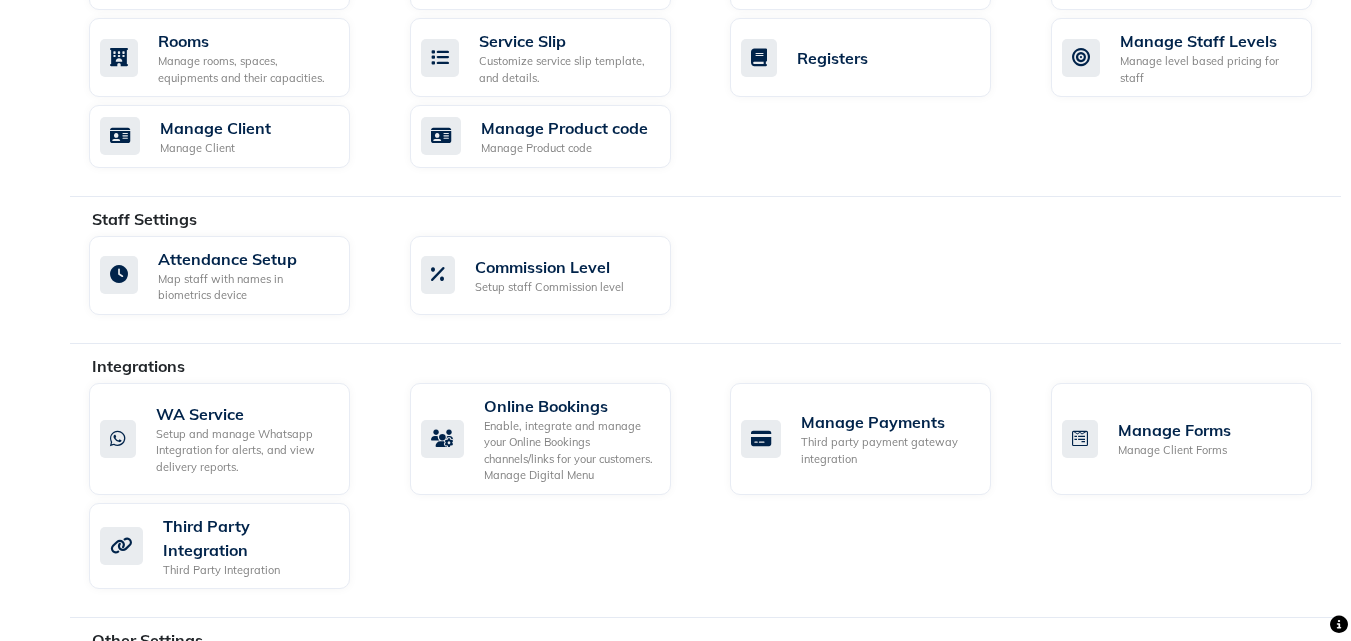 scroll, scrollTop: 1044, scrollLeft: 0, axis: vertical 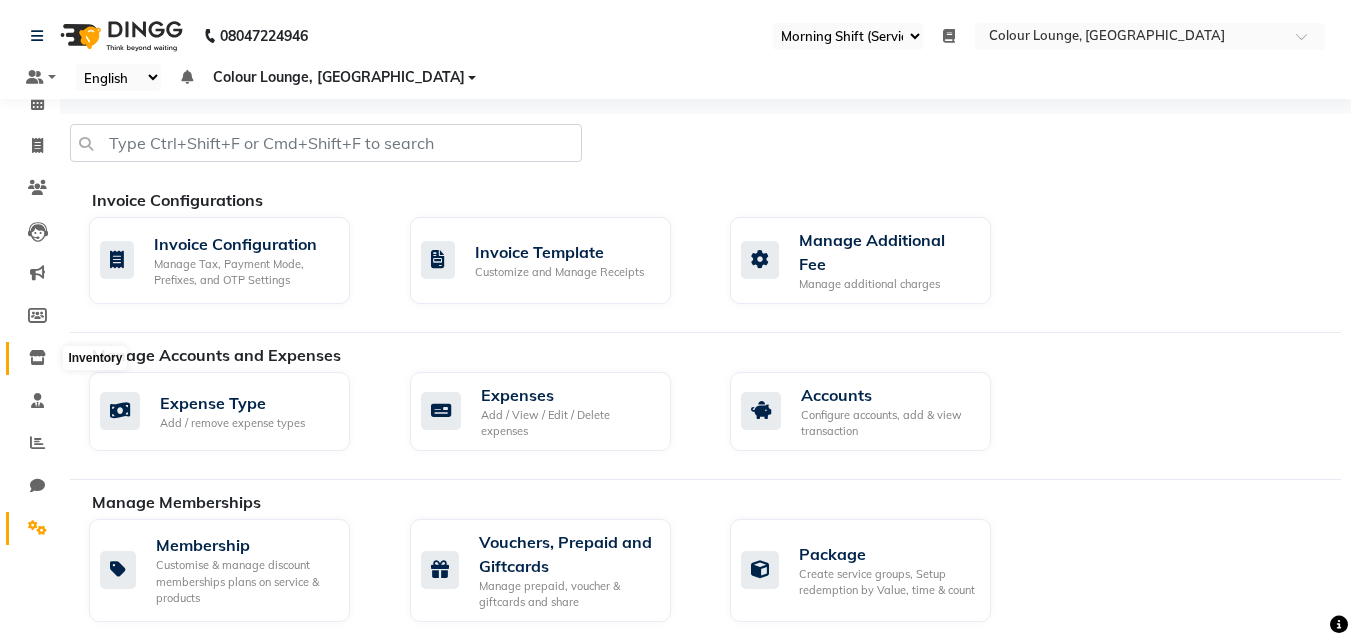 click 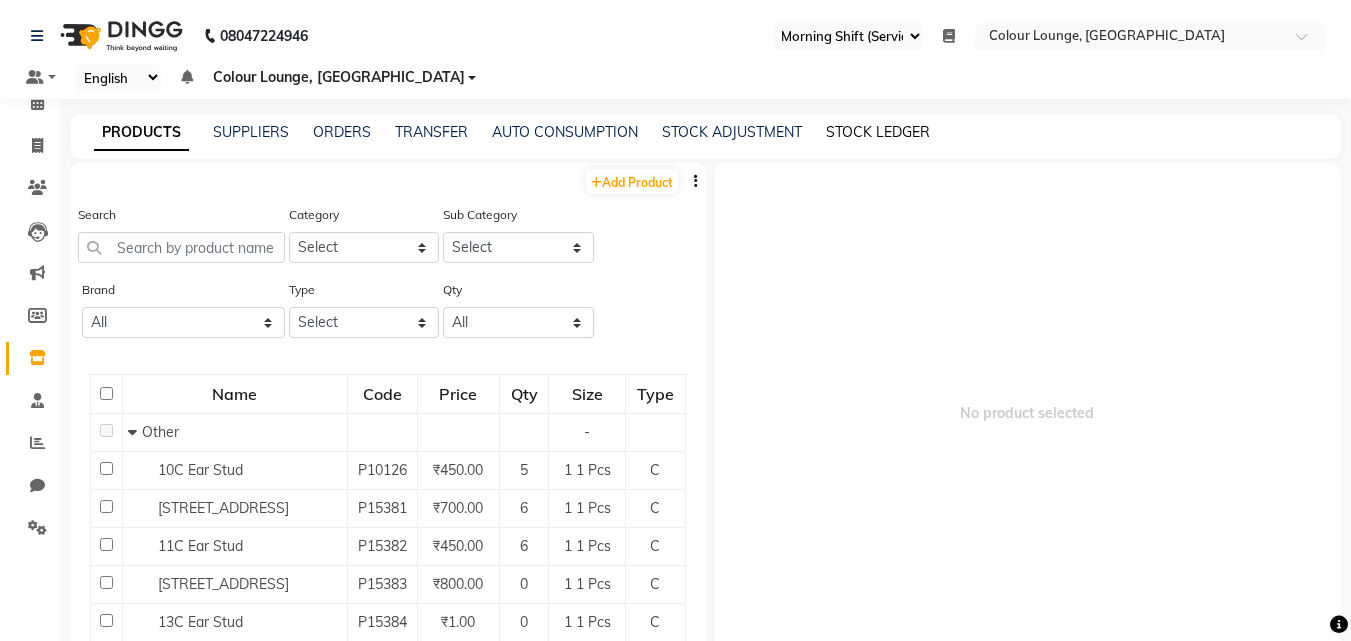click on "STOCK LEDGER" 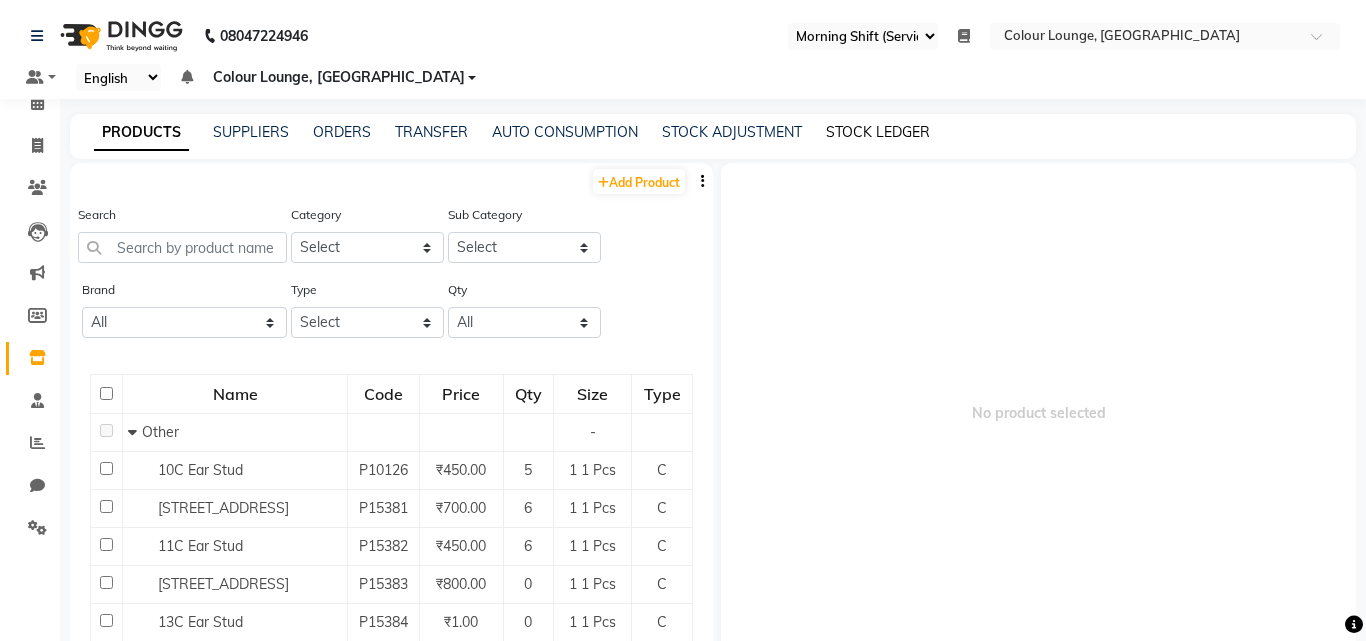 select on "all" 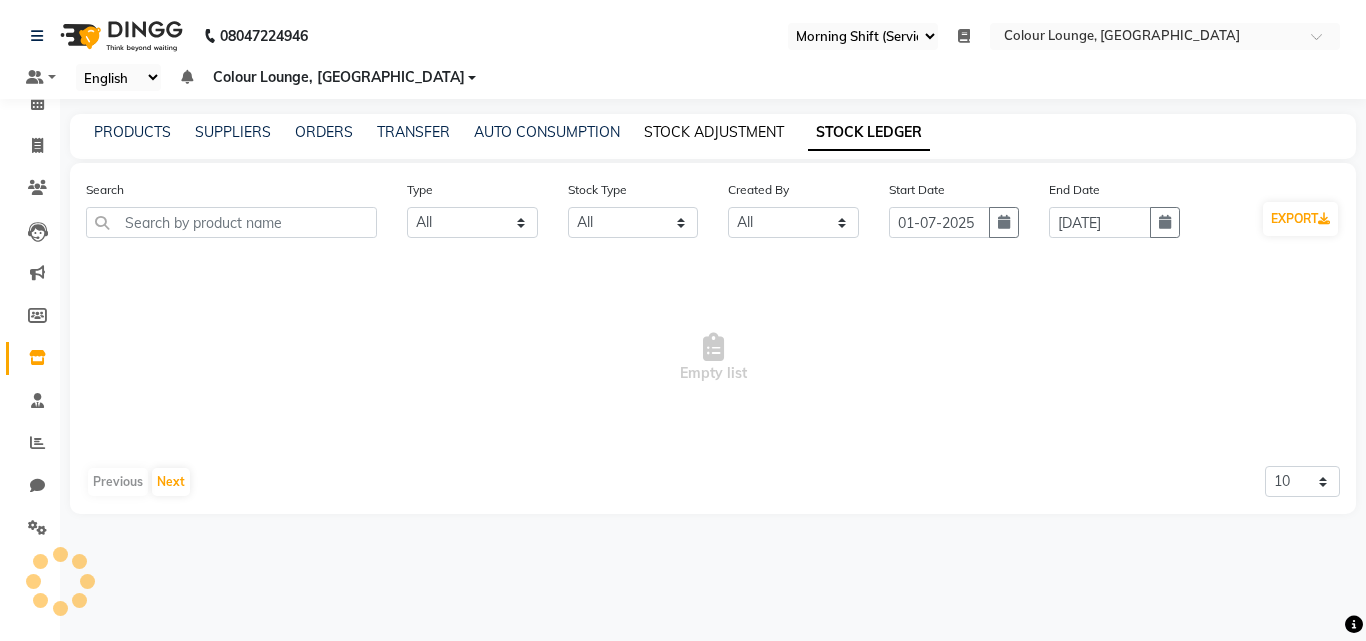 click on "STOCK ADJUSTMENT" 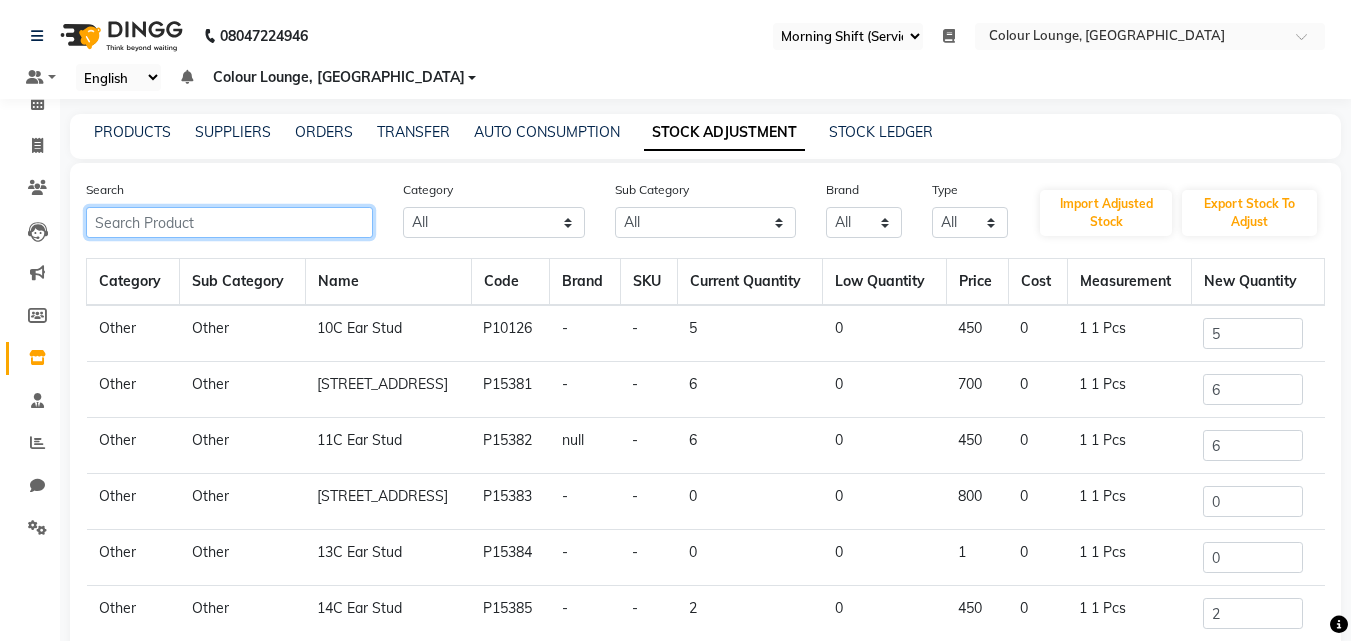 click 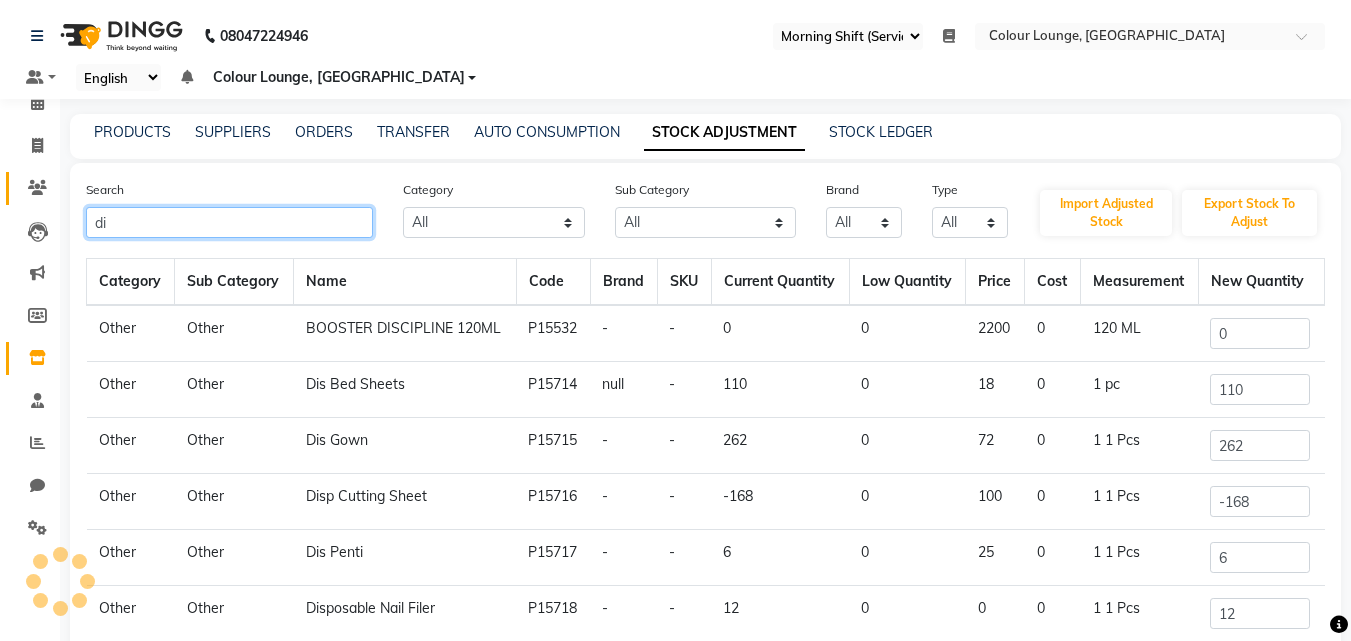 type on "d" 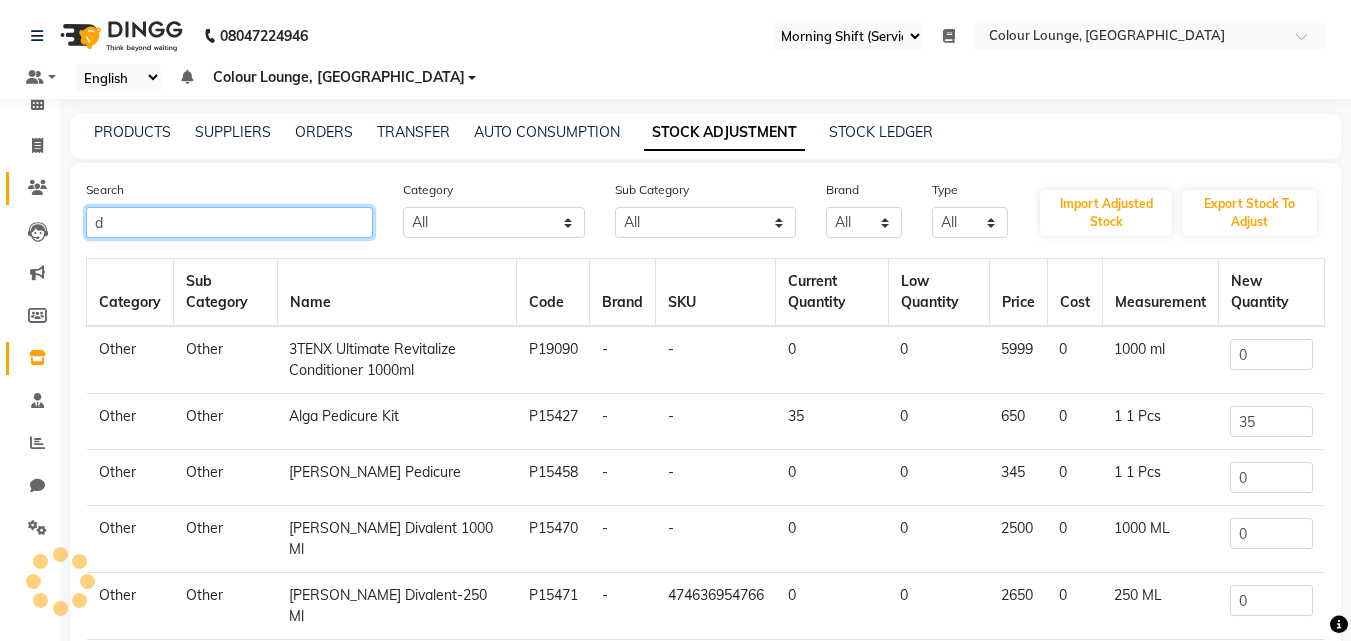 type 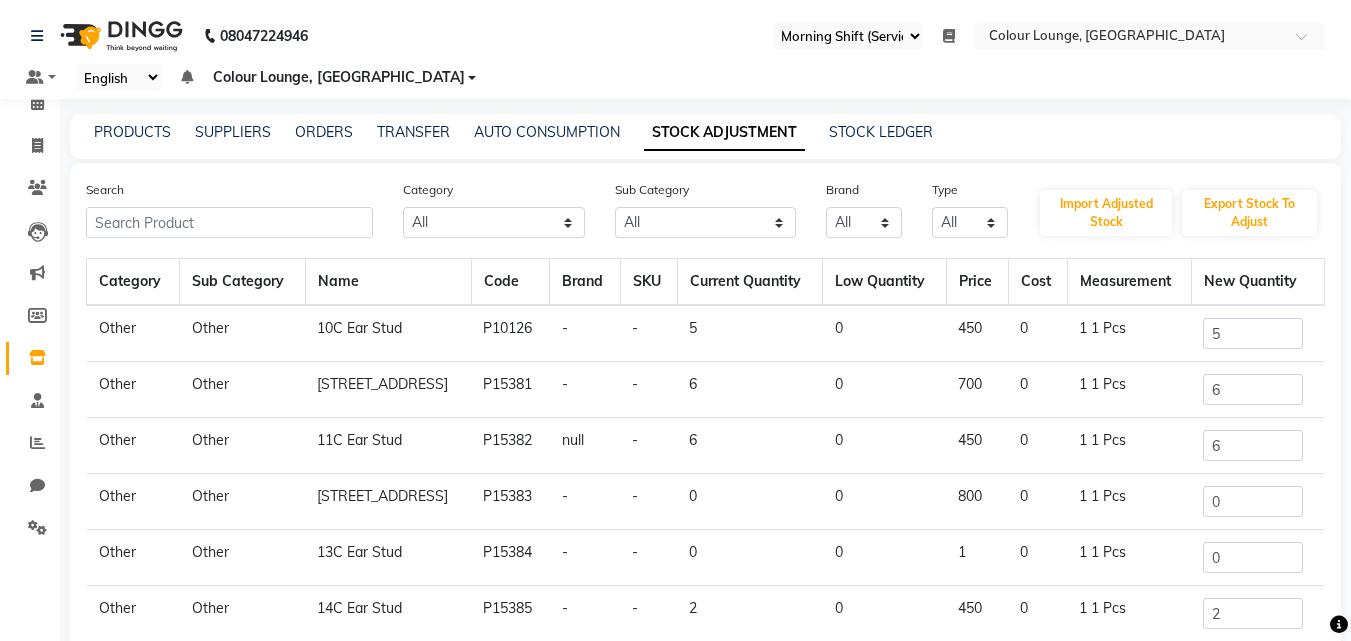 click on "PRODUCTS SUPPLIERS ORDERS TRANSFER AUTO CONSUMPTION STOCK ADJUSTMENT STOCK LEDGER" 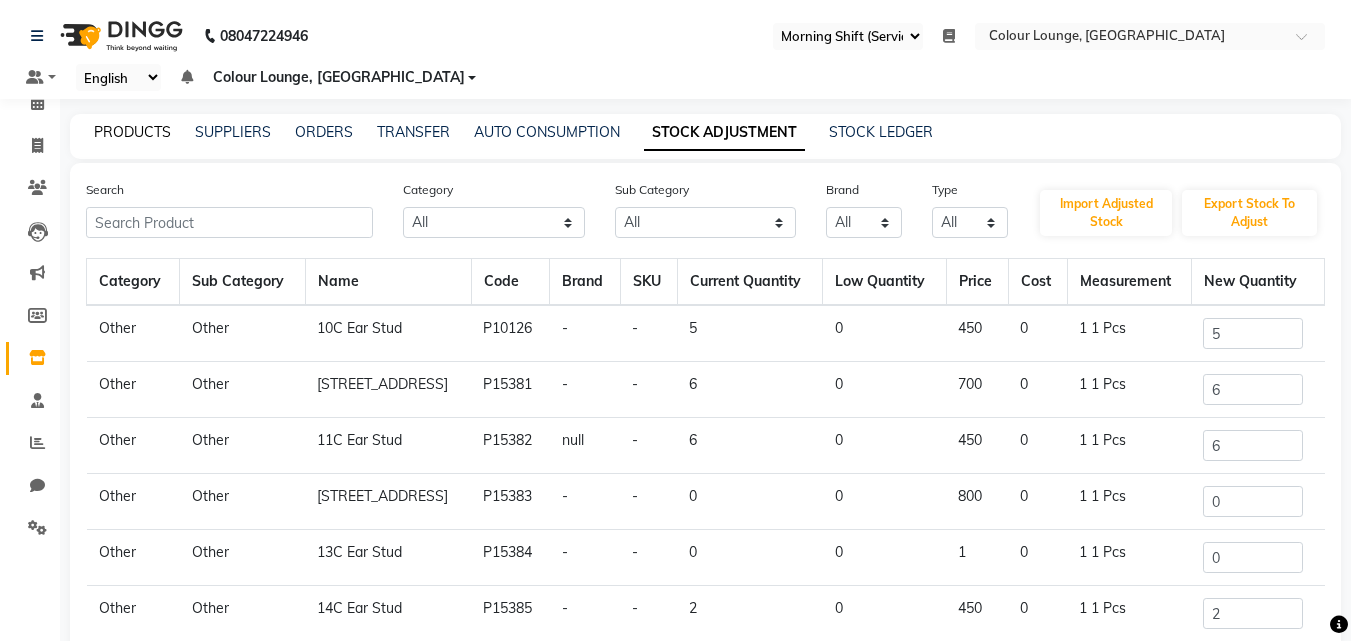 click on "PRODUCTS" 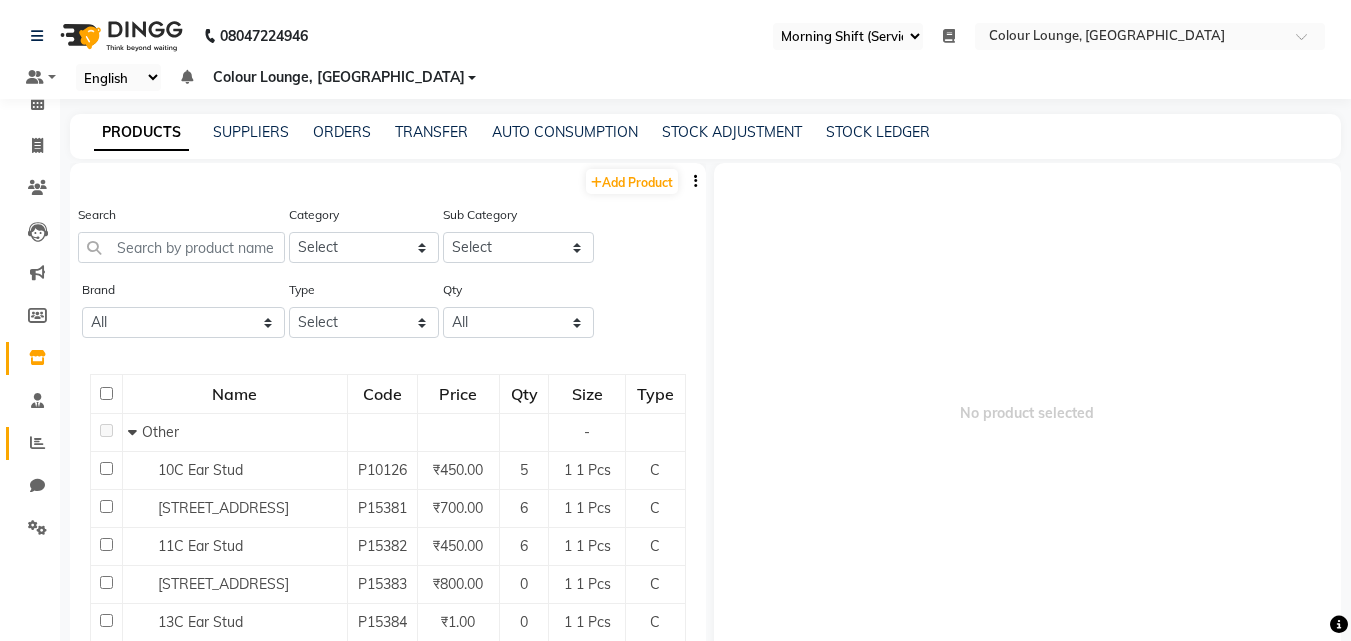 click 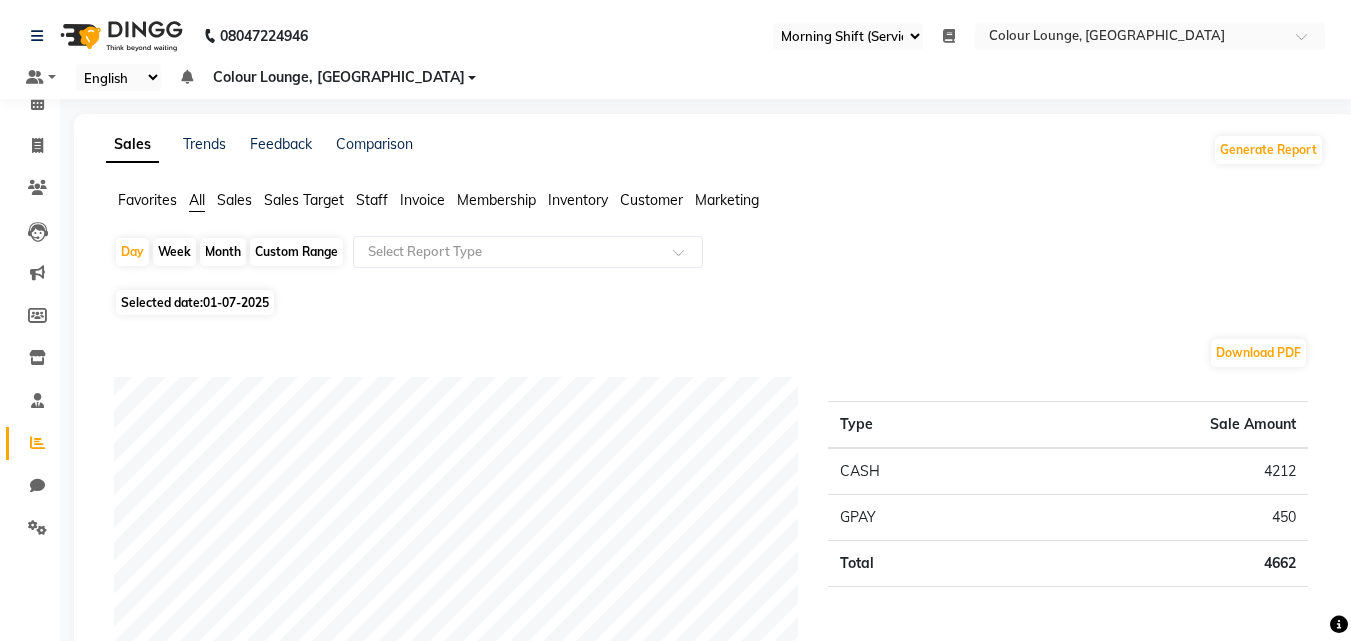 click on "Invoice" 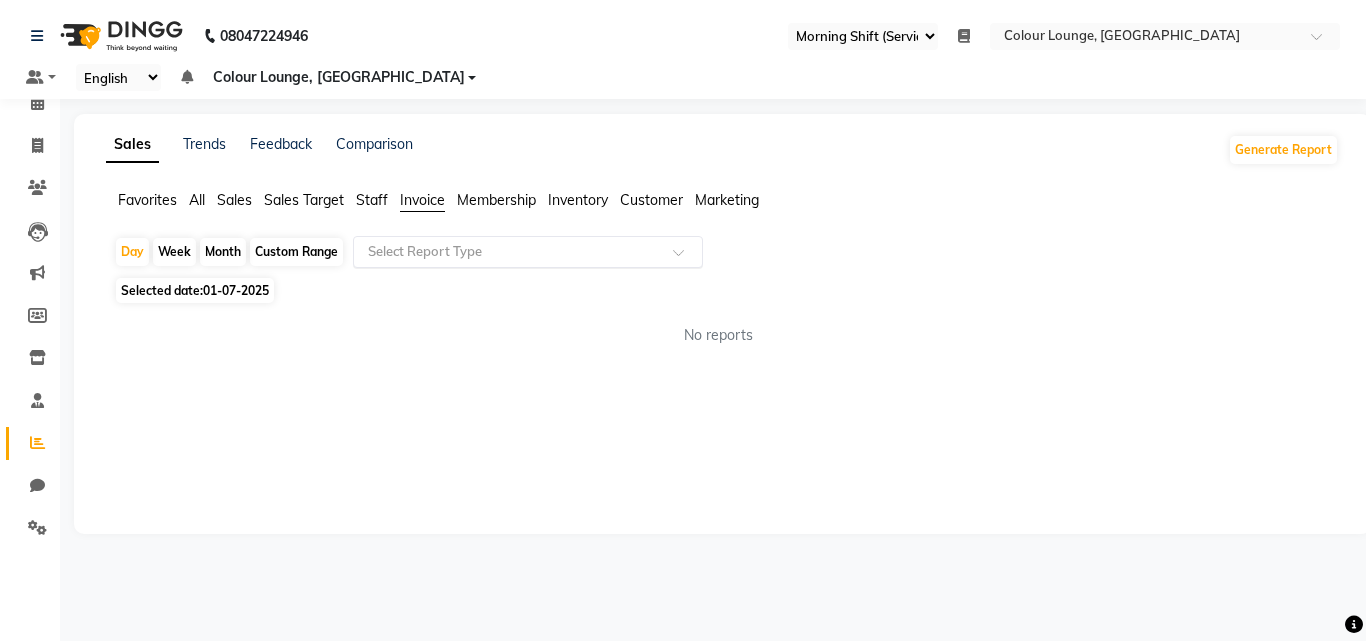 click 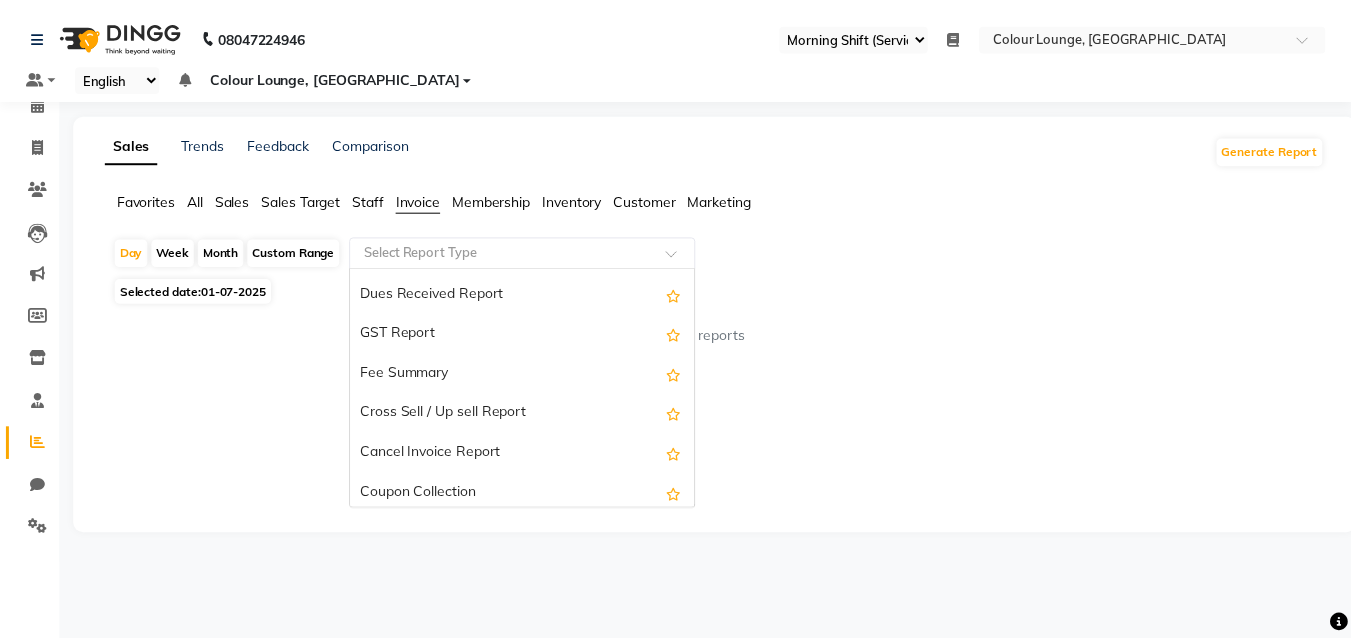 scroll, scrollTop: 357, scrollLeft: 0, axis: vertical 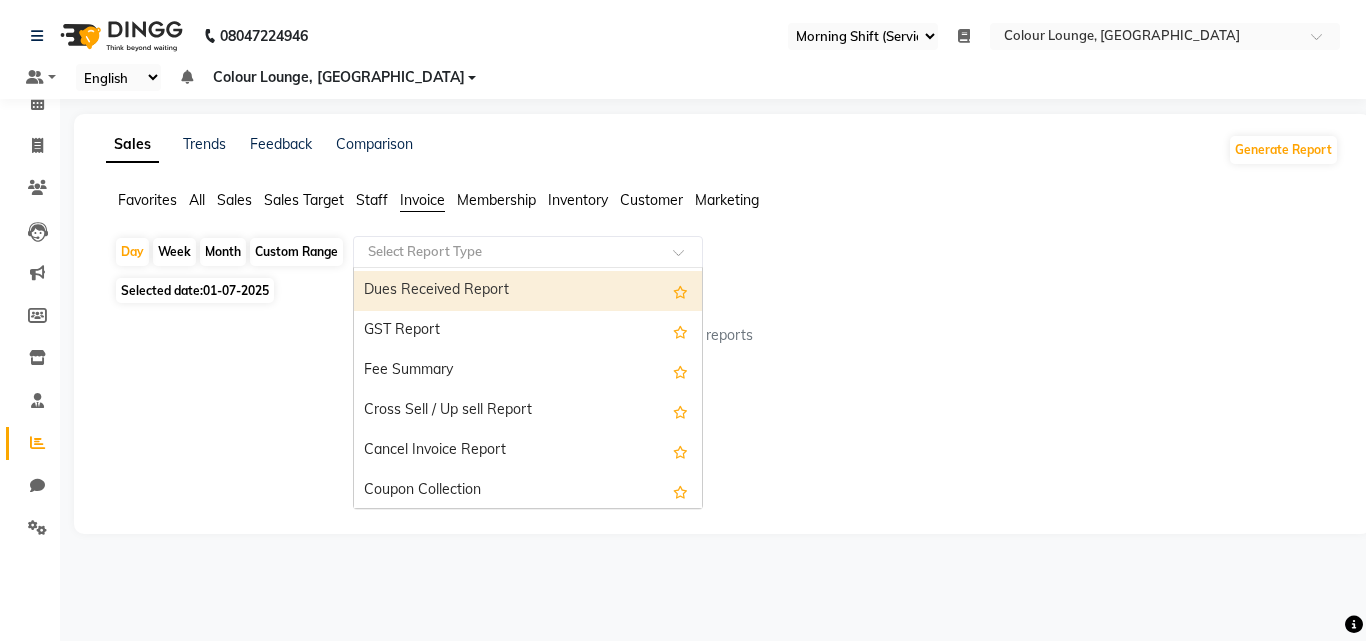 click on "Sales" 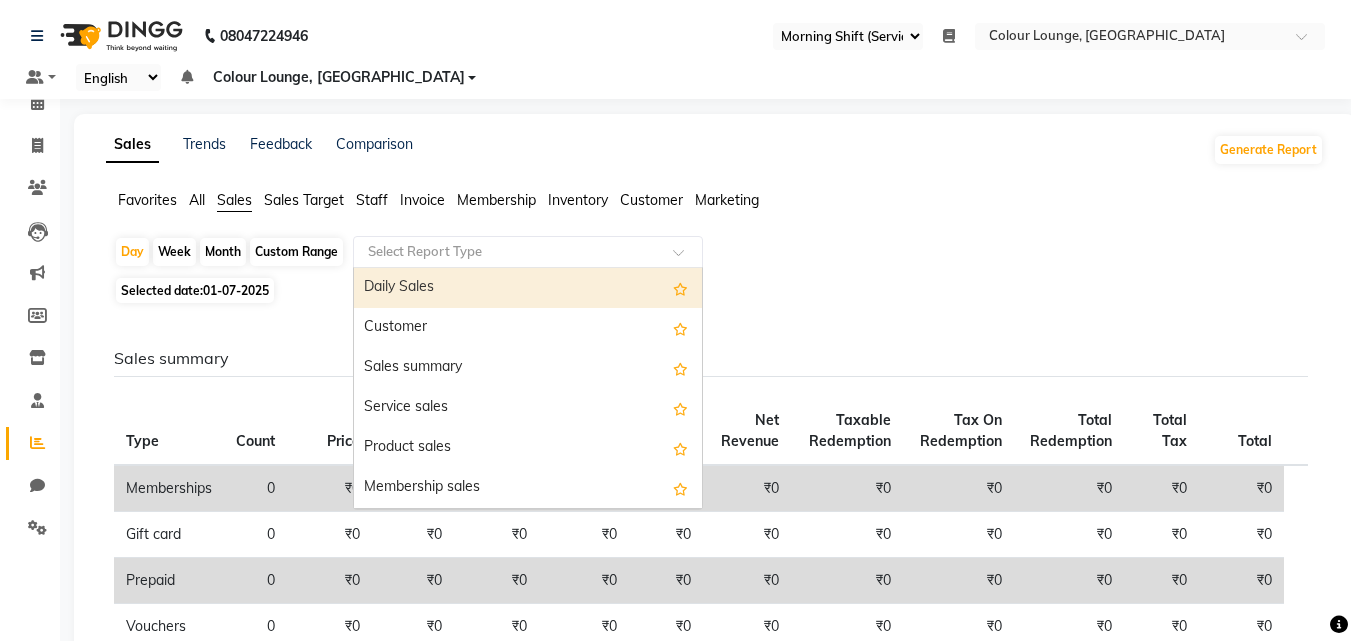 click 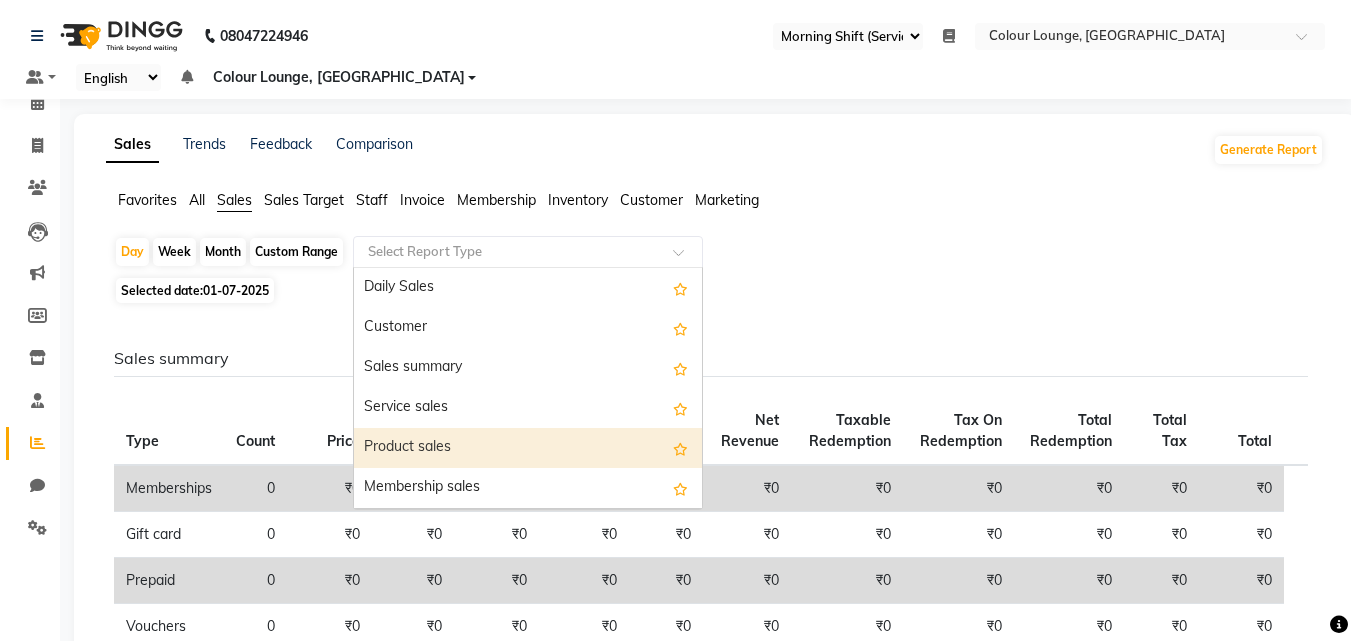 click on "Product sales" at bounding box center (528, 448) 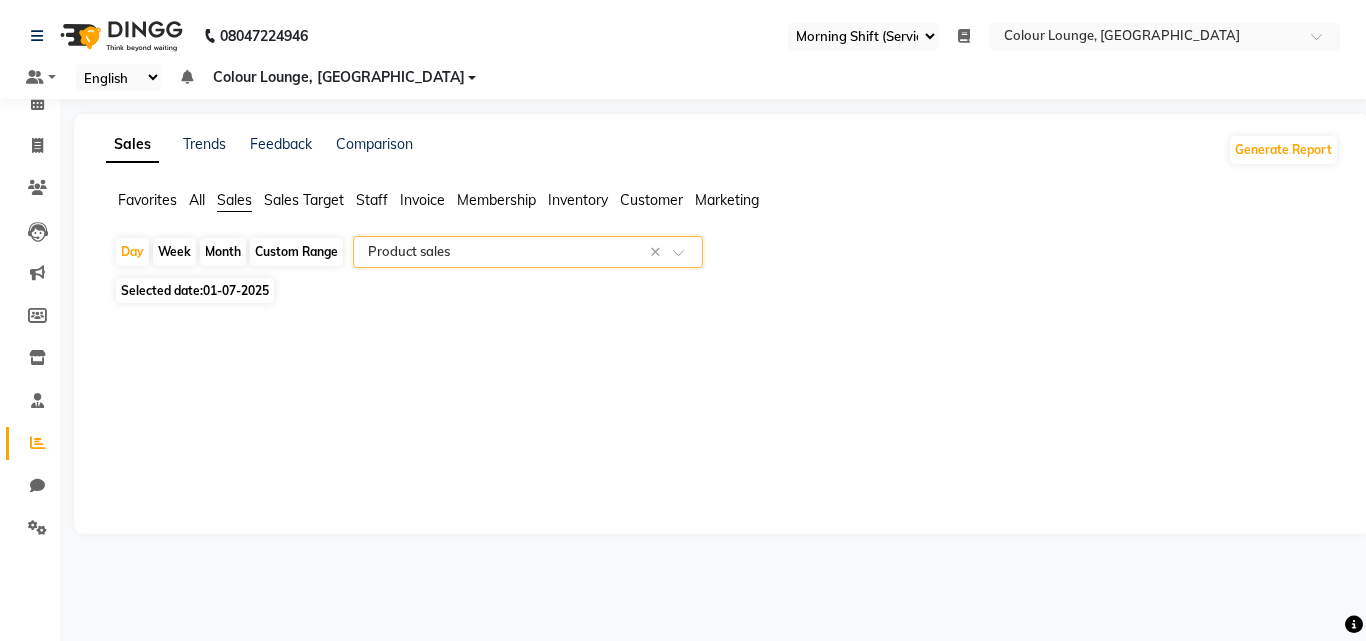 click on "Month" 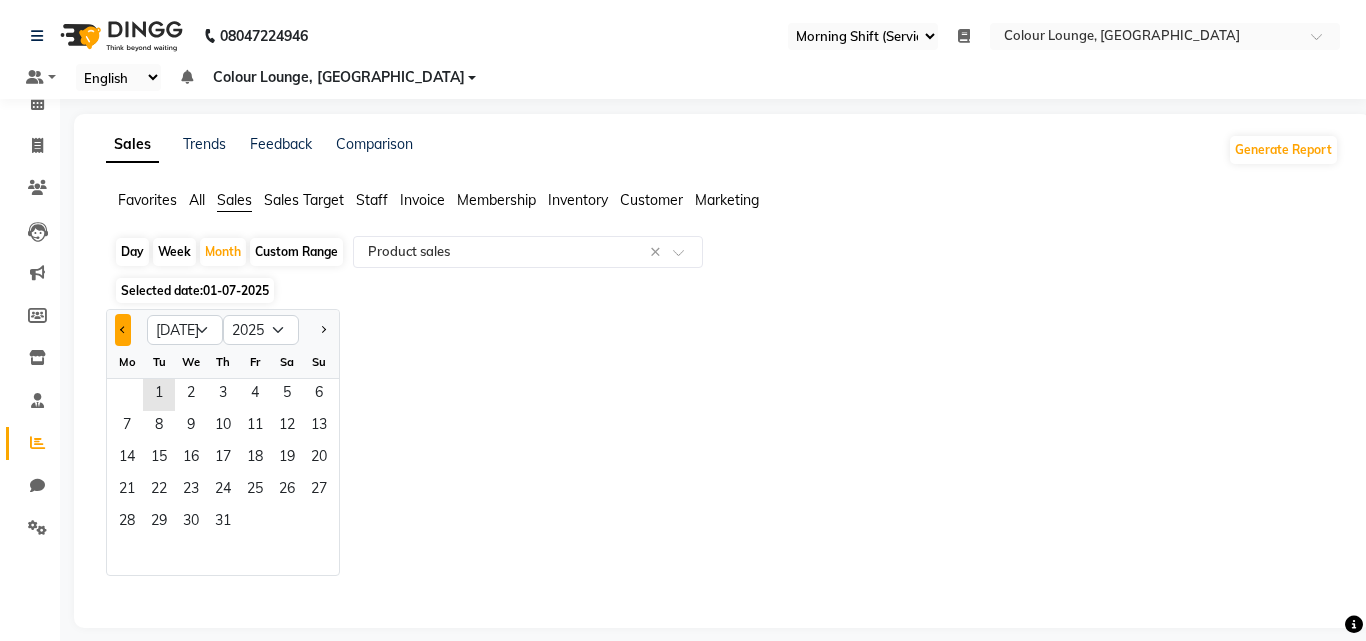 click 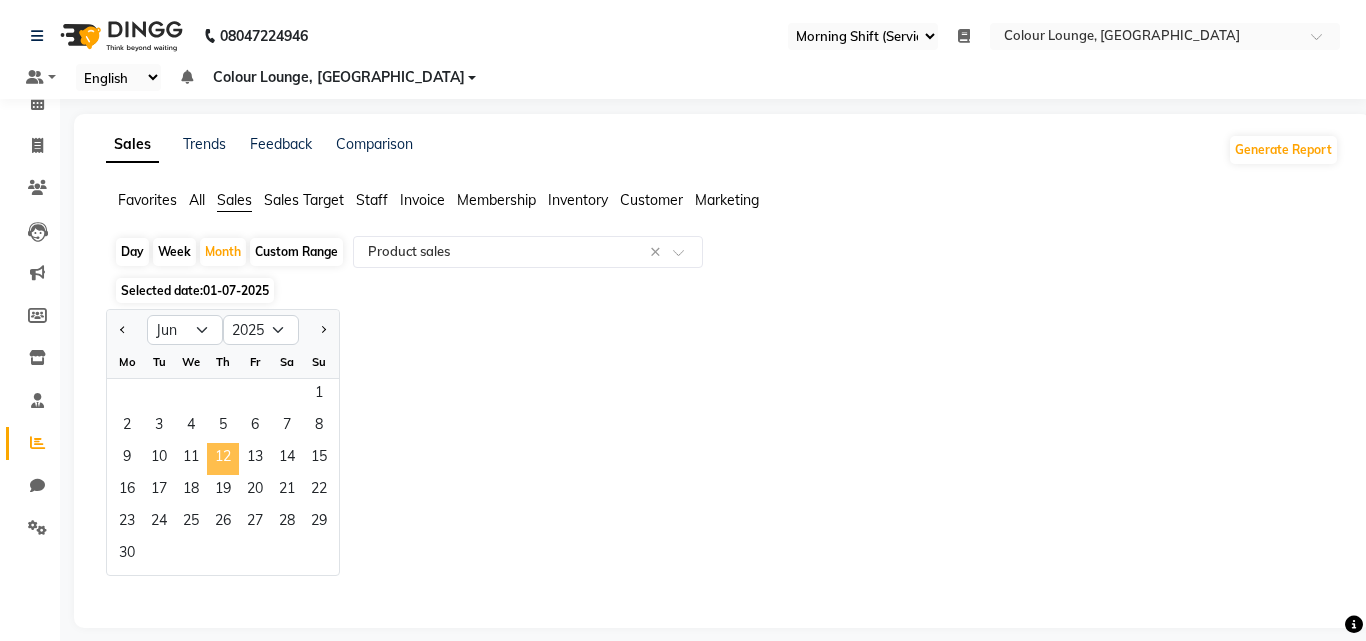 click on "12" 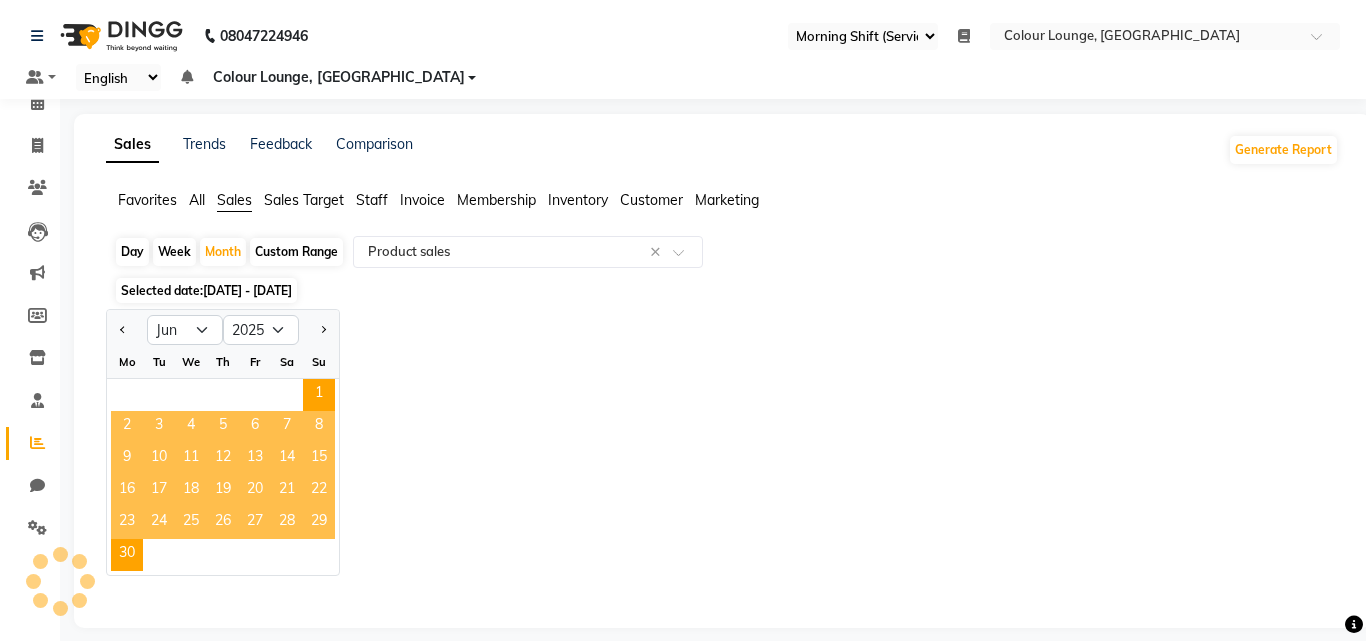 select on "full_report" 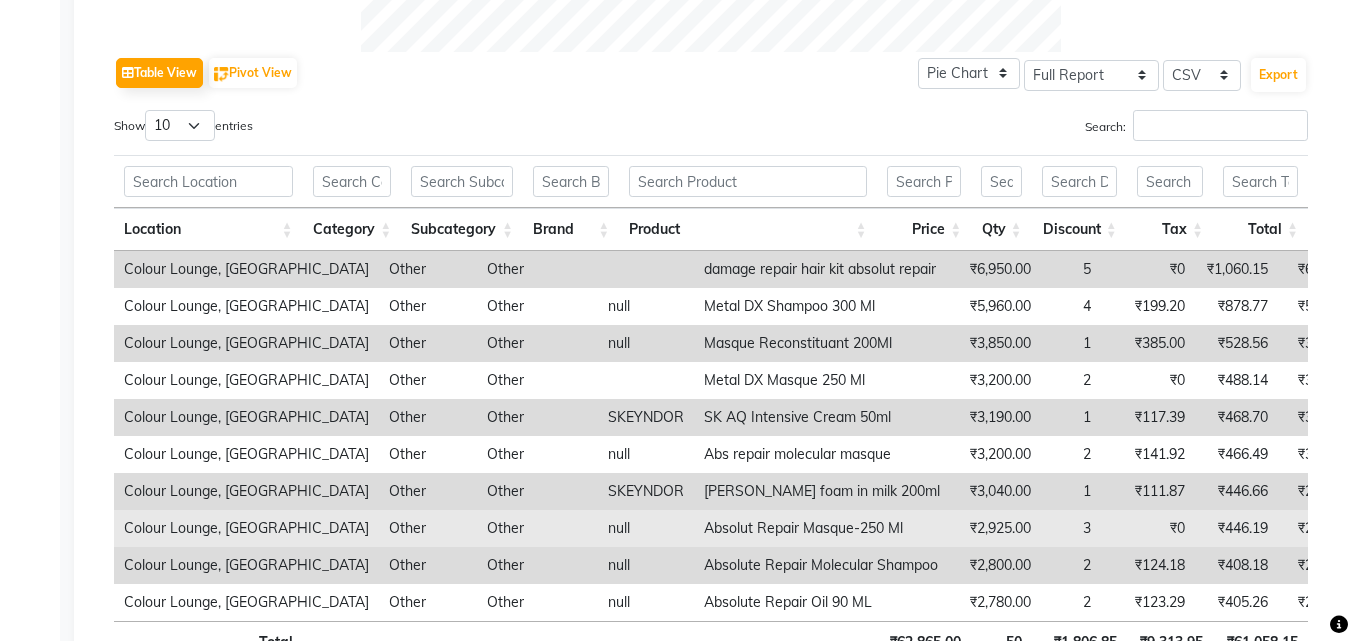 scroll, scrollTop: 1008, scrollLeft: 0, axis: vertical 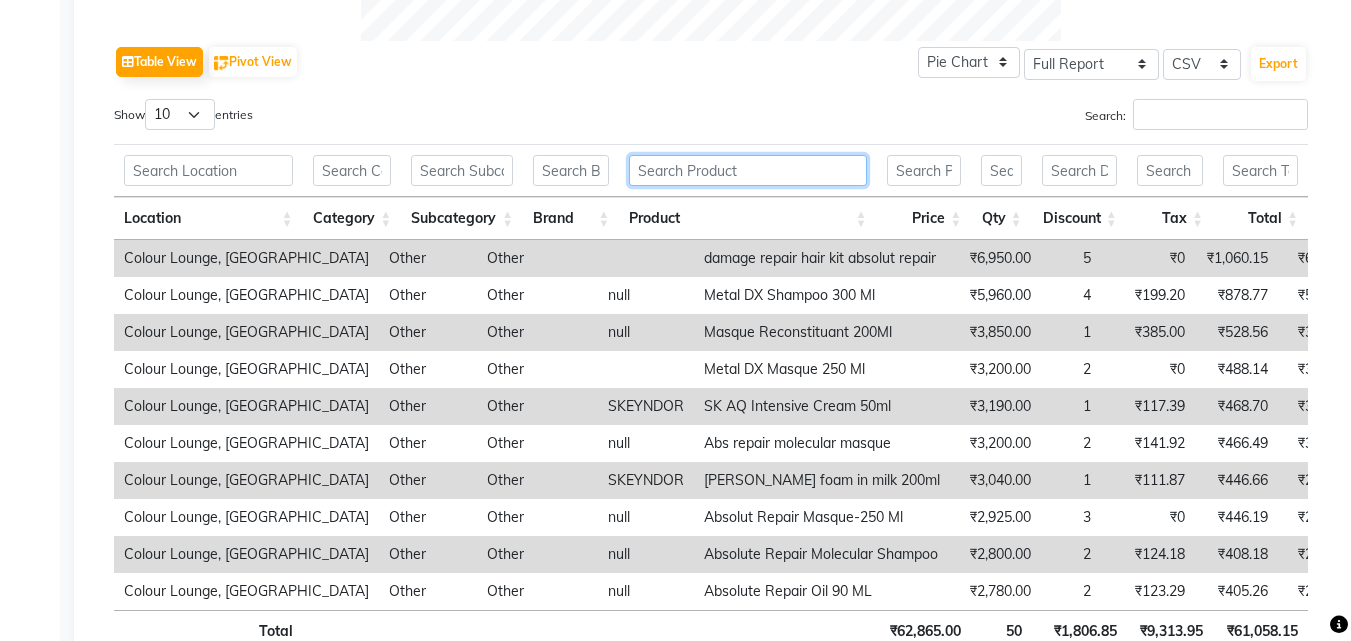 click at bounding box center (747, 170) 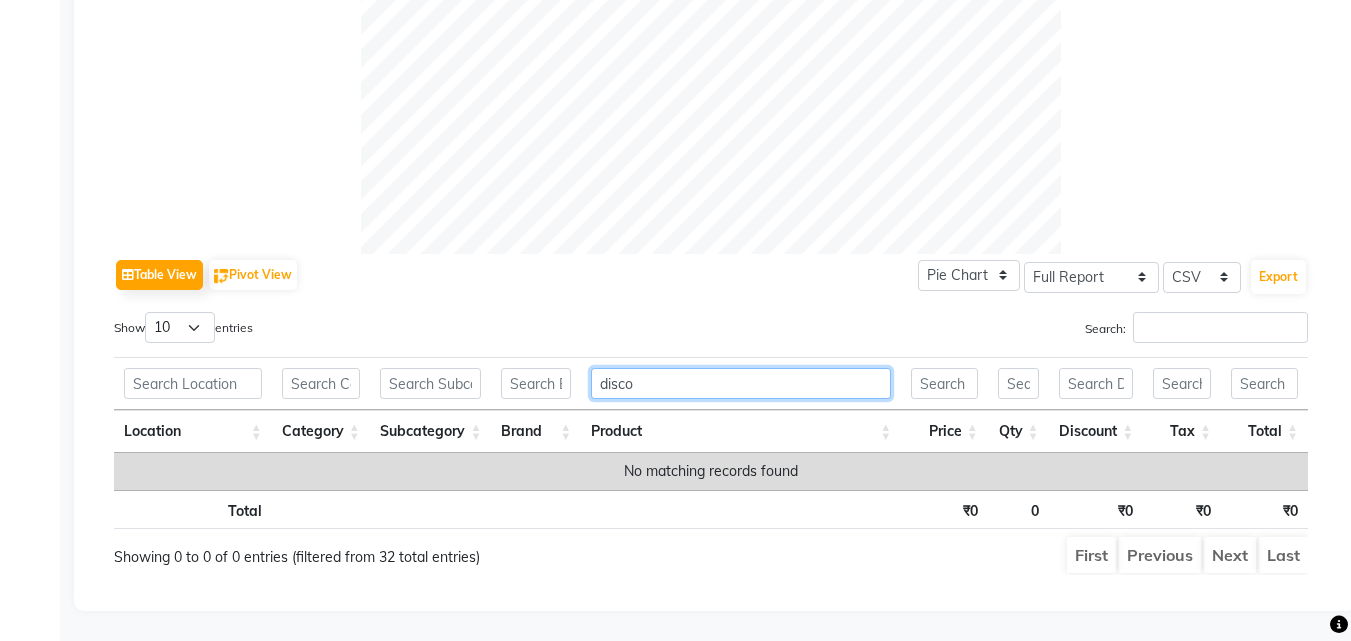 scroll, scrollTop: 783, scrollLeft: 0, axis: vertical 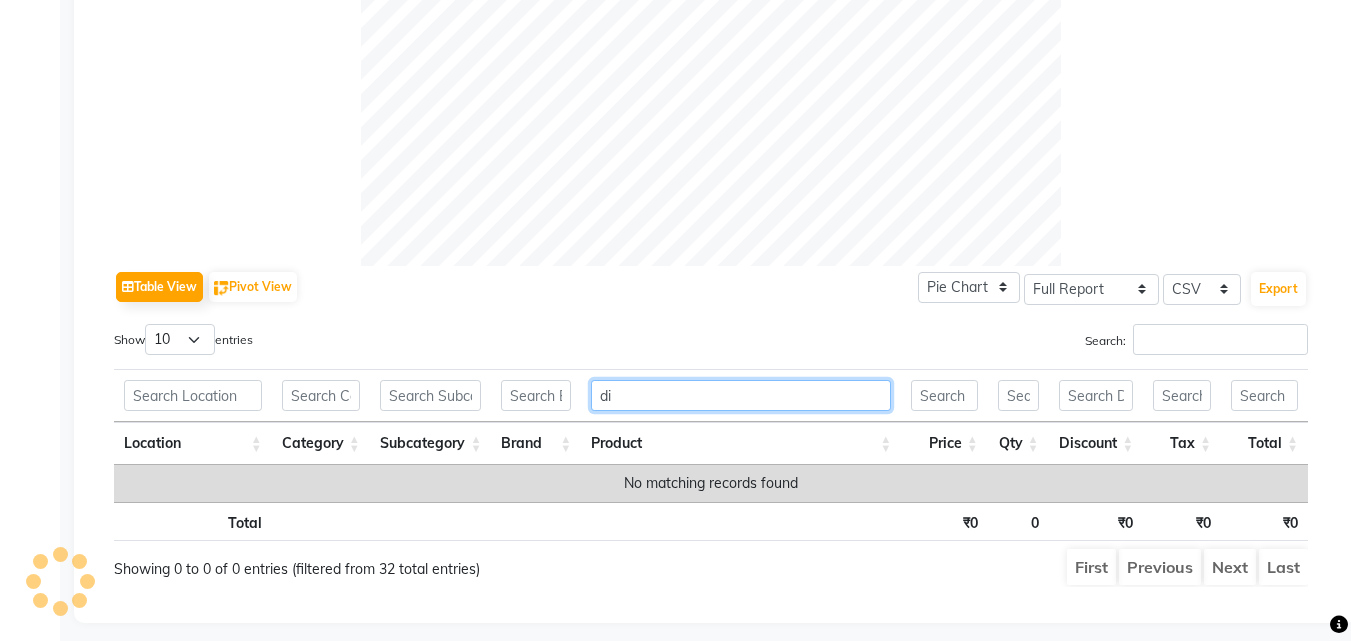type on "d" 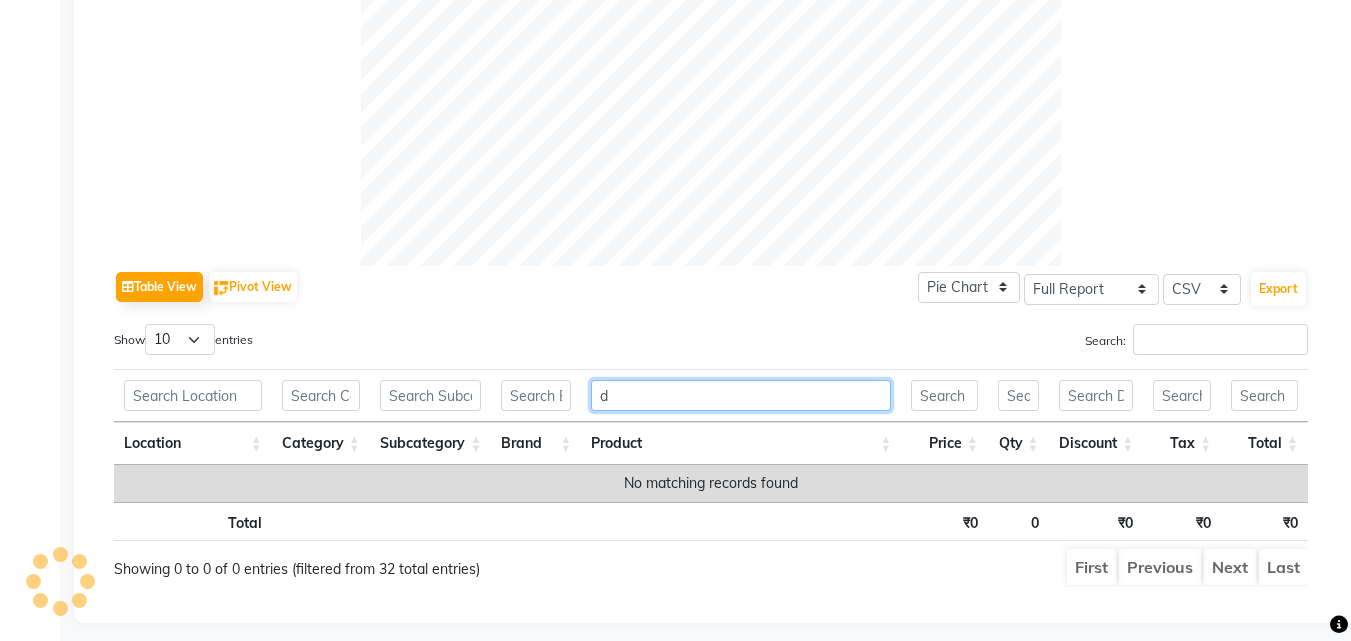 type 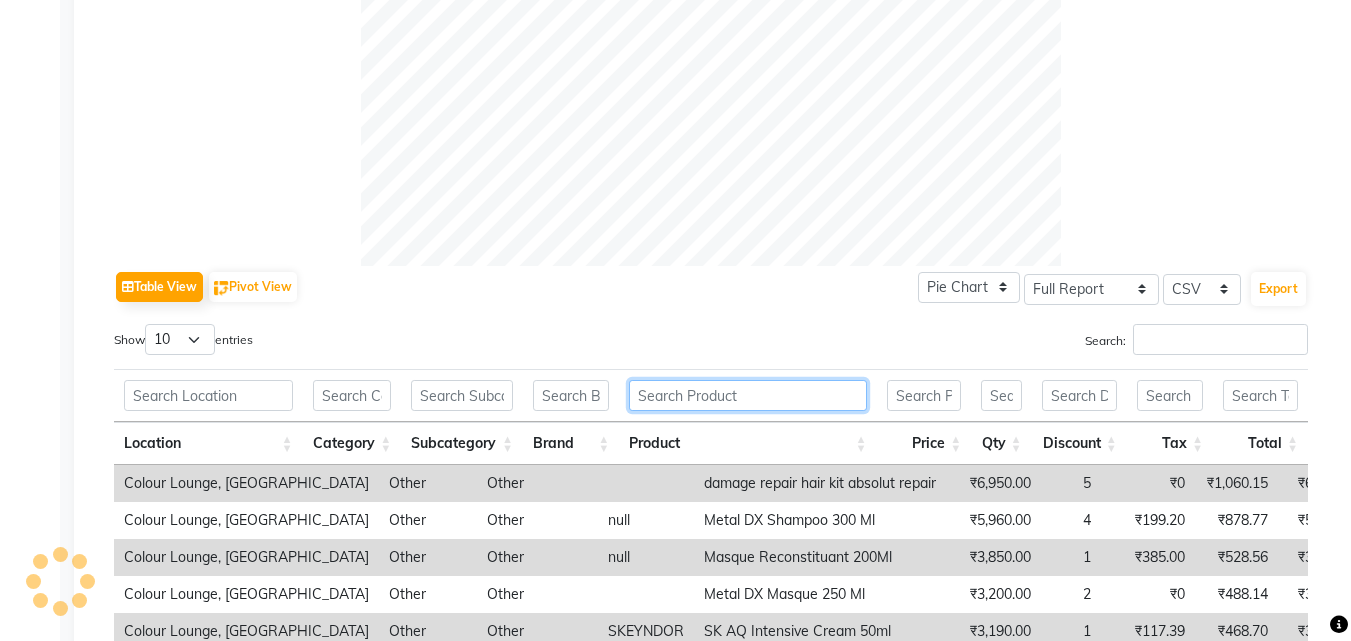 scroll, scrollTop: 1008, scrollLeft: 0, axis: vertical 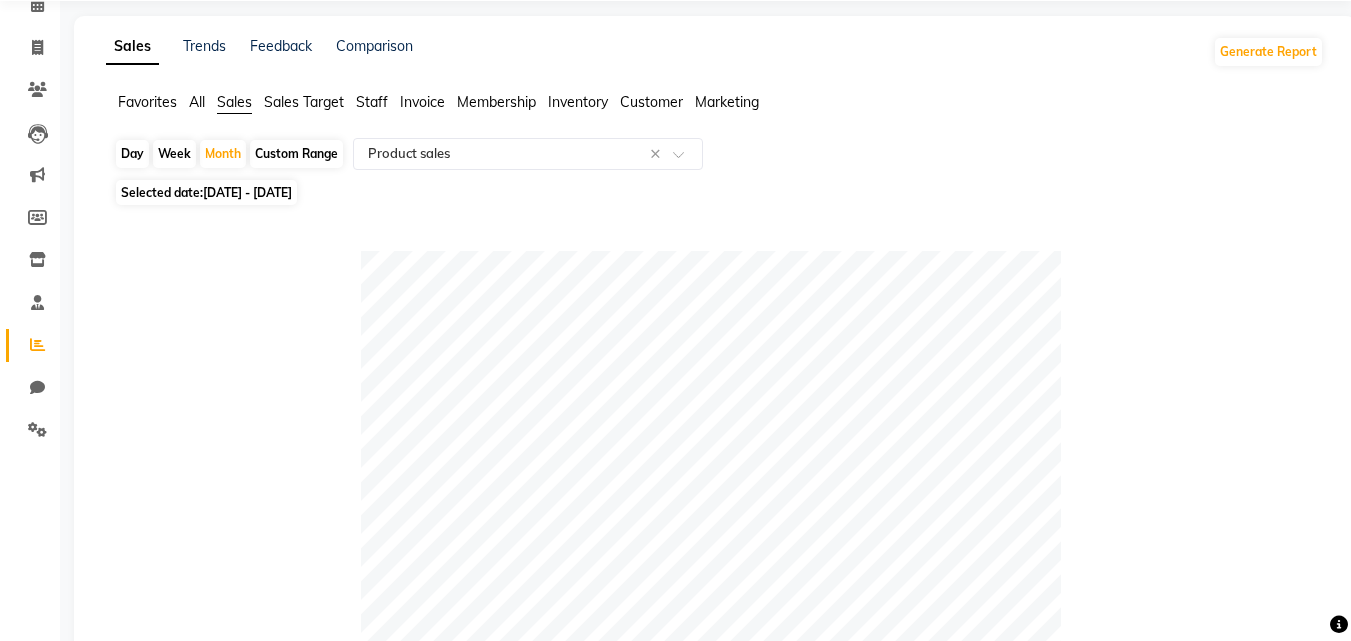 click on "[DATE] - [DATE]" 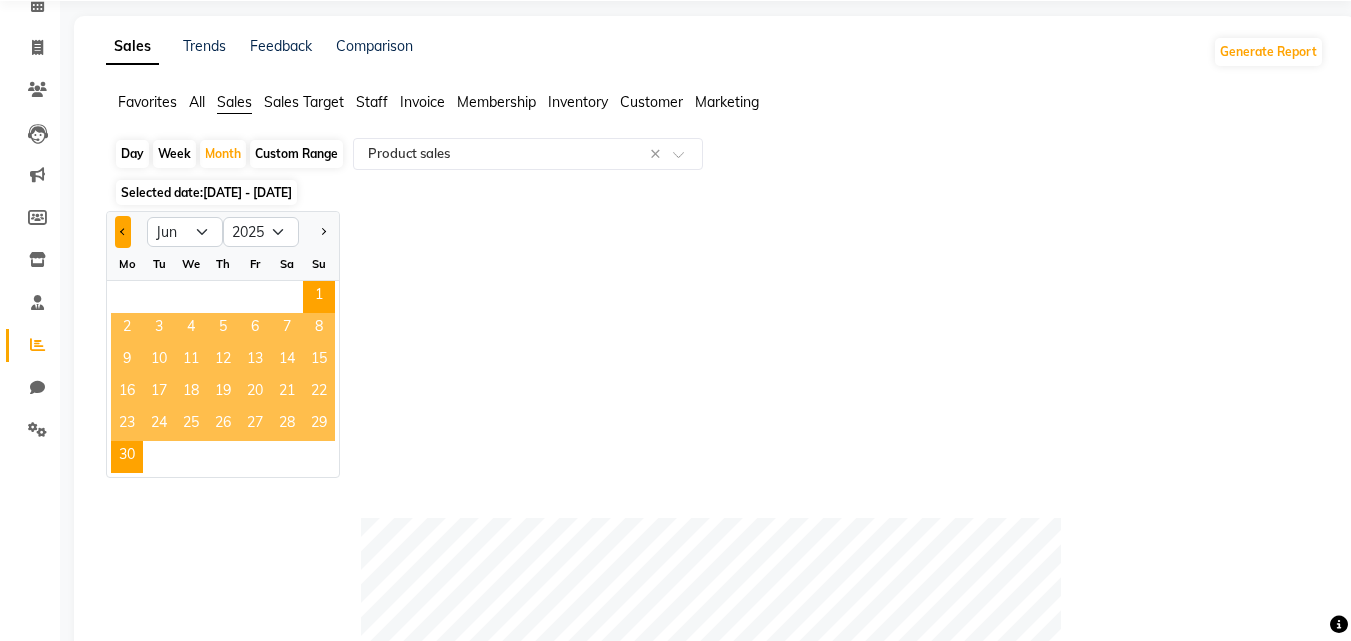 click 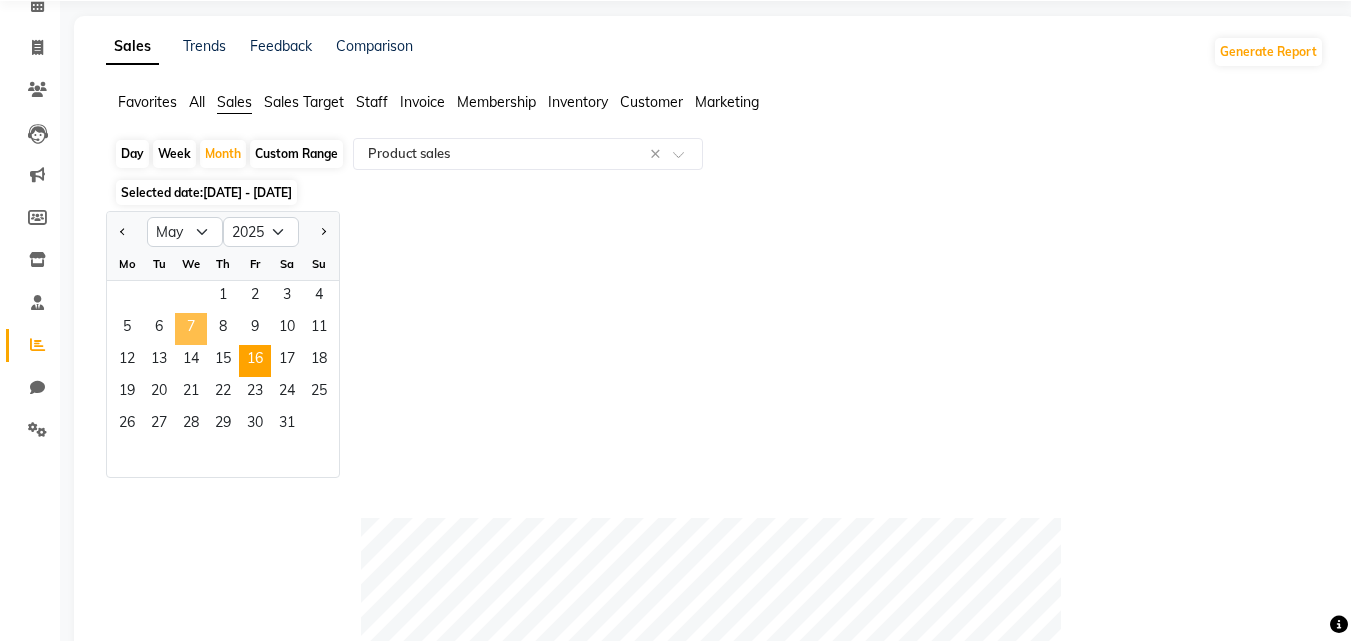 click on "7" 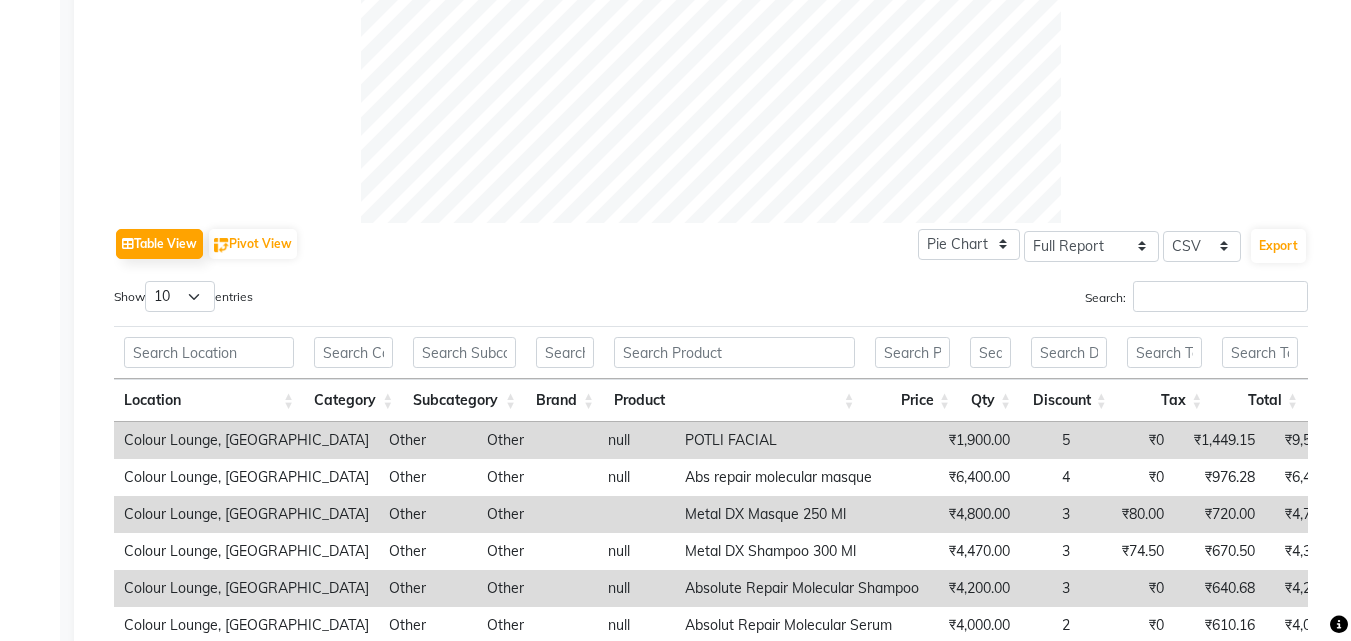 scroll, scrollTop: 828, scrollLeft: 0, axis: vertical 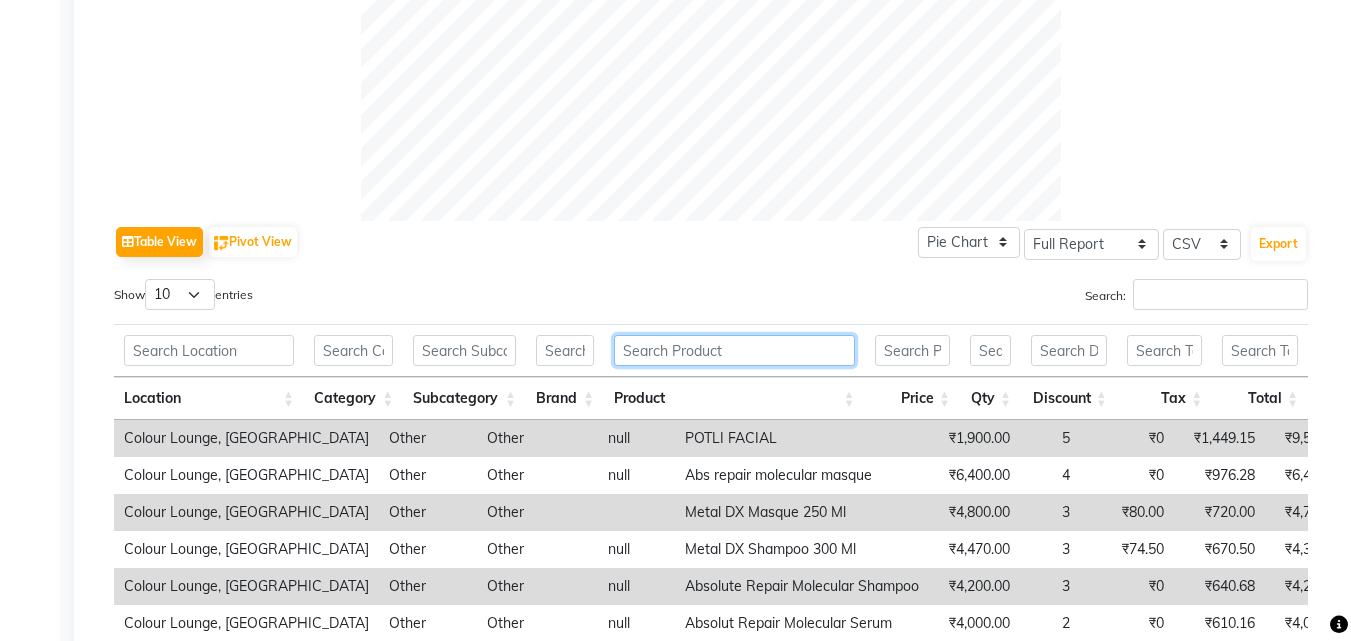 click at bounding box center (734, 350) 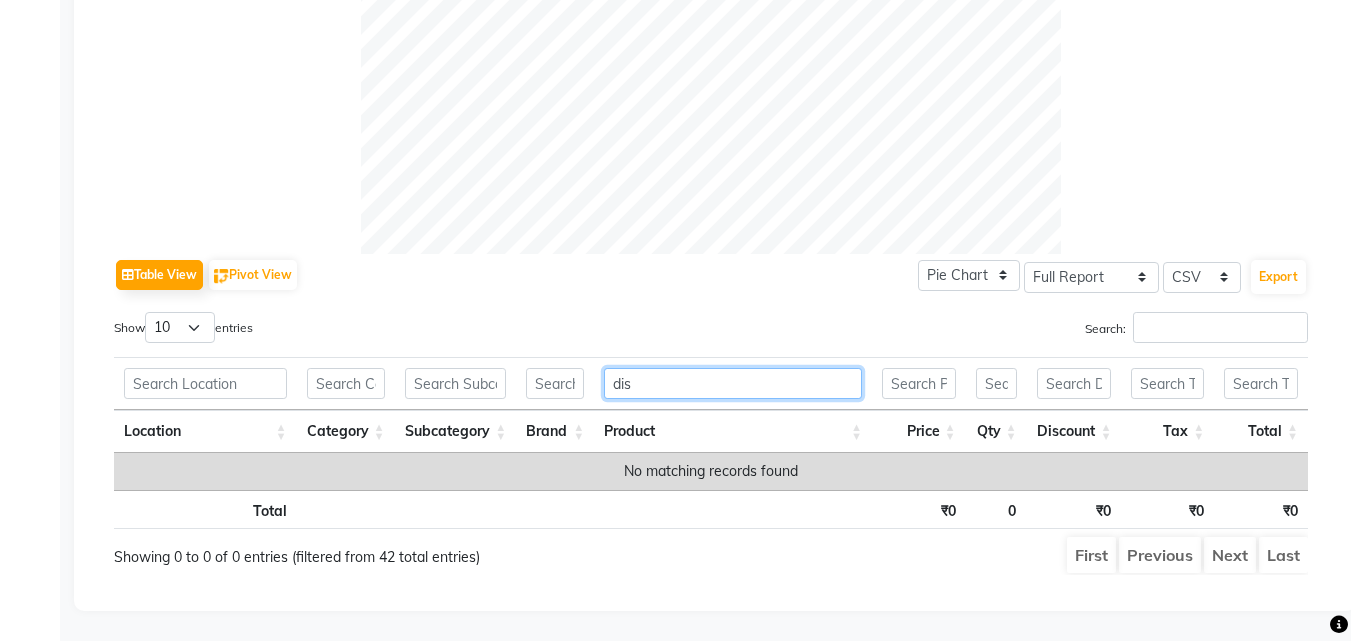 scroll, scrollTop: 783, scrollLeft: 0, axis: vertical 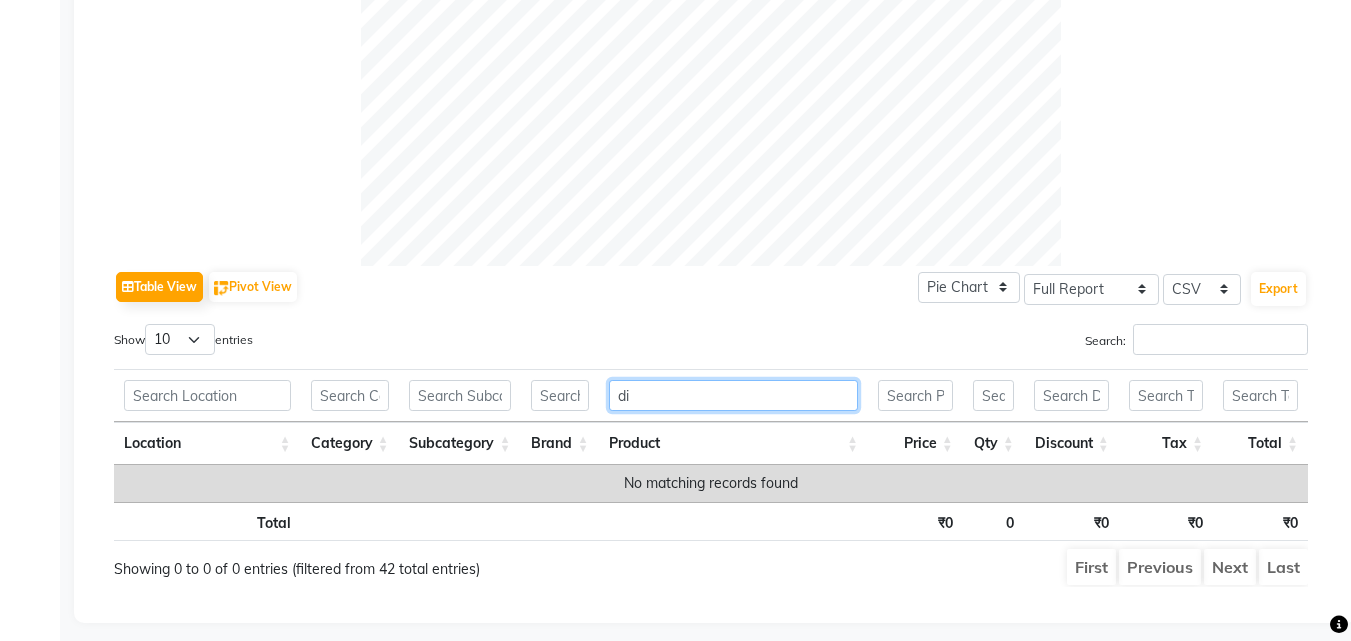 type on "d" 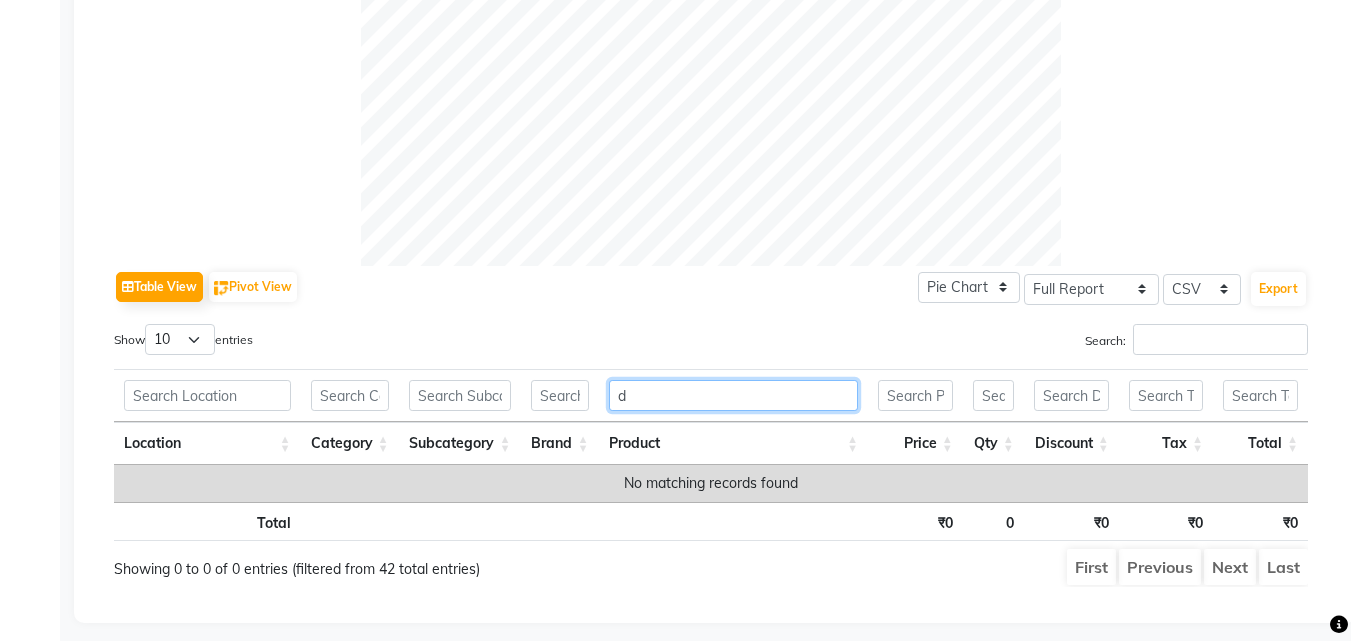 type 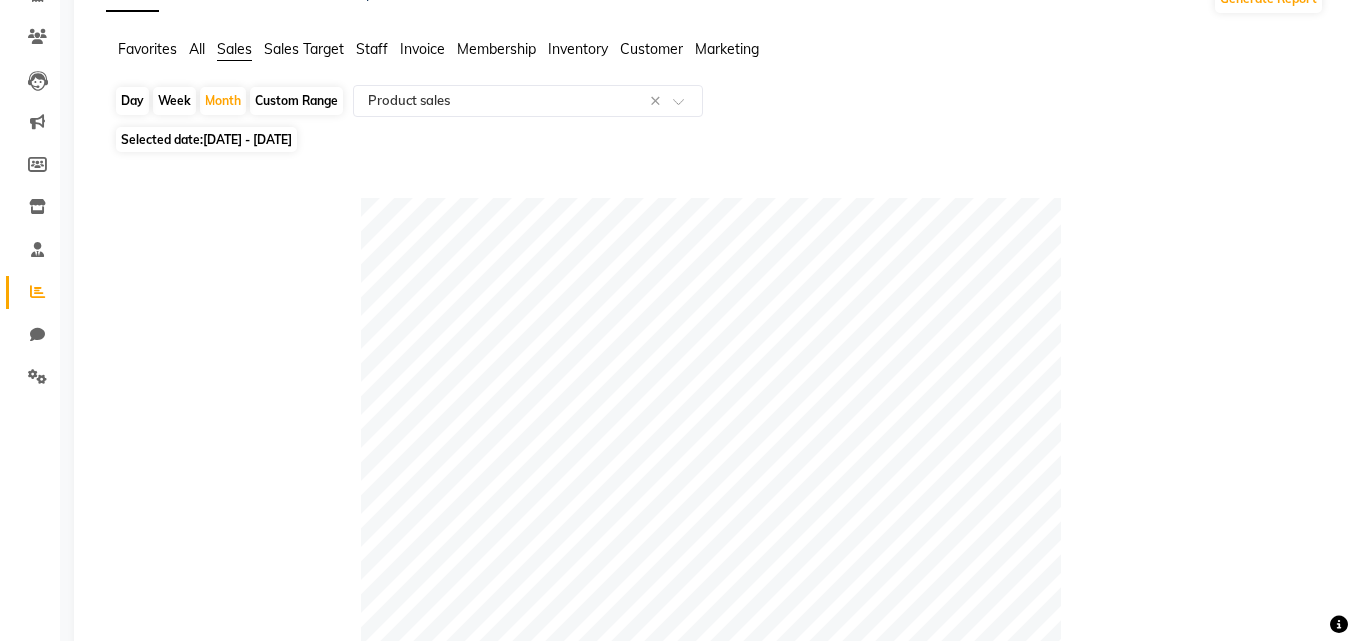 scroll, scrollTop: 58, scrollLeft: 0, axis: vertical 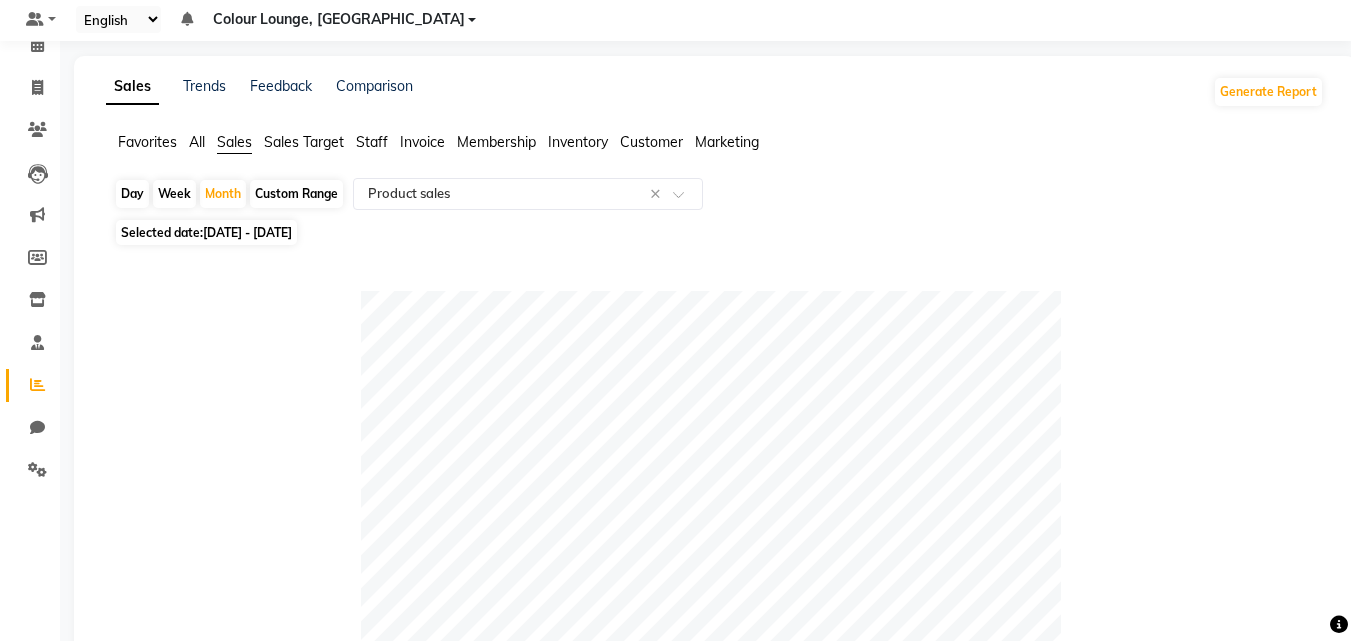 drag, startPoint x: 264, startPoint y: 207, endPoint x: 257, endPoint y: 220, distance: 14.764823 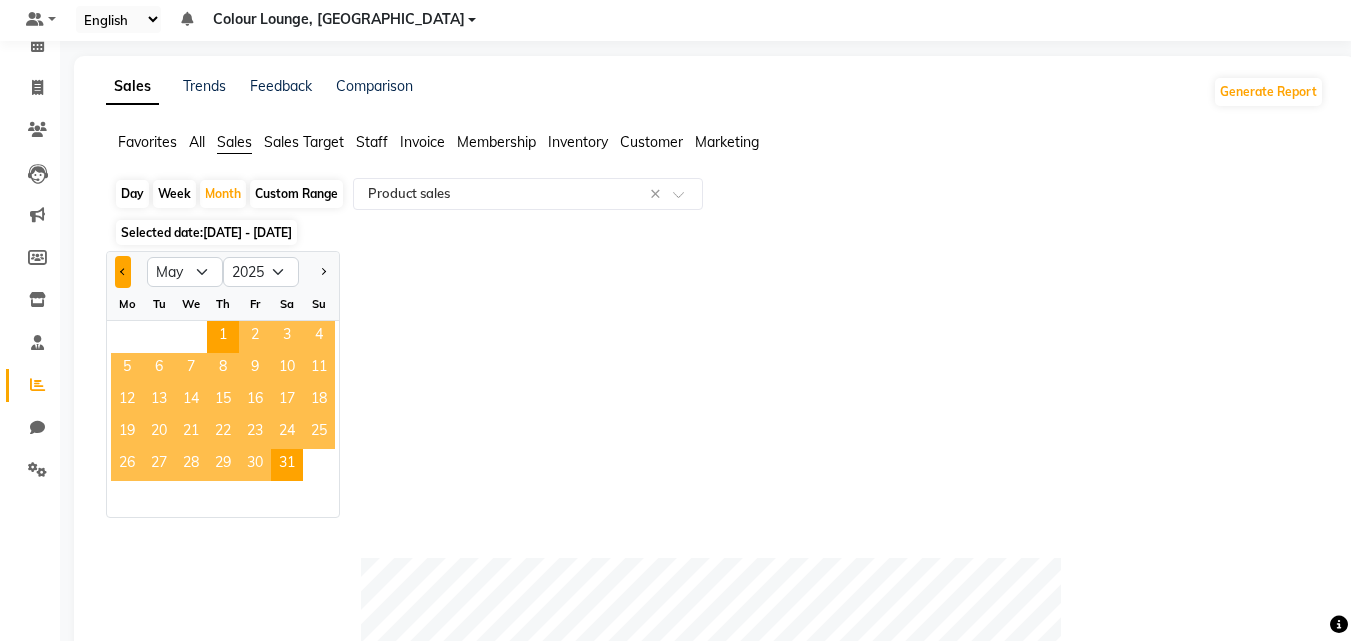 click 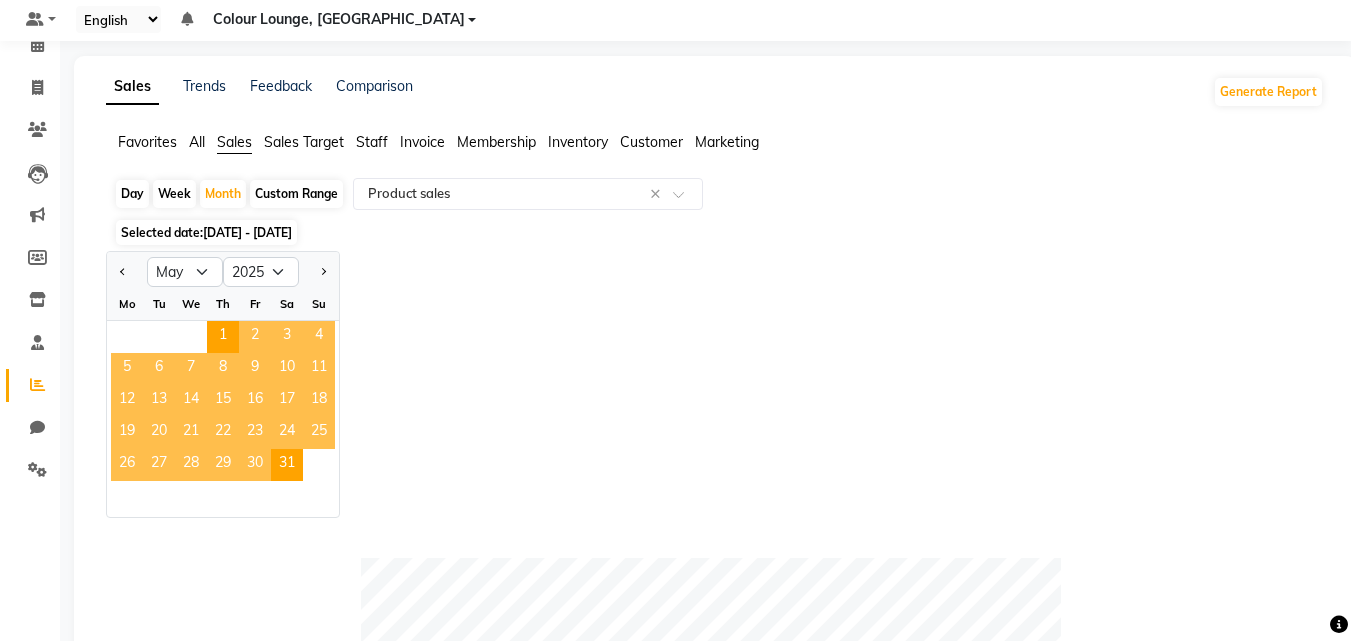 select on "4" 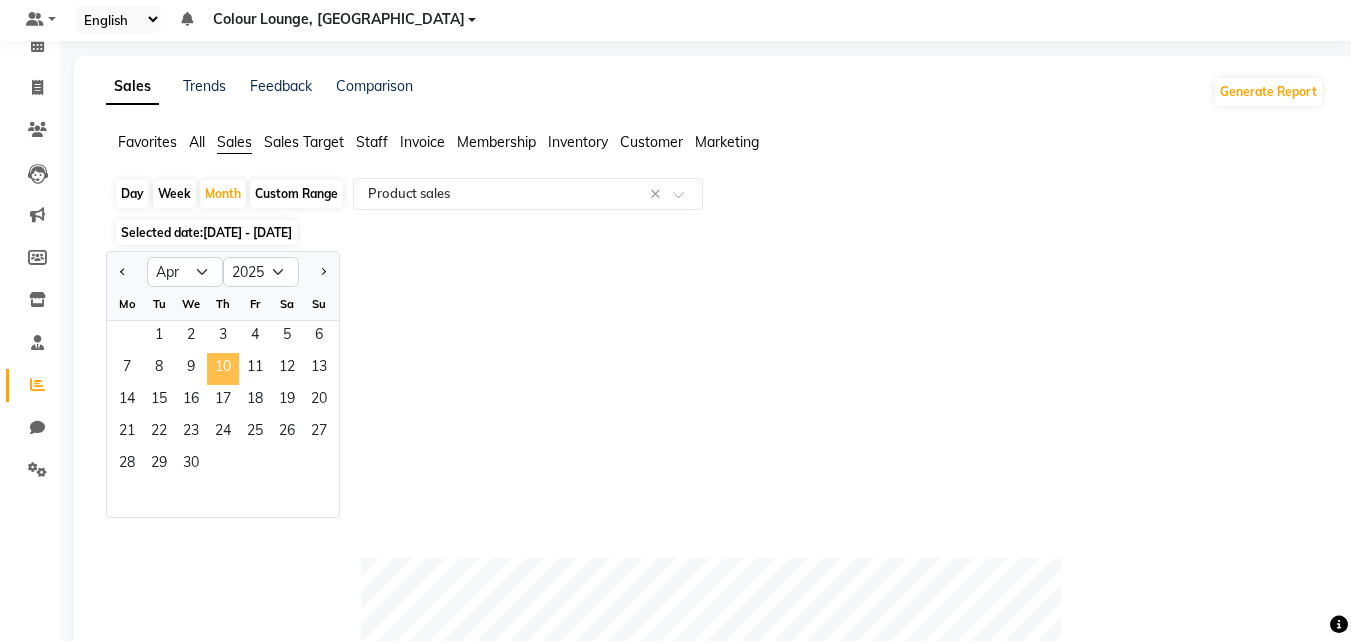 drag, startPoint x: 233, startPoint y: 348, endPoint x: 1365, endPoint y: 37, distance: 1173.9442 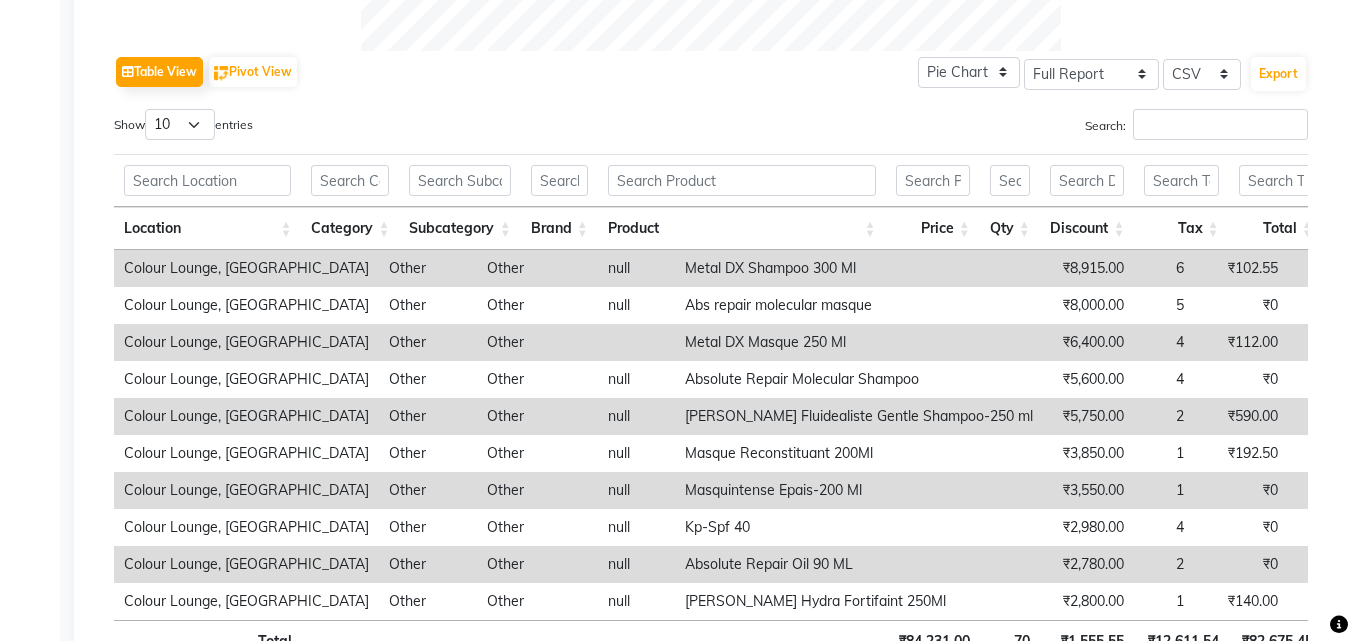 scroll, scrollTop: 993, scrollLeft: 0, axis: vertical 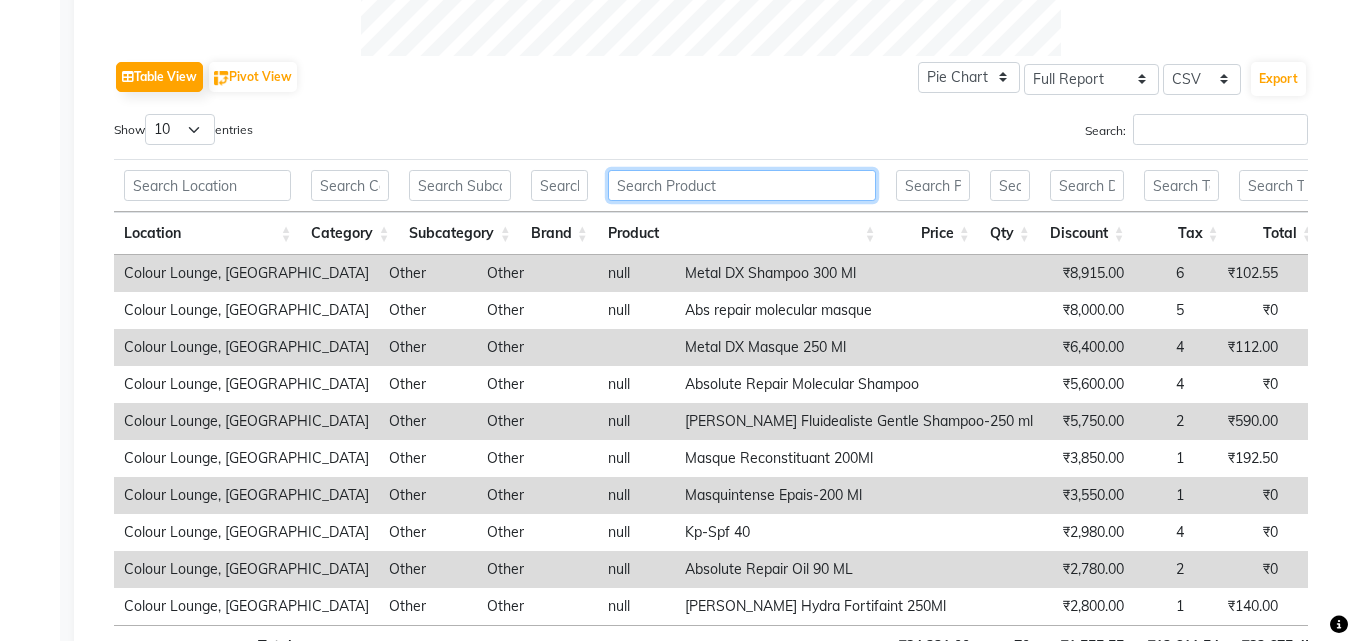 click at bounding box center (742, 185) 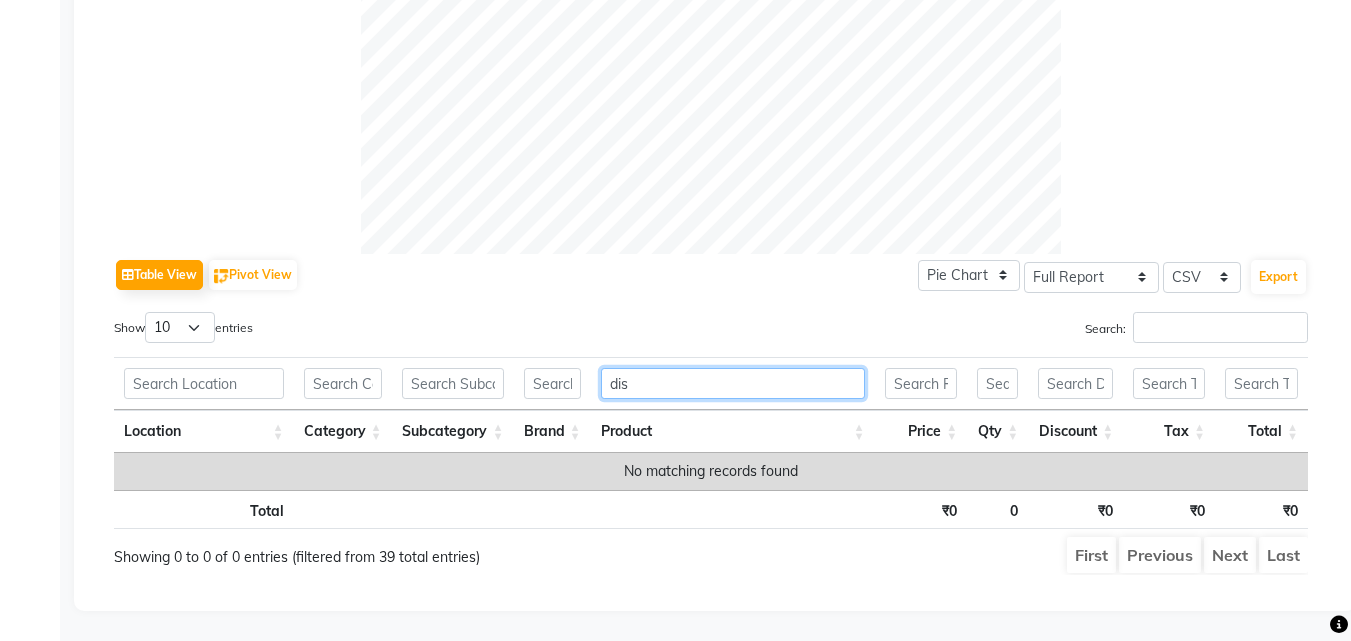 scroll, scrollTop: 783, scrollLeft: 0, axis: vertical 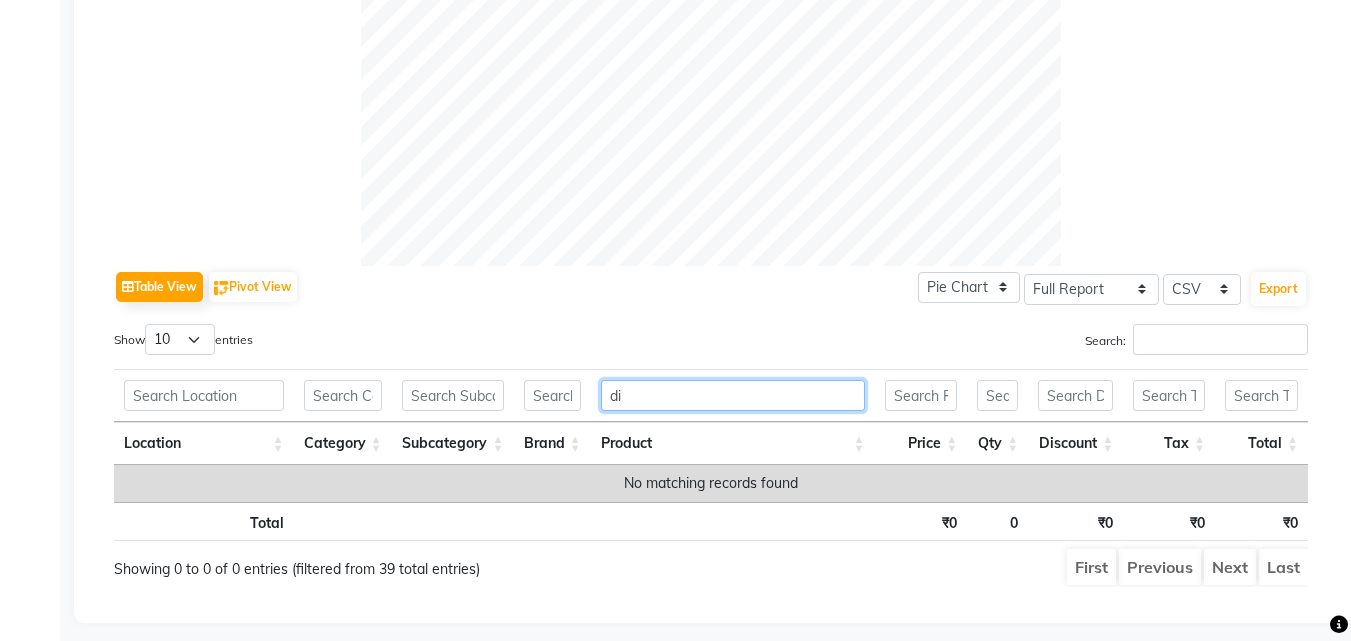 type on "d" 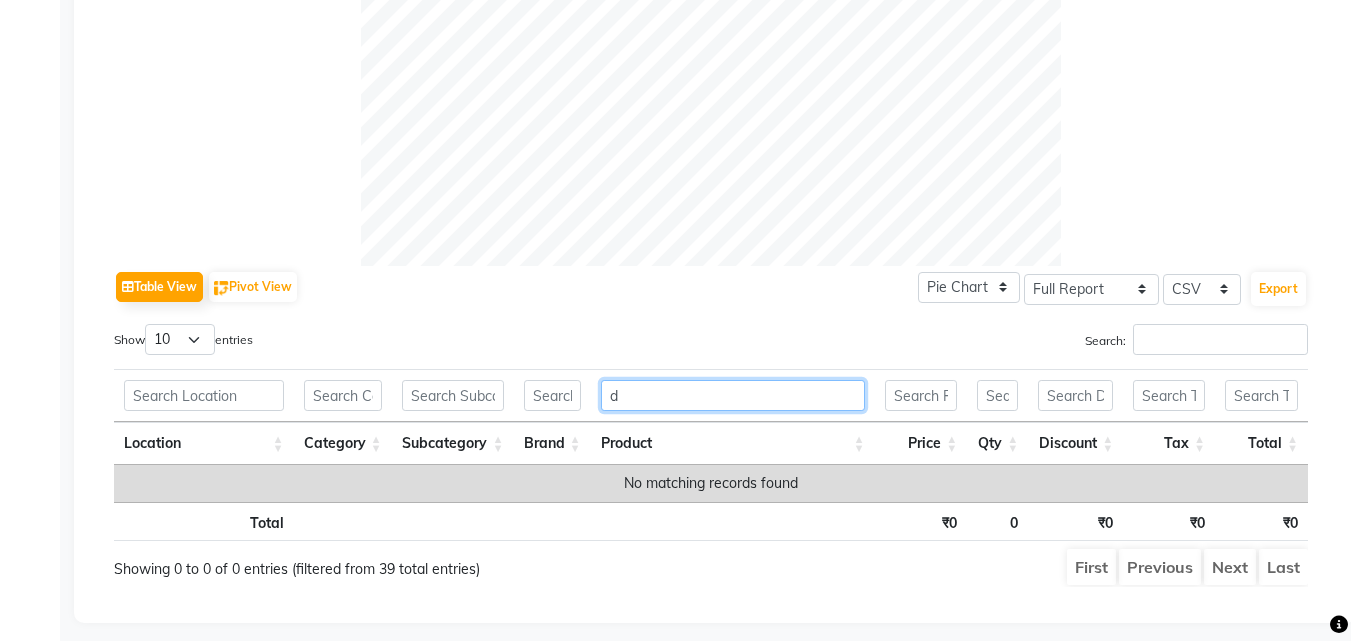 type 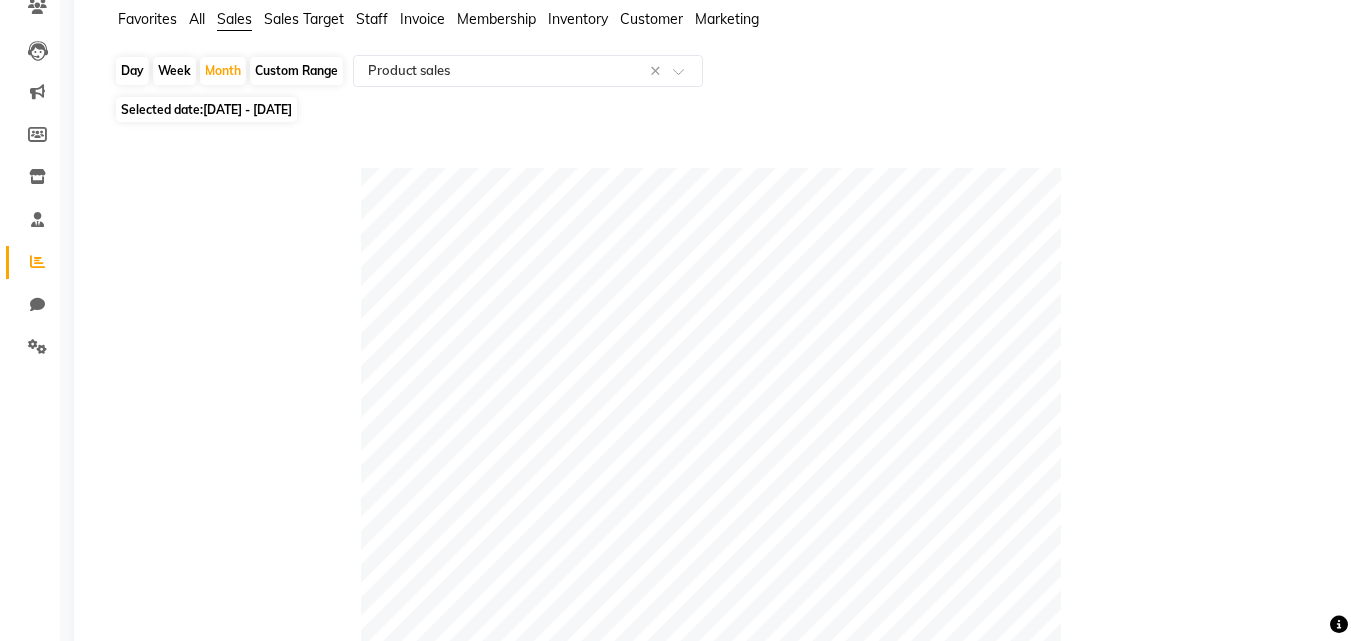 scroll, scrollTop: 0, scrollLeft: 0, axis: both 